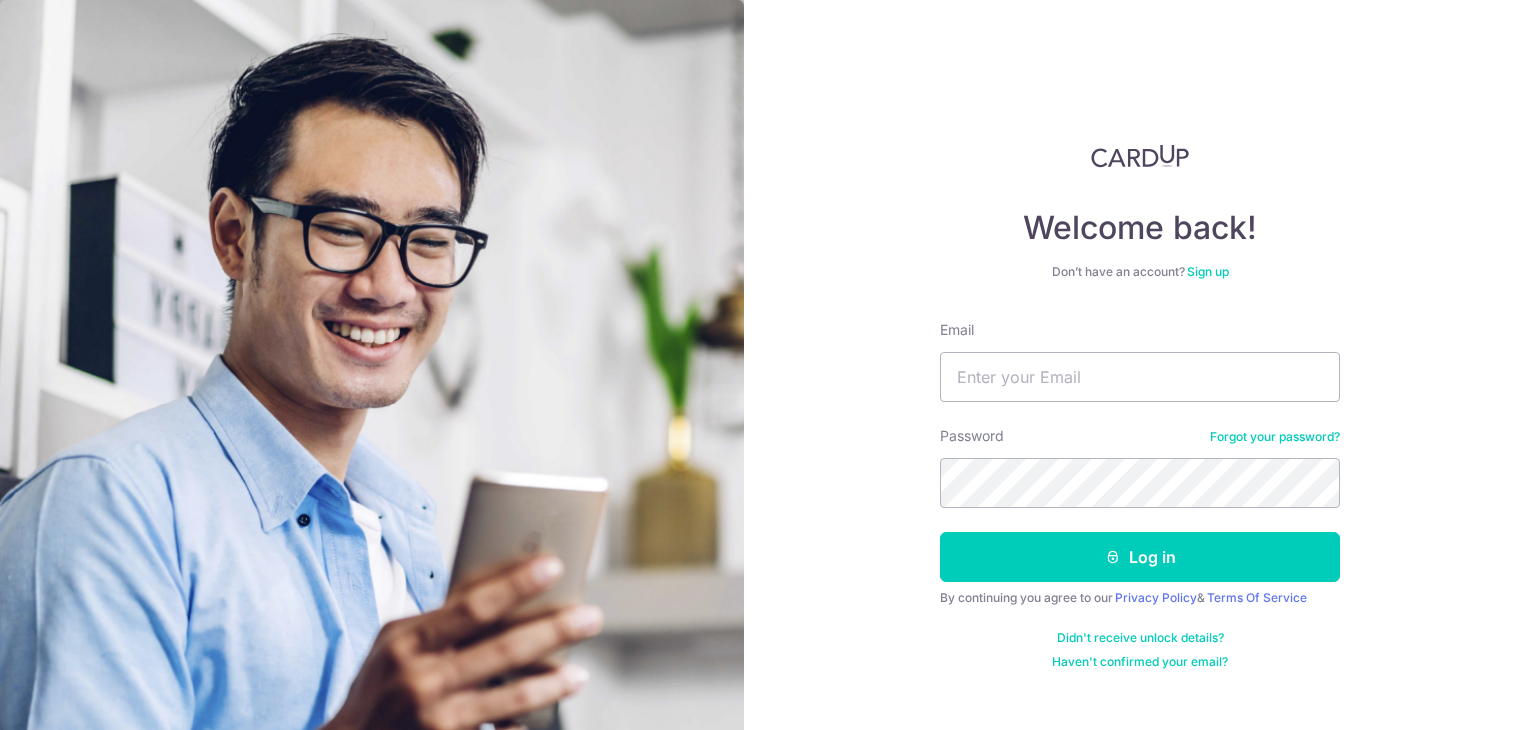 scroll, scrollTop: 0, scrollLeft: 0, axis: both 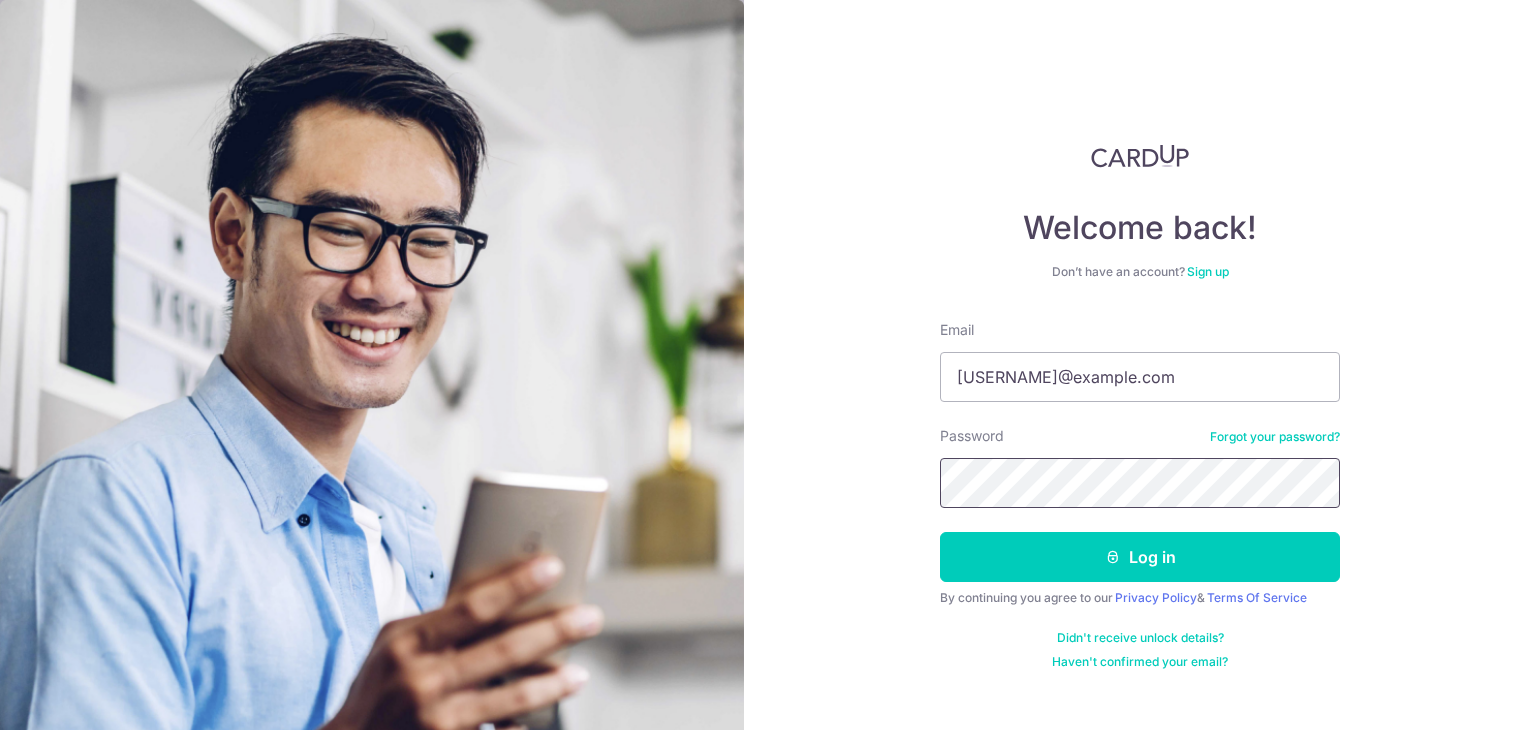 click on "Log in" at bounding box center [1140, 557] 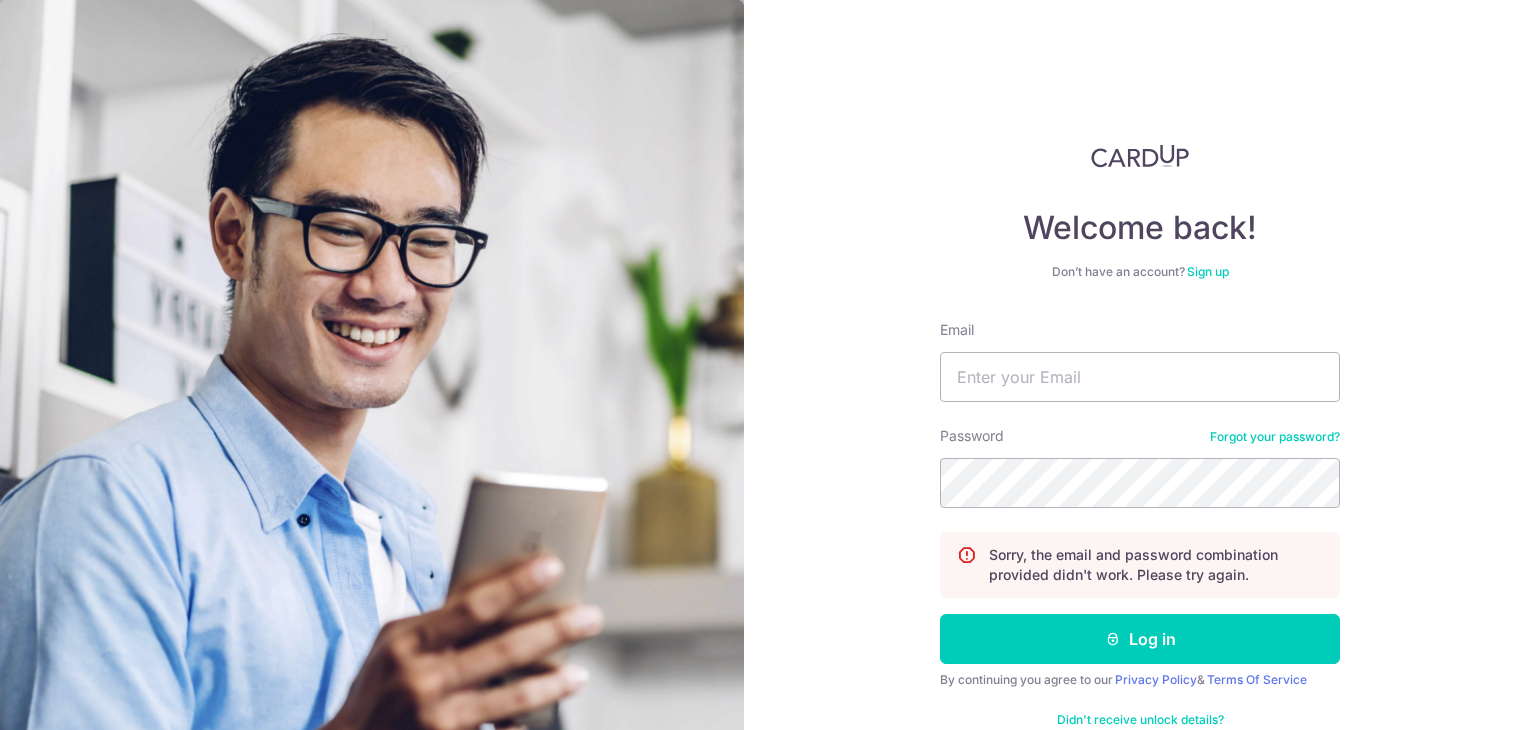 scroll, scrollTop: 0, scrollLeft: 0, axis: both 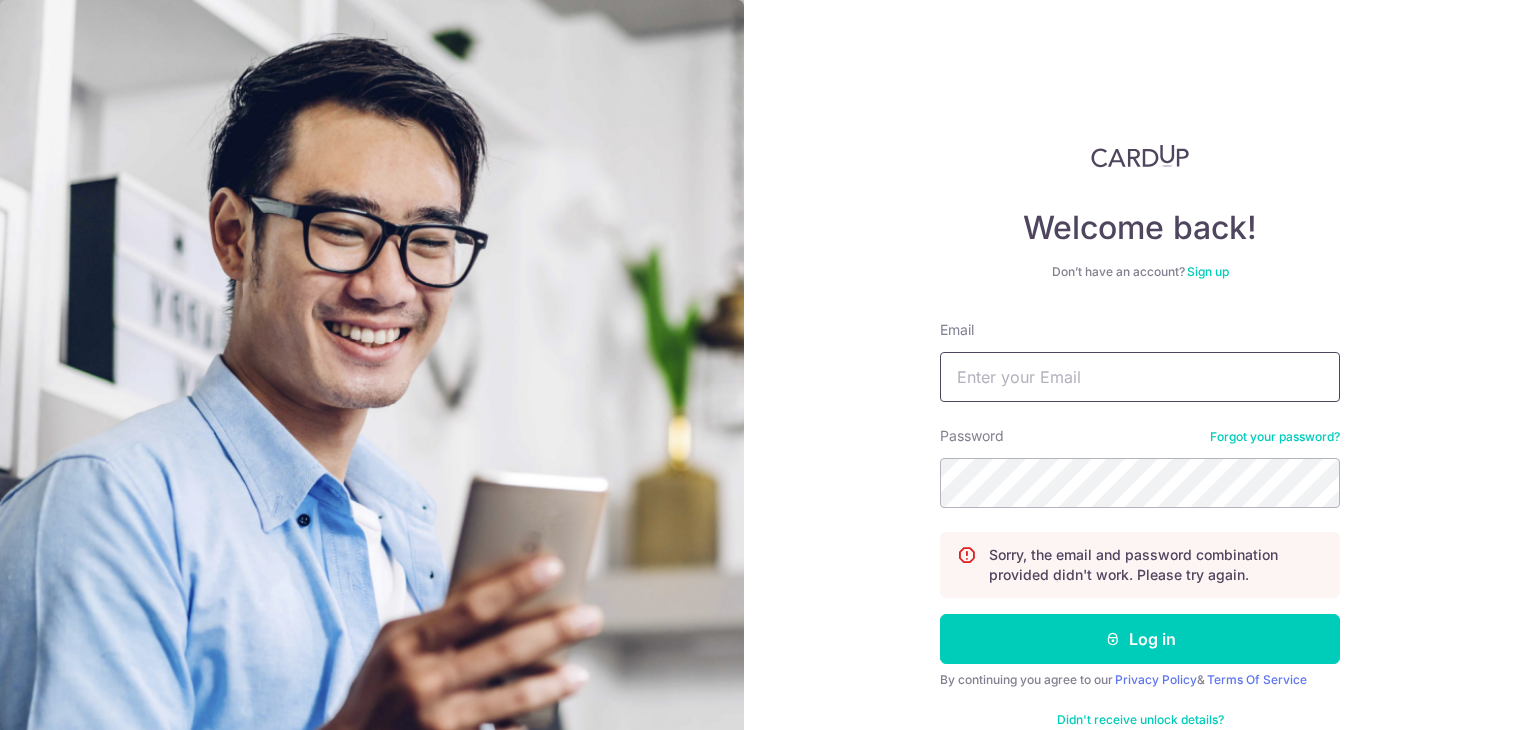 click on "Email" at bounding box center [1140, 377] 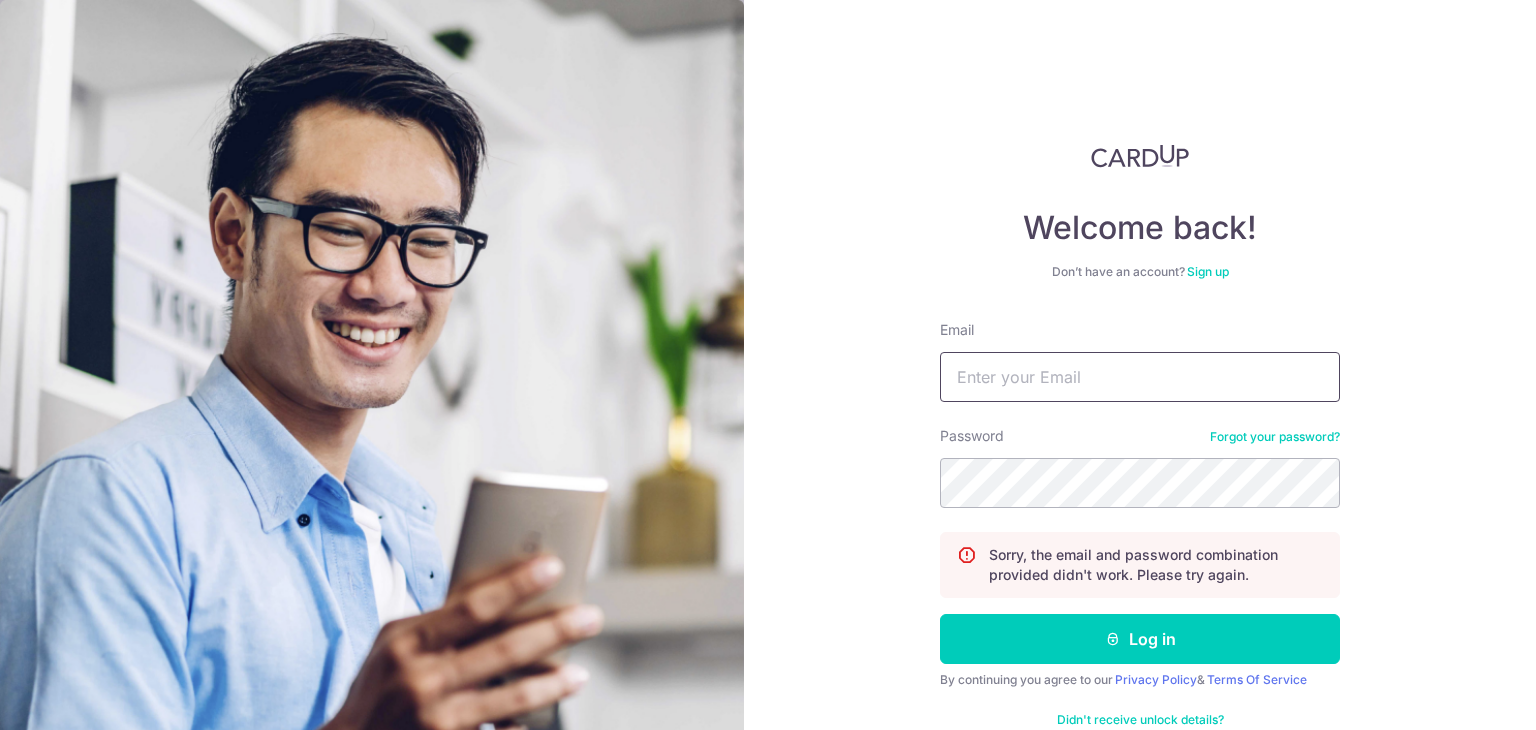 type on "gbomberz@hotmail.com" 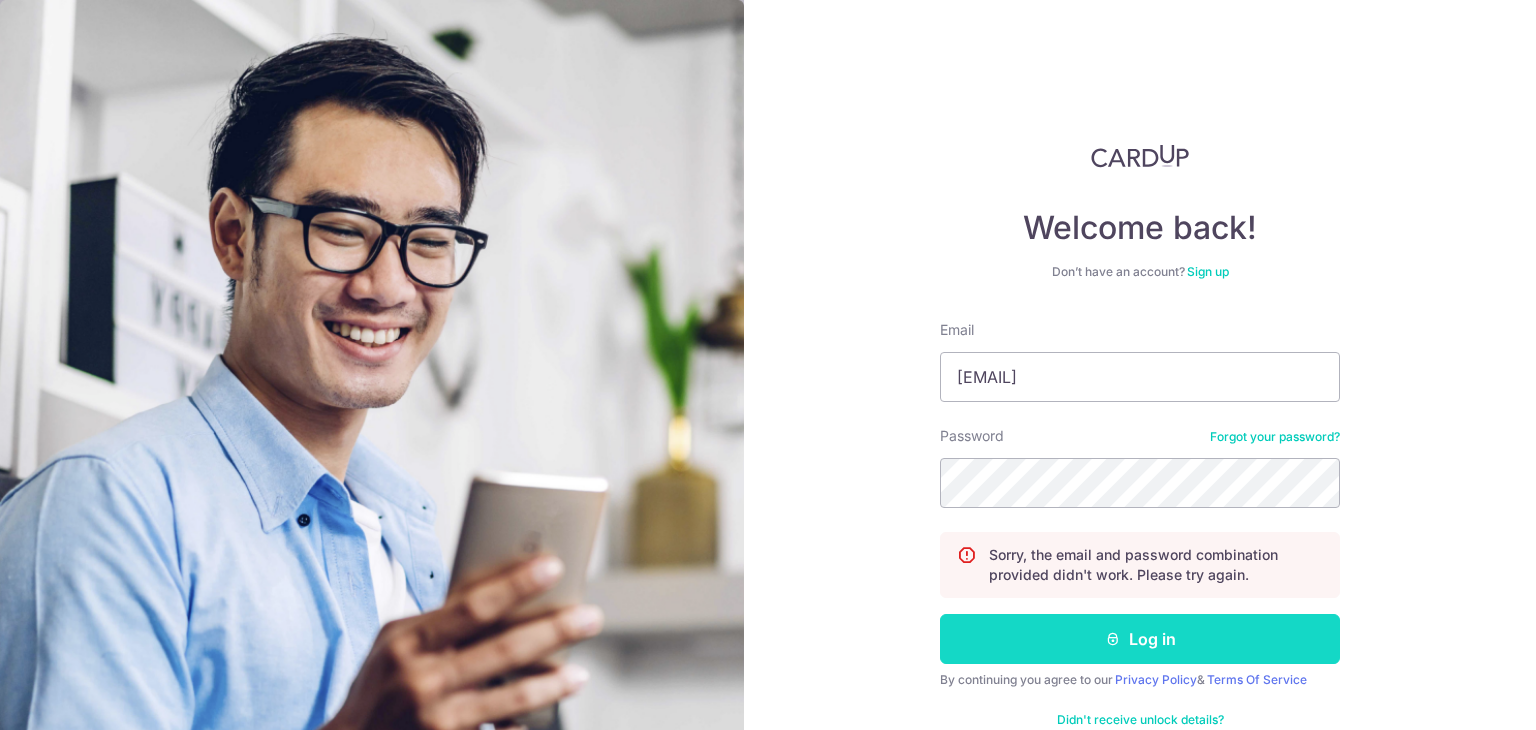 click on "Log in" at bounding box center [1140, 639] 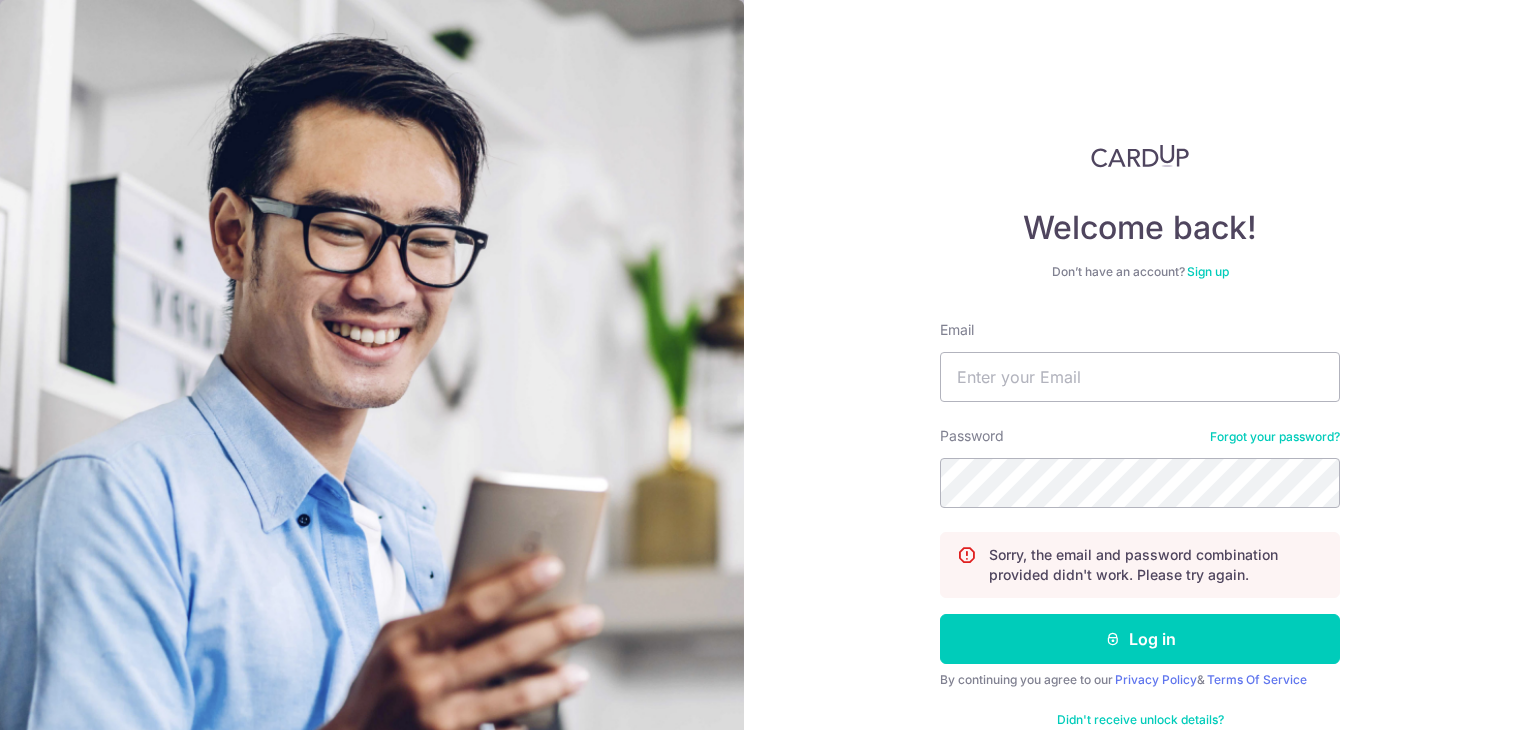 scroll, scrollTop: 0, scrollLeft: 0, axis: both 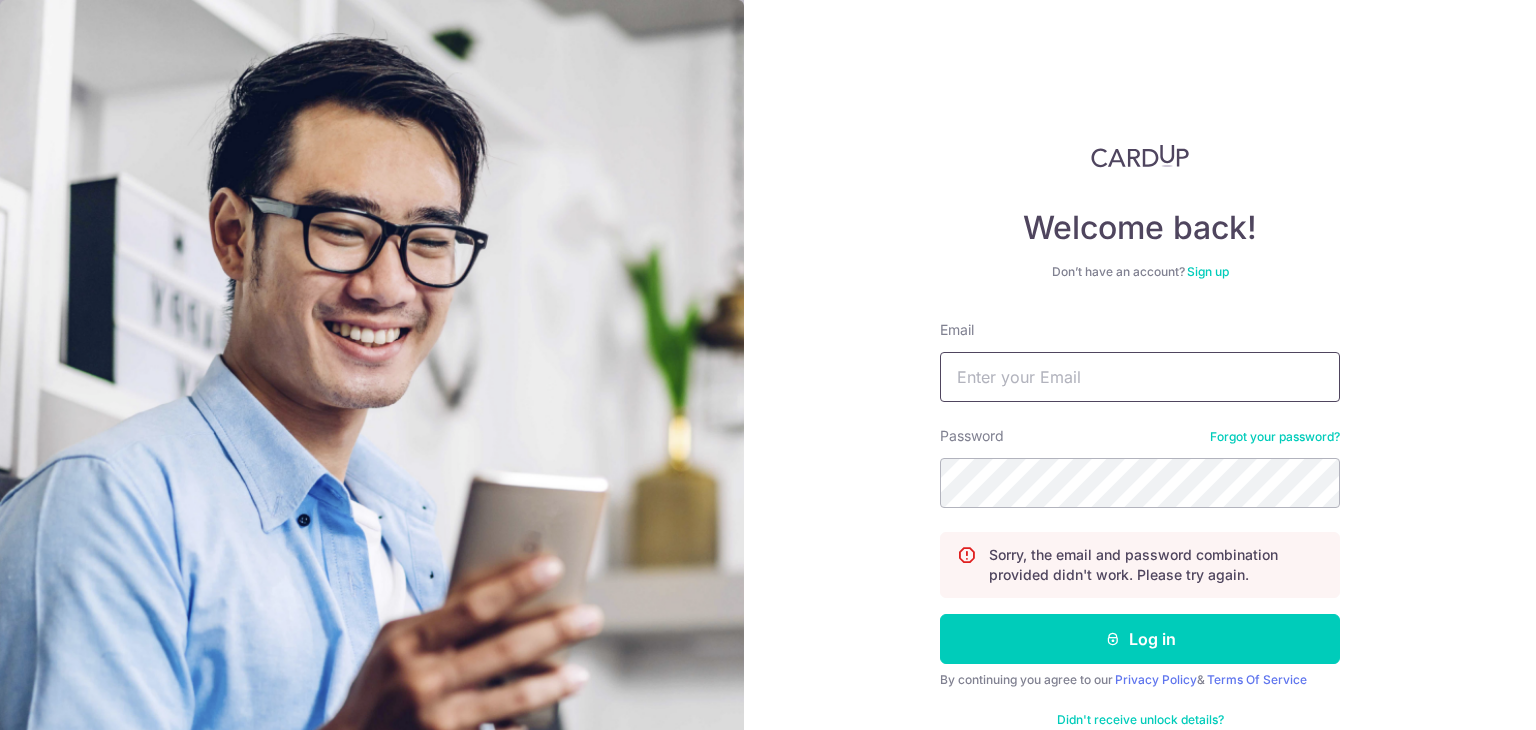 click on "Email" at bounding box center (1140, 377) 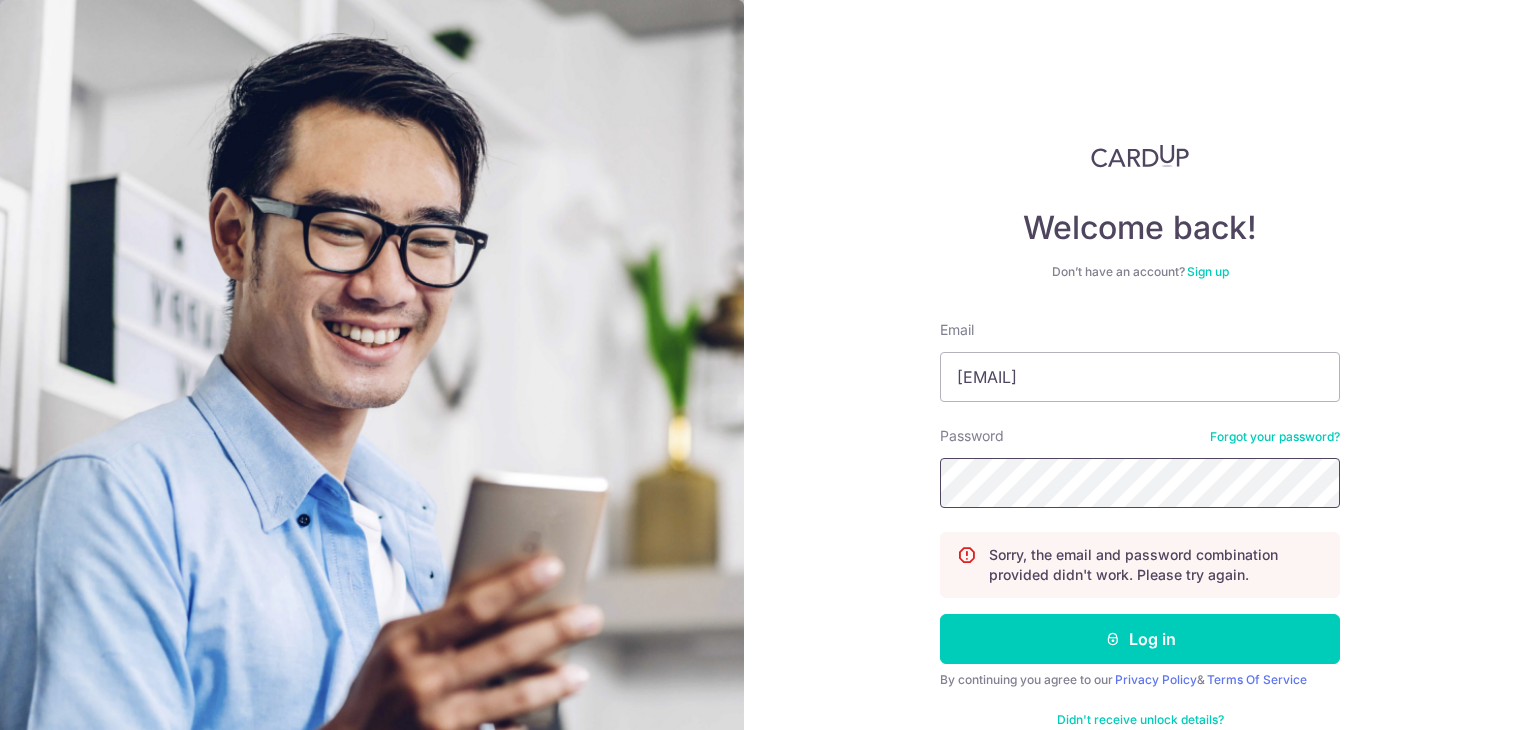 click on "Log in" at bounding box center [1140, 639] 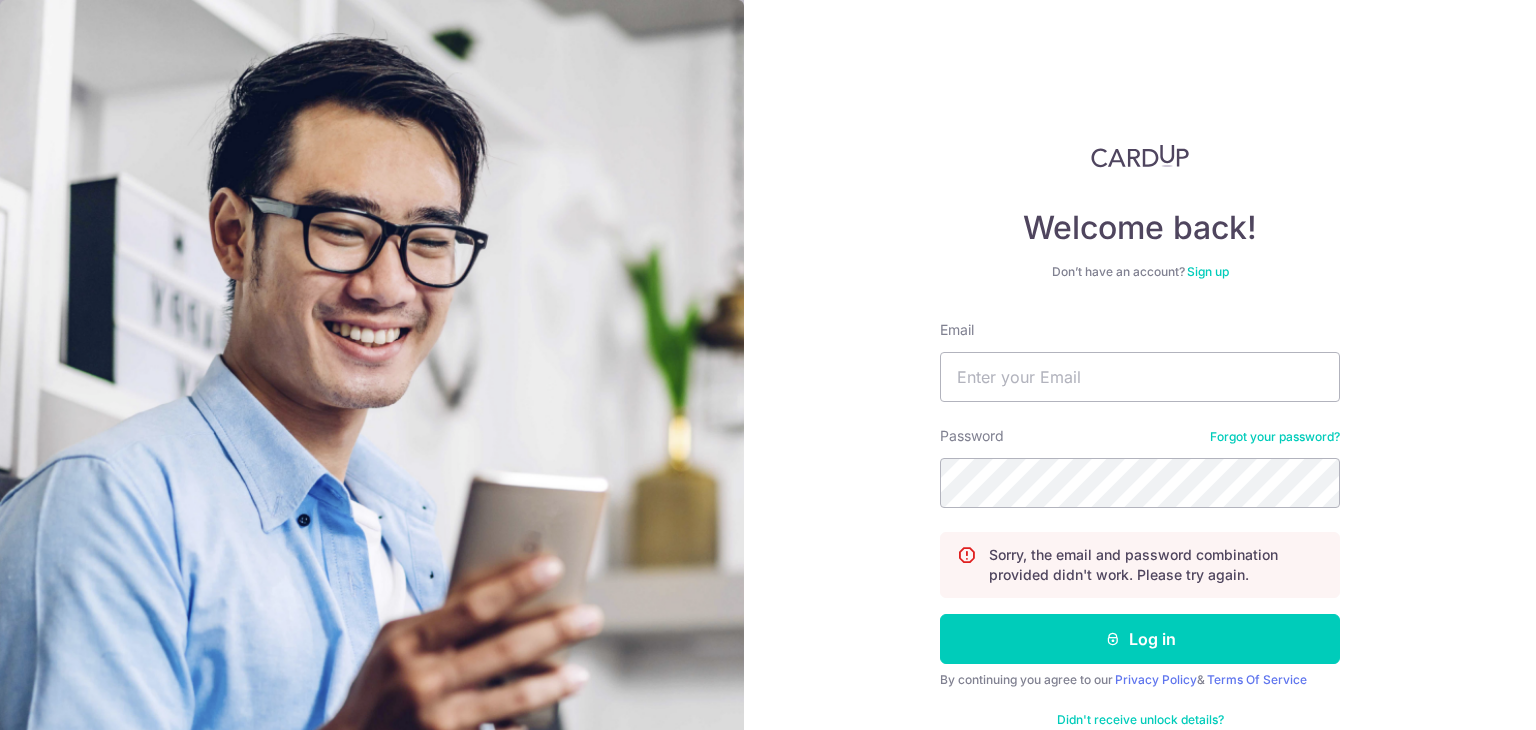 scroll, scrollTop: 0, scrollLeft: 0, axis: both 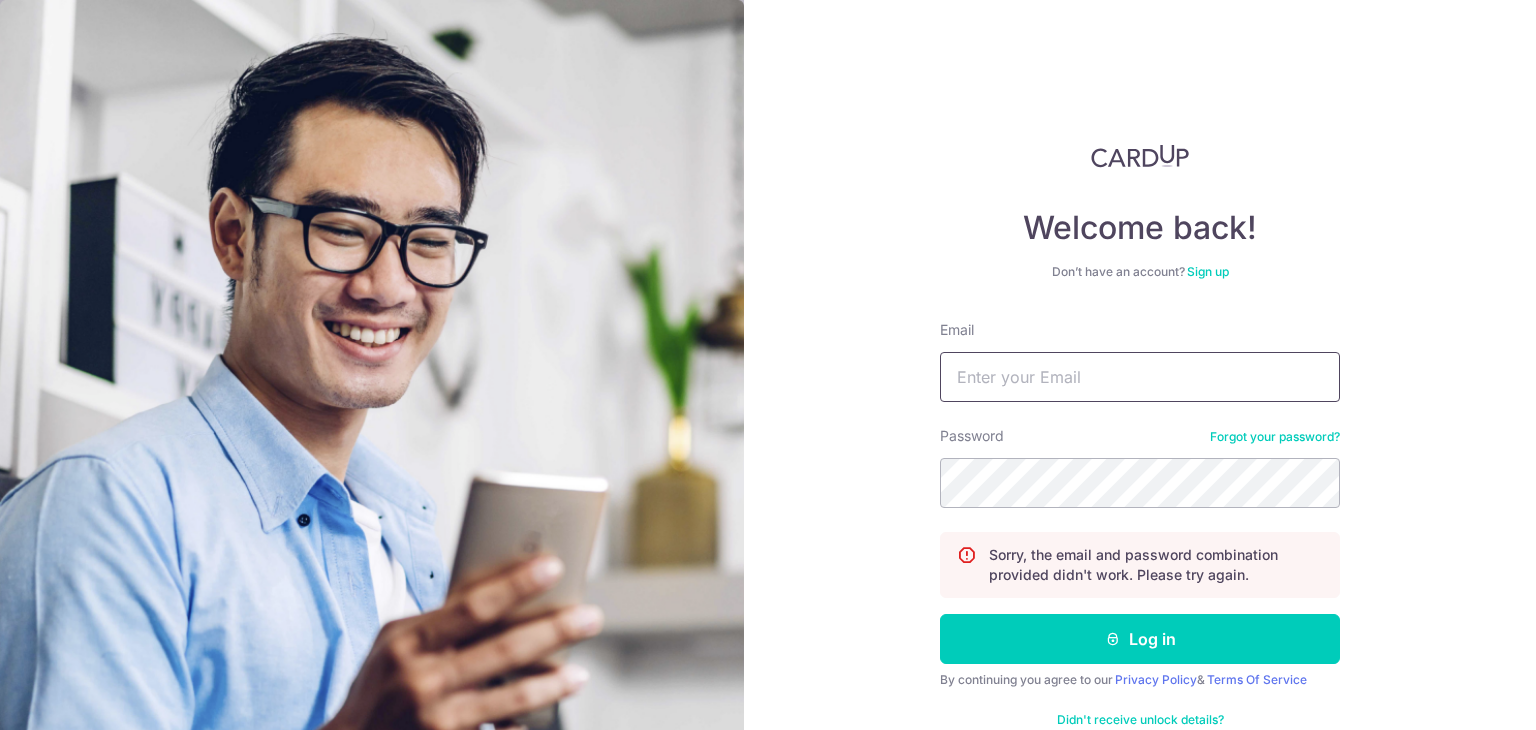 click on "Email" at bounding box center [1140, 377] 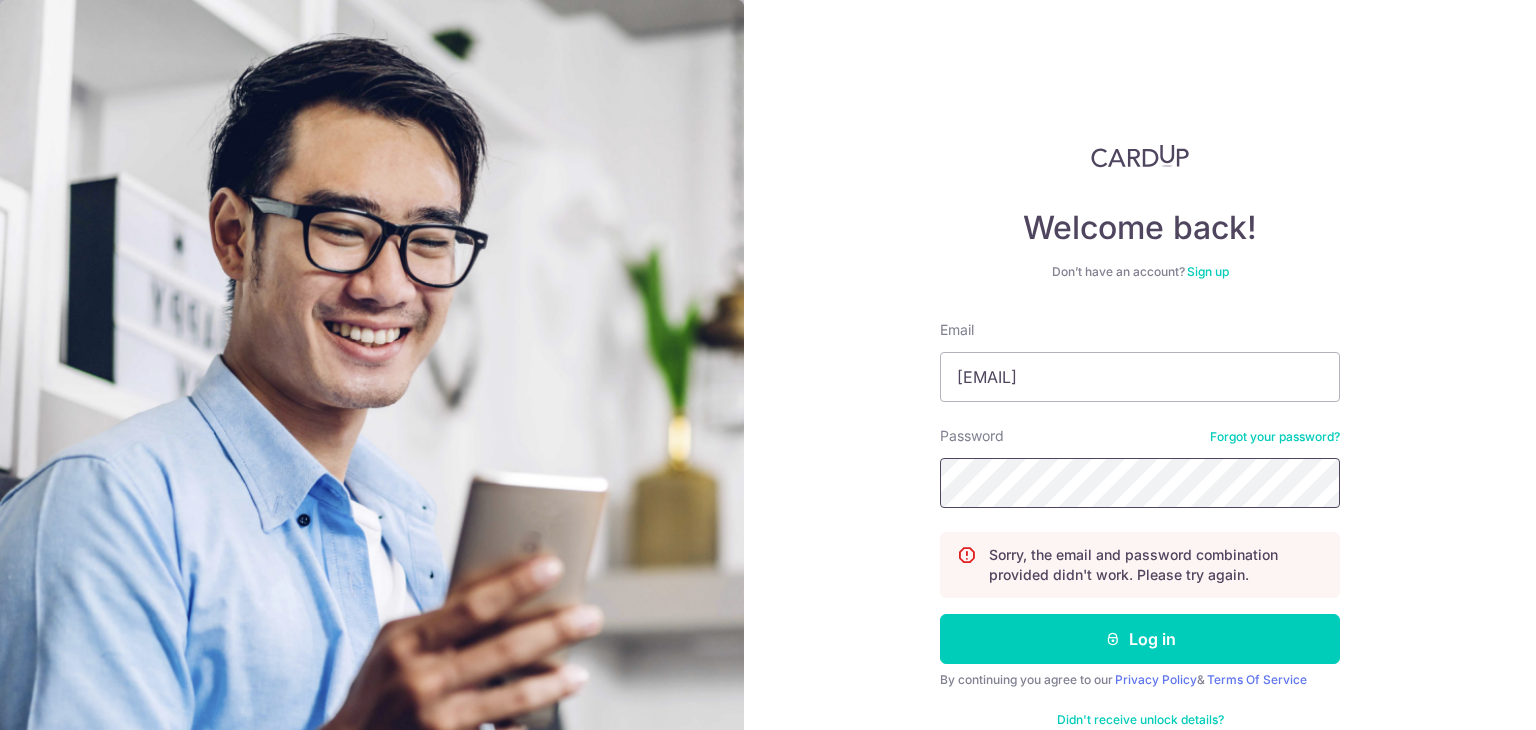 click on "Log in" at bounding box center (1140, 639) 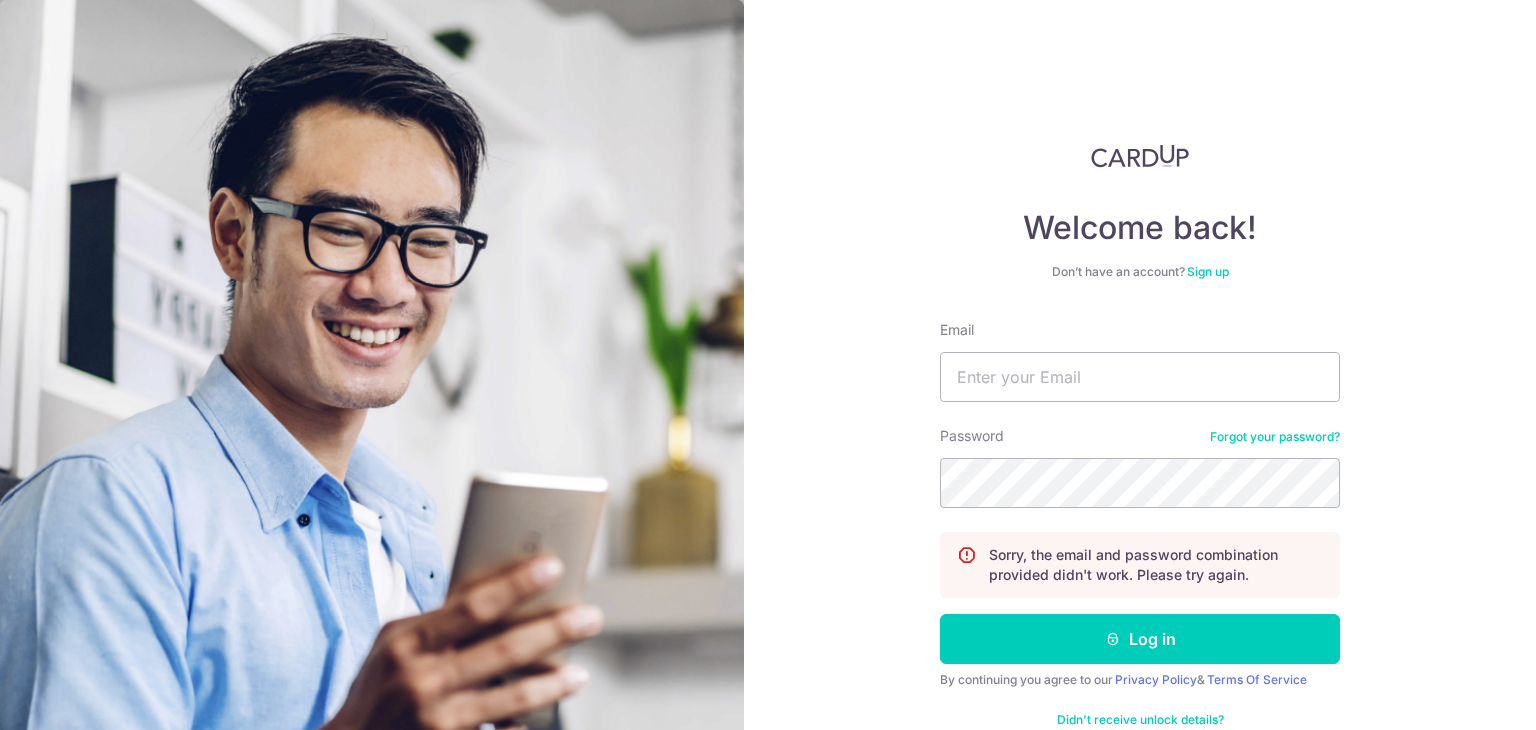 scroll, scrollTop: 0, scrollLeft: 0, axis: both 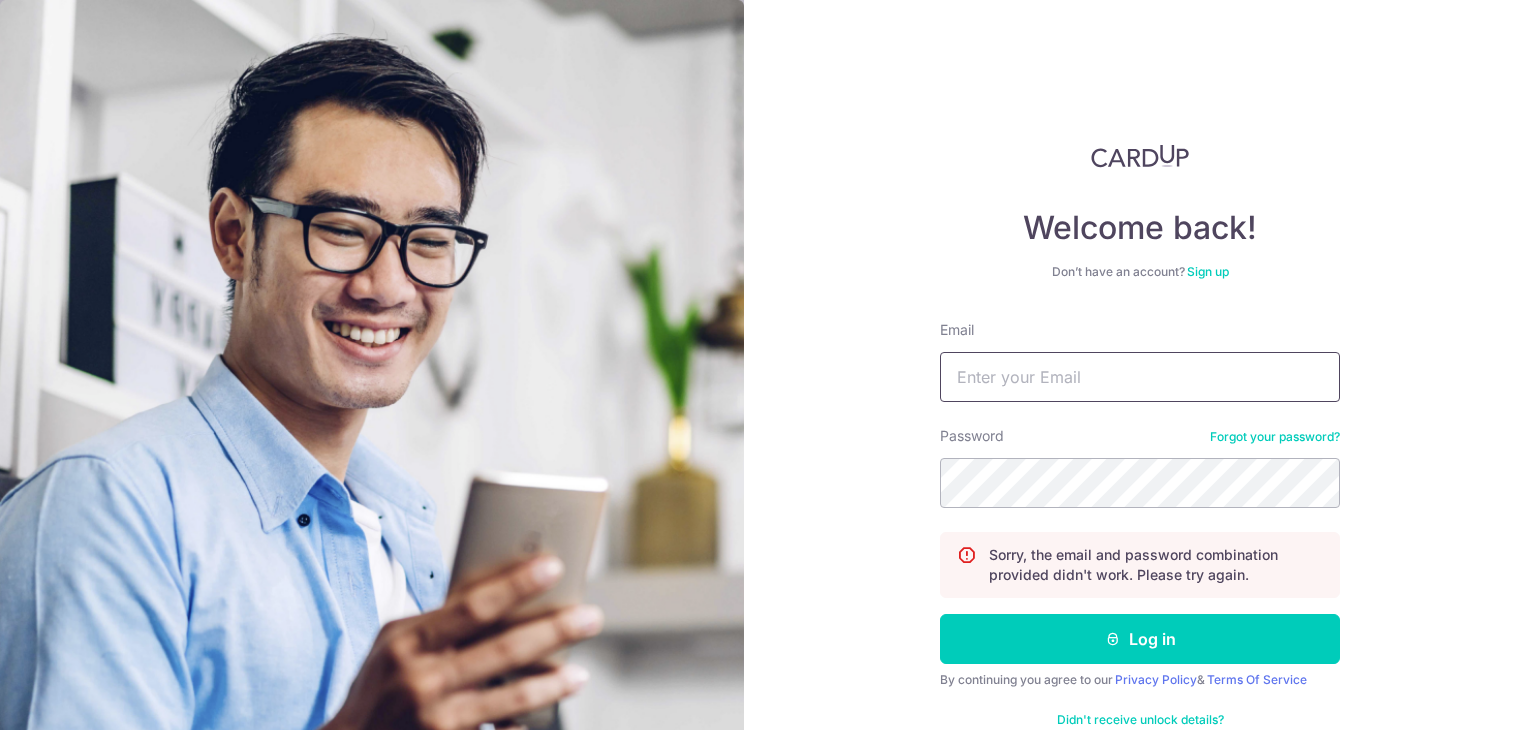 click on "Email" at bounding box center (1140, 377) 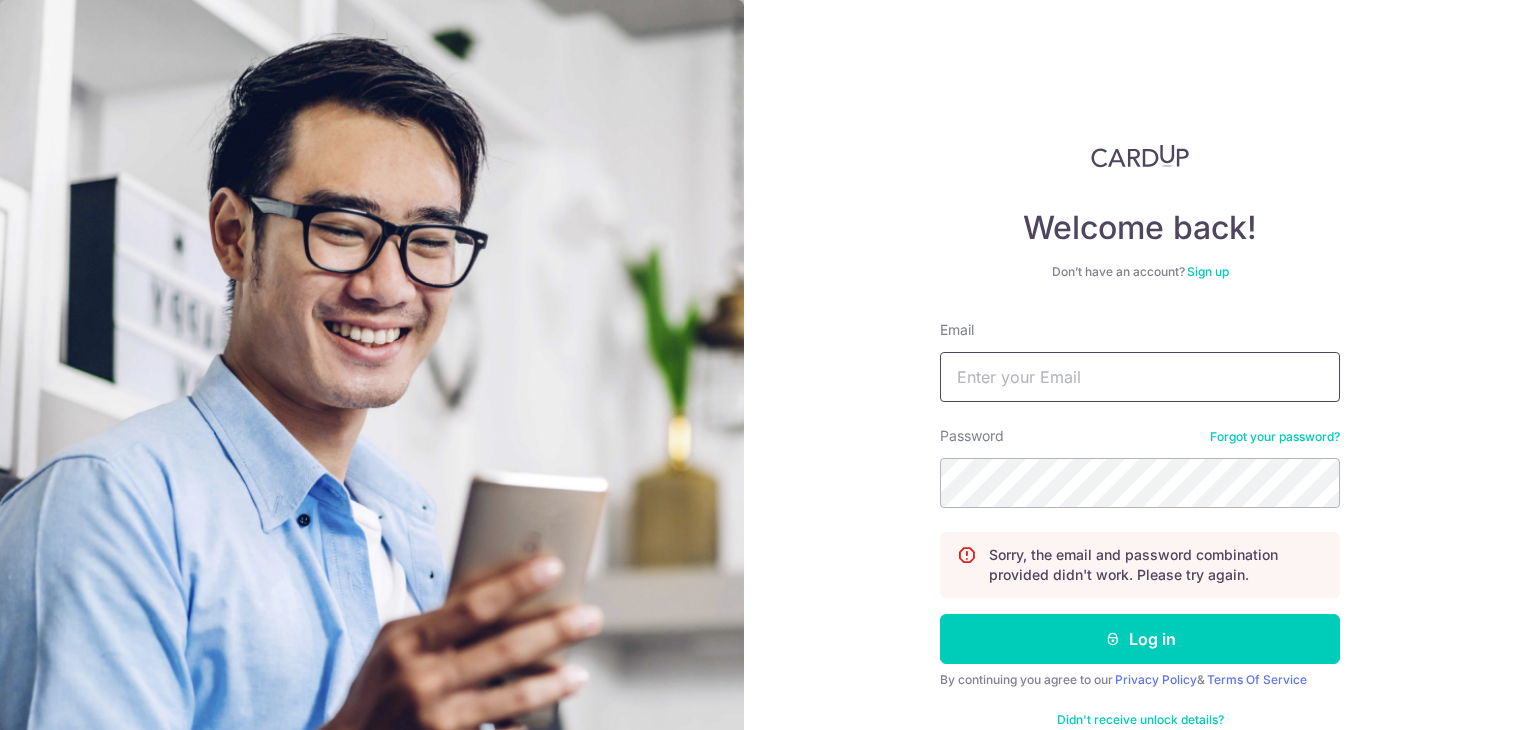type on "[EMAIL]" 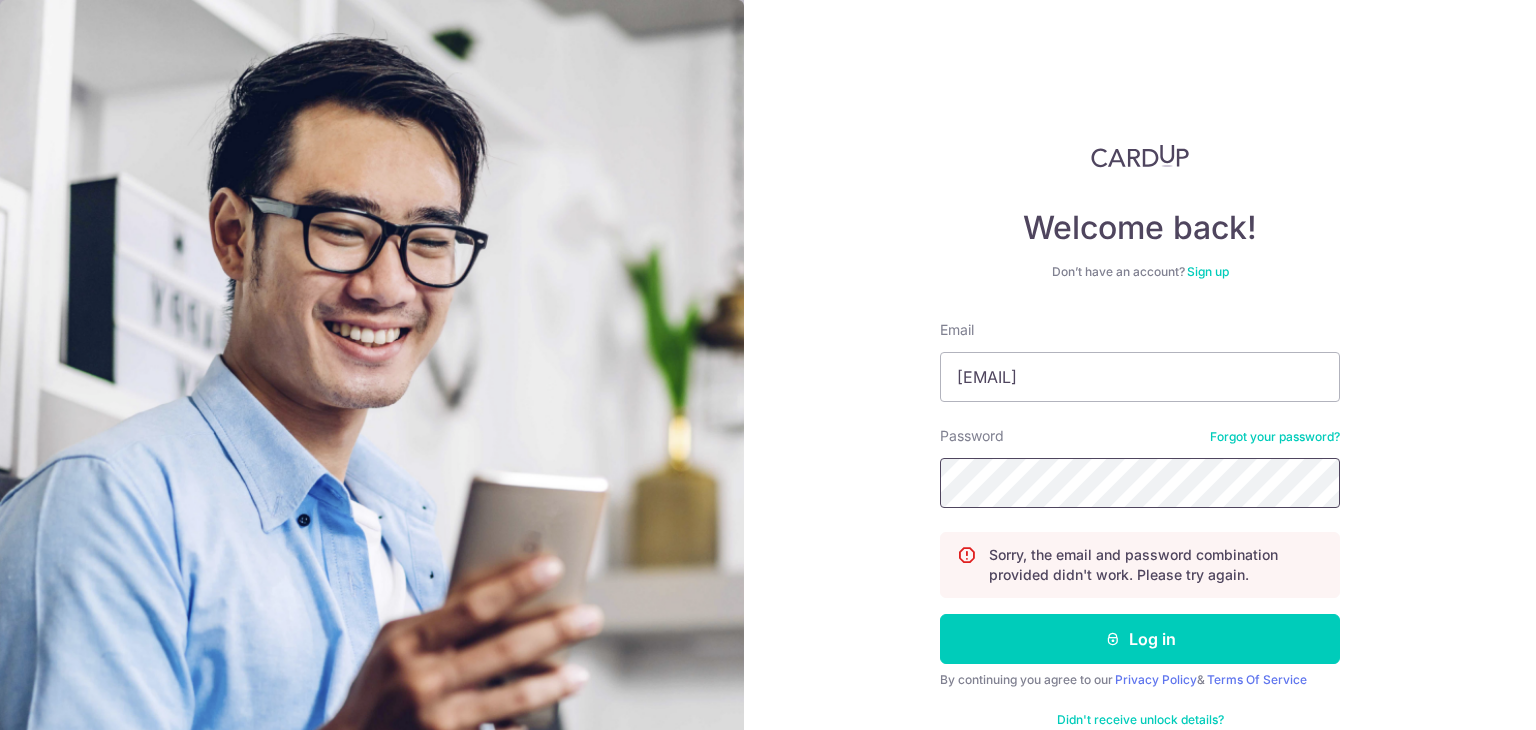 click on "Log in" at bounding box center (1140, 639) 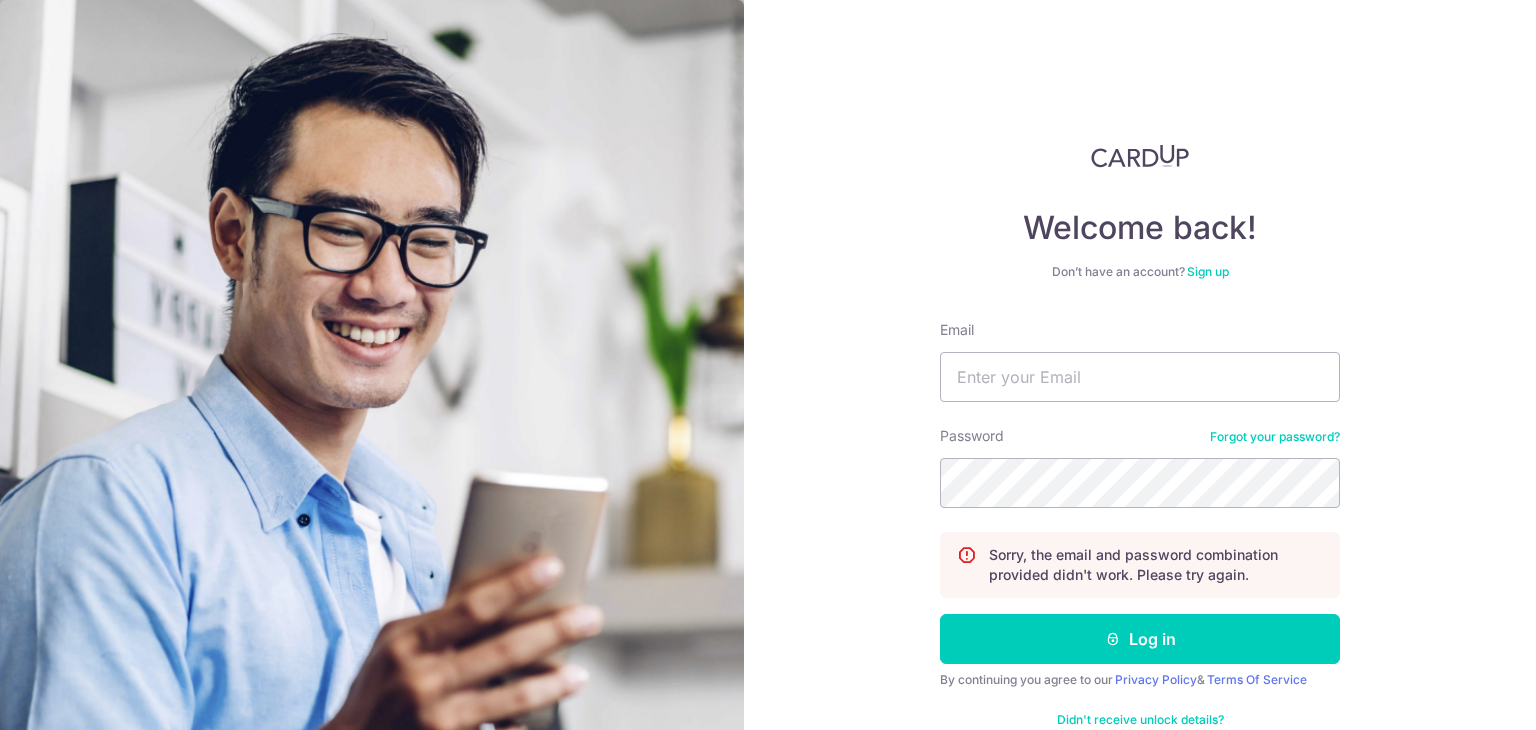 scroll, scrollTop: 0, scrollLeft: 0, axis: both 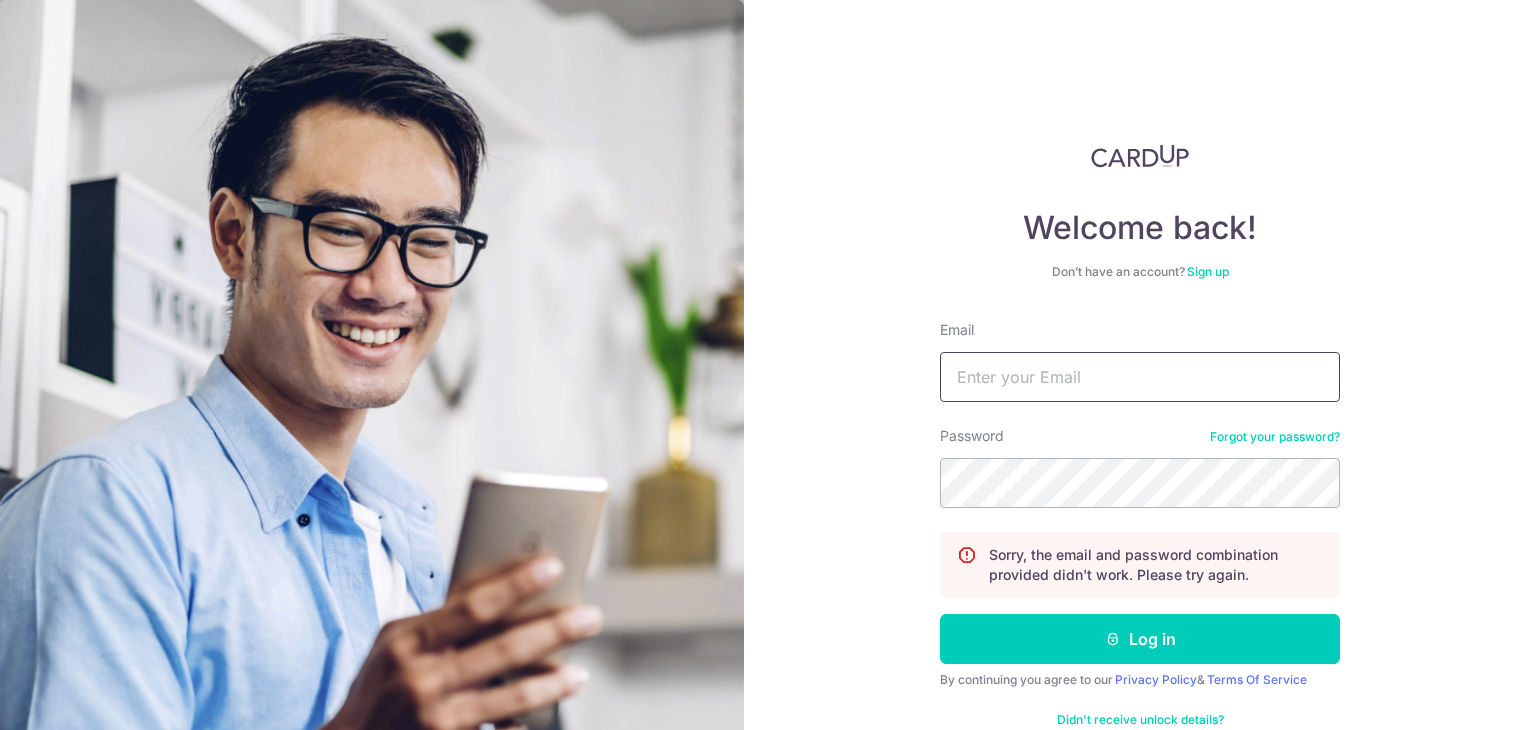 click on "Email" at bounding box center [1140, 377] 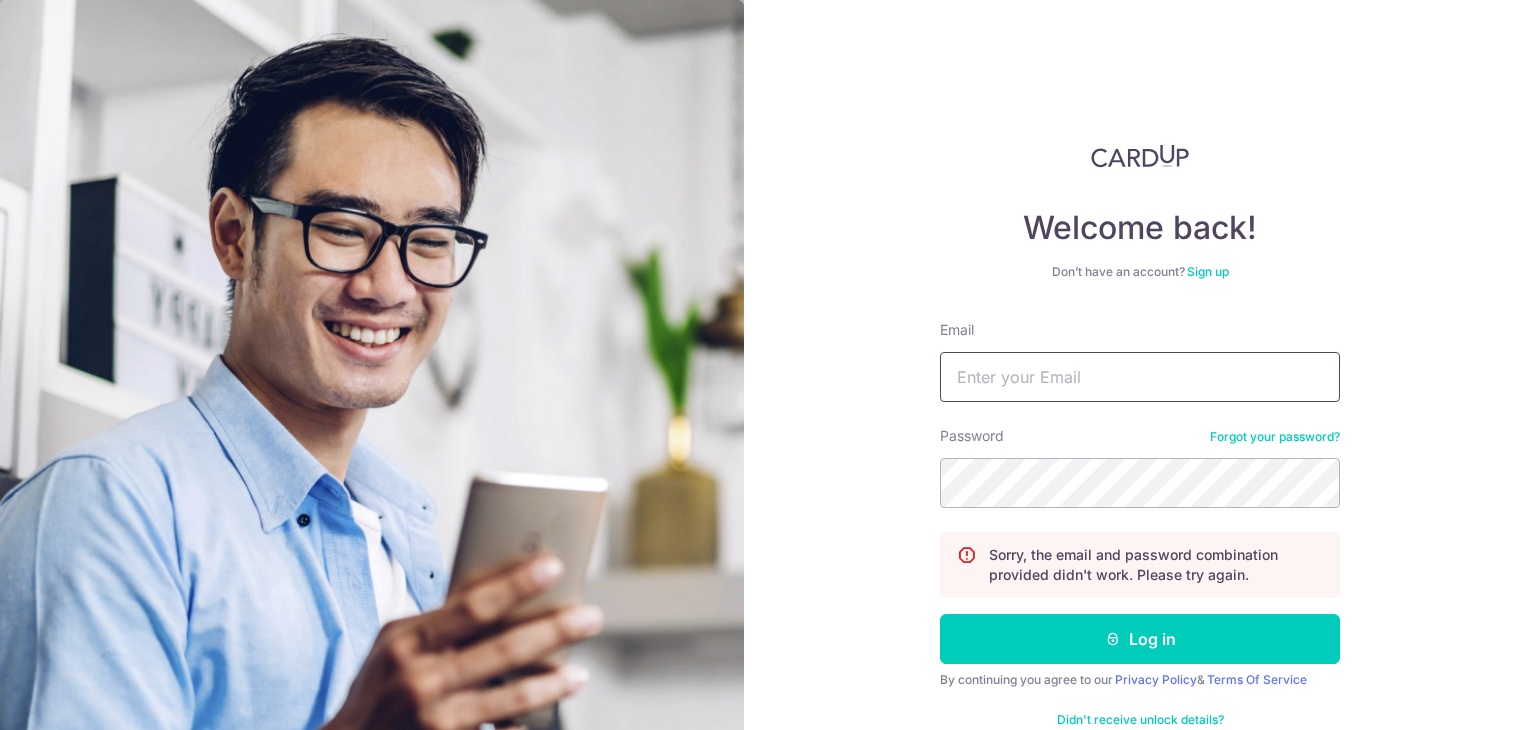 type on "[EMAIL]" 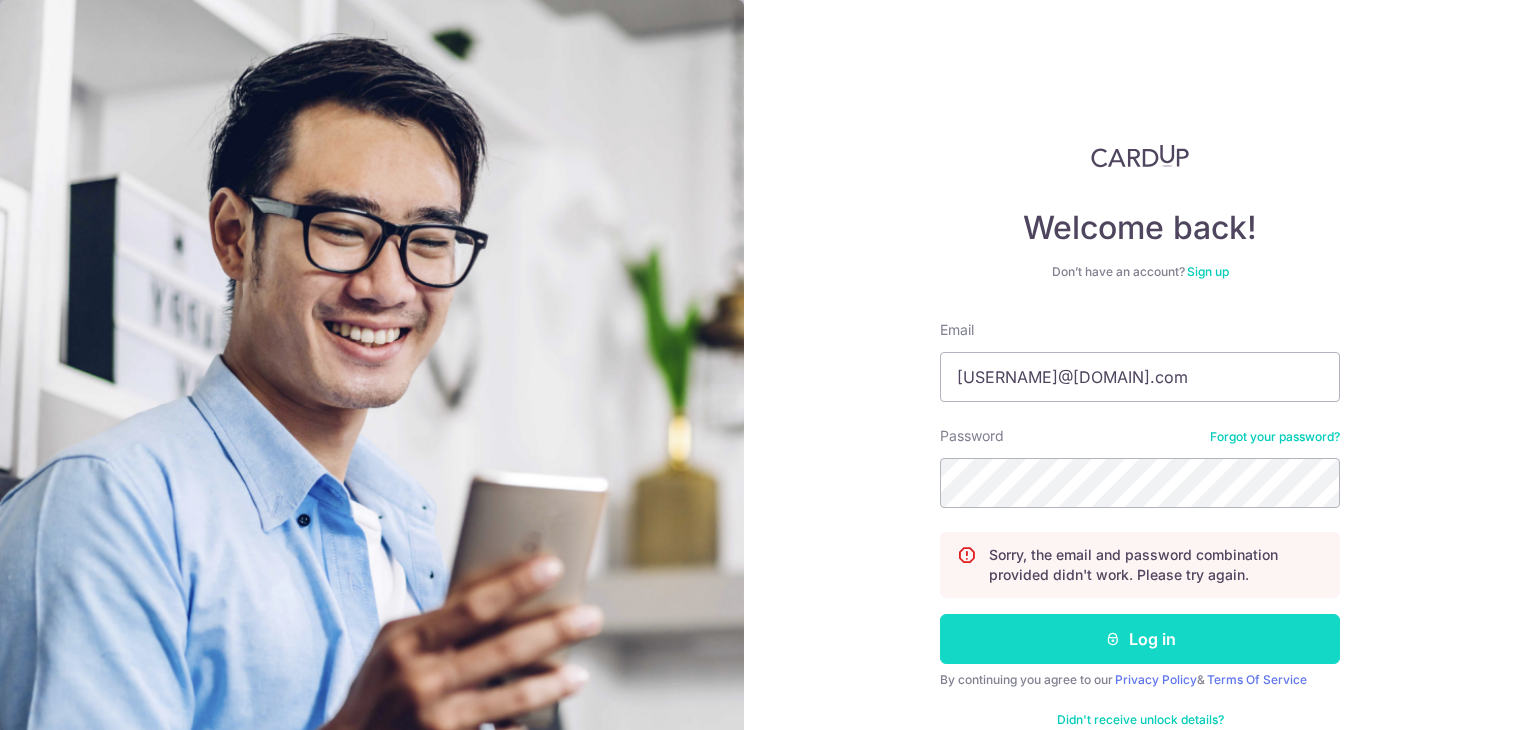 click on "Log in" at bounding box center [1140, 639] 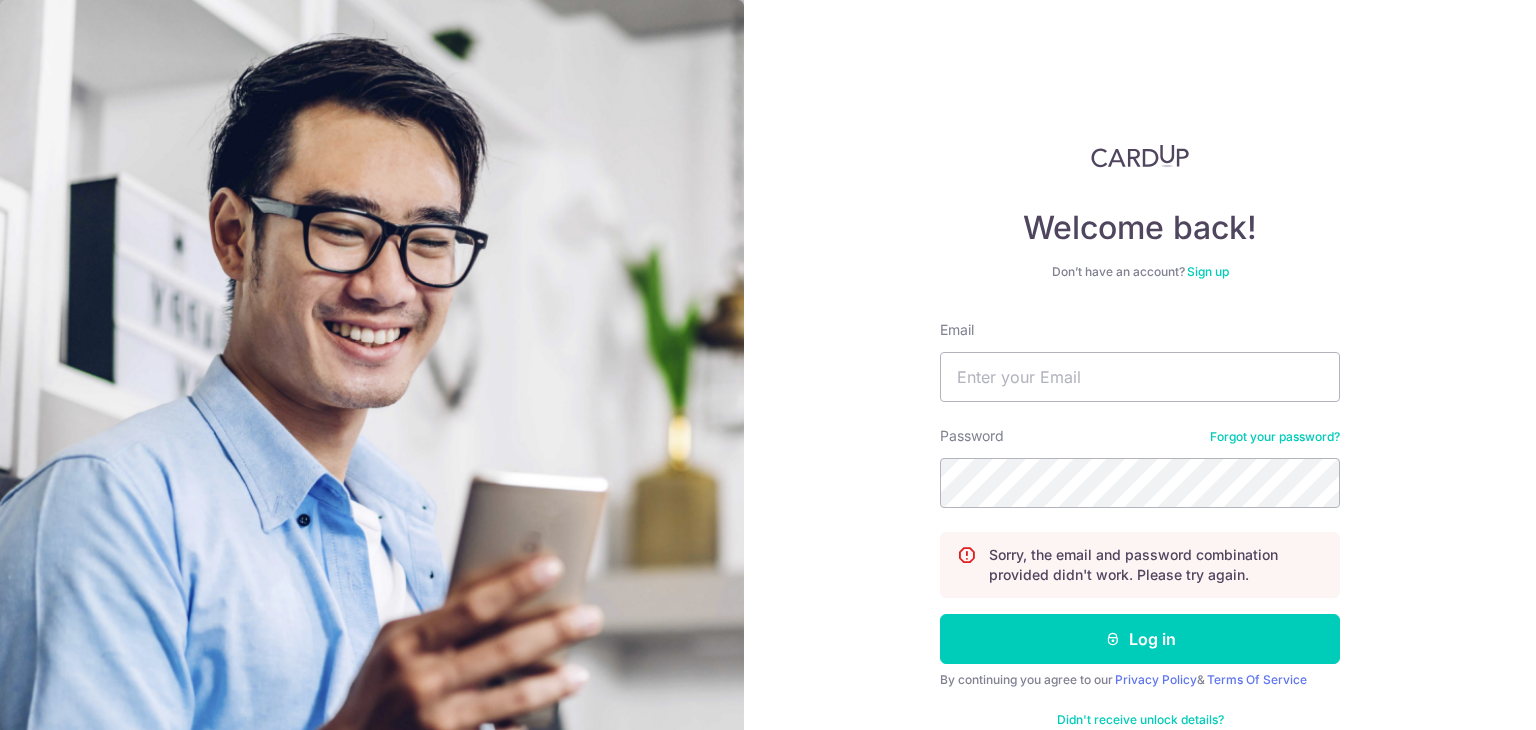 scroll, scrollTop: 0, scrollLeft: 0, axis: both 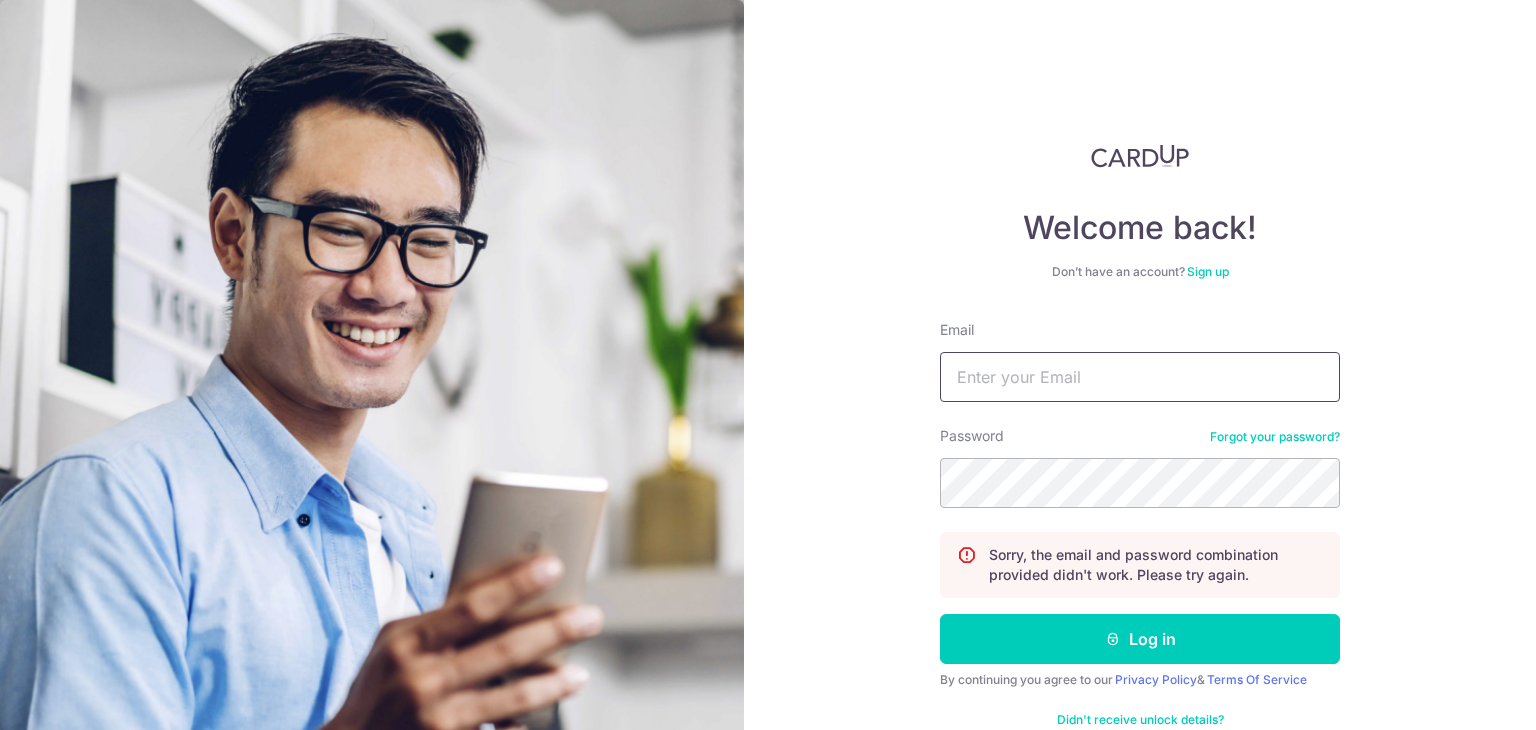 click on "Email" at bounding box center (1140, 377) 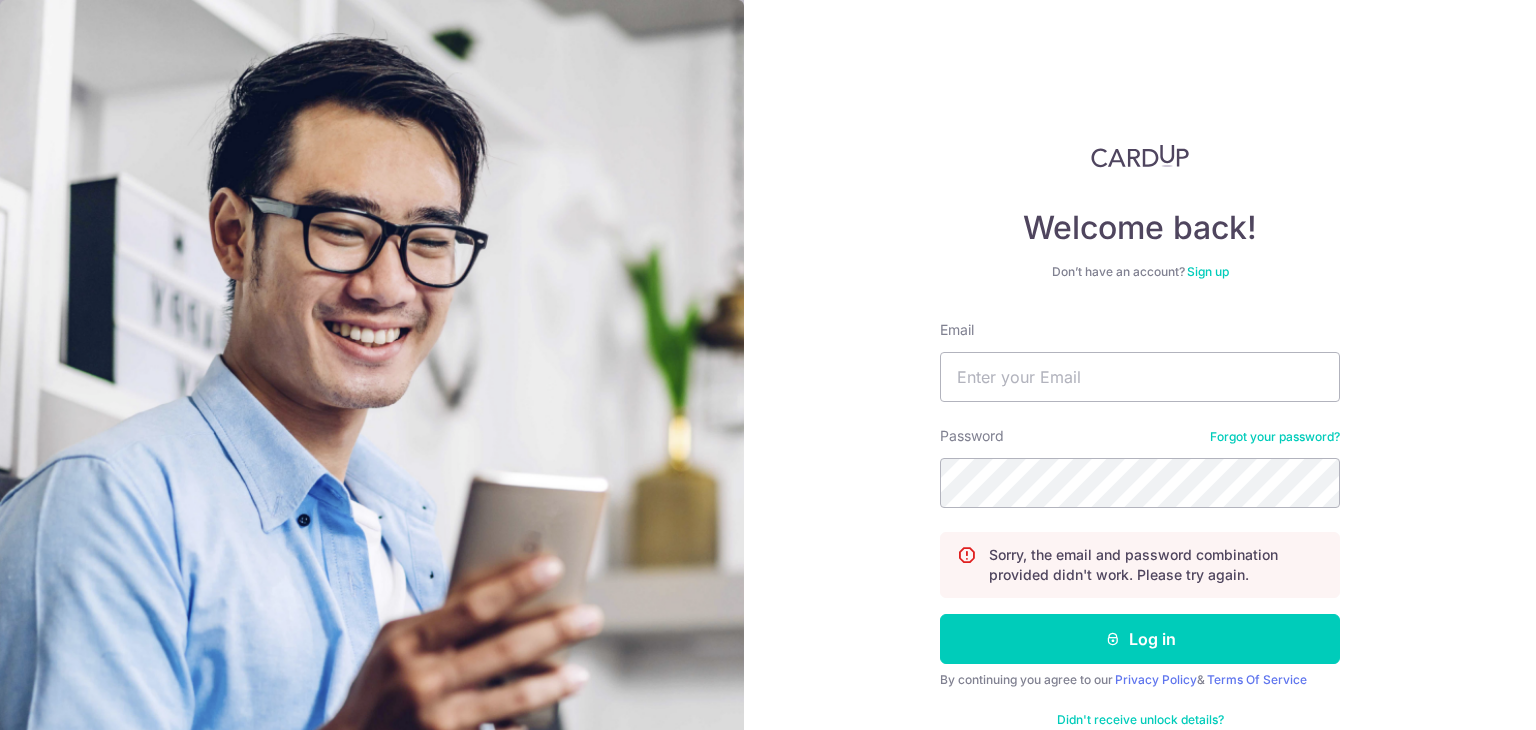 click on "Forgot your password?" at bounding box center [1275, 437] 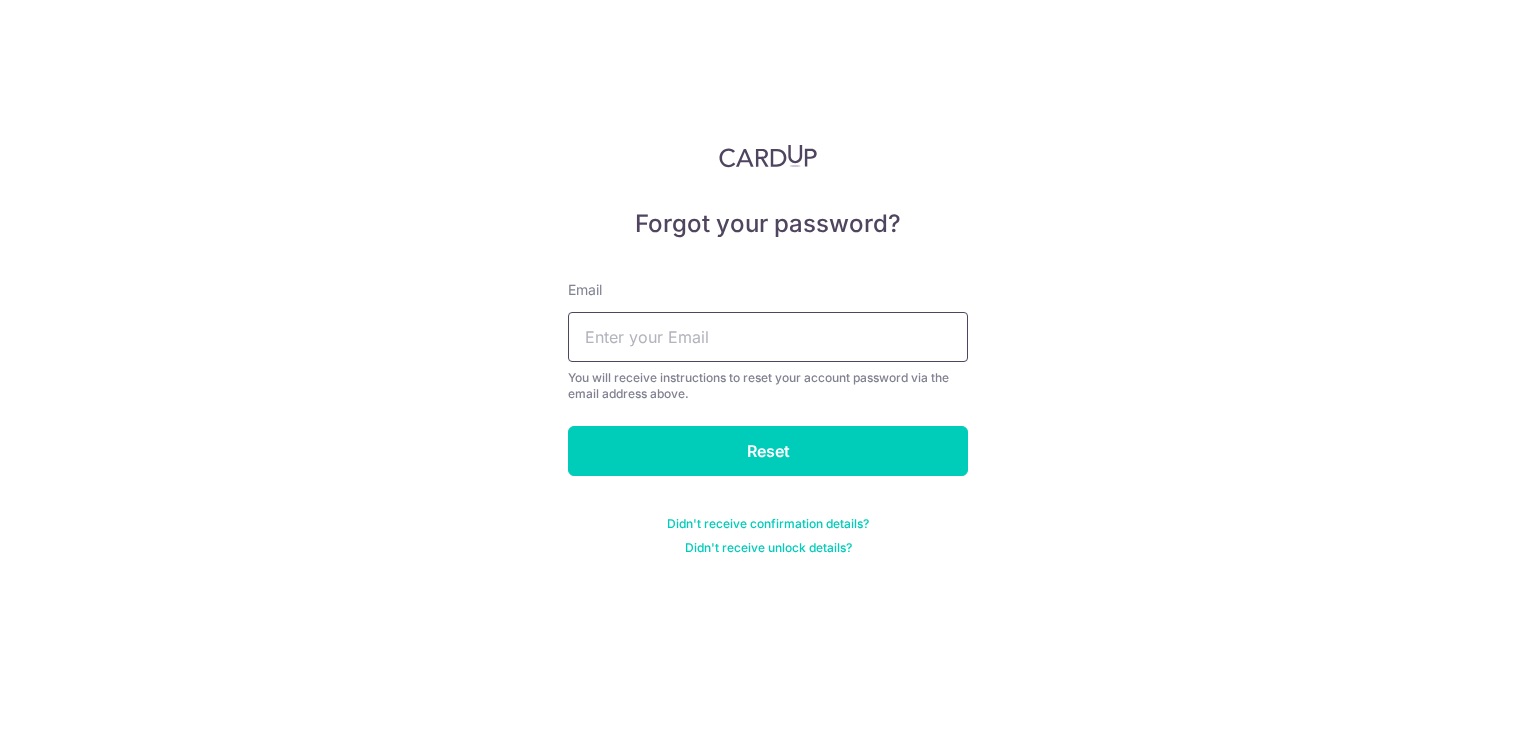 click at bounding box center (768, 337) 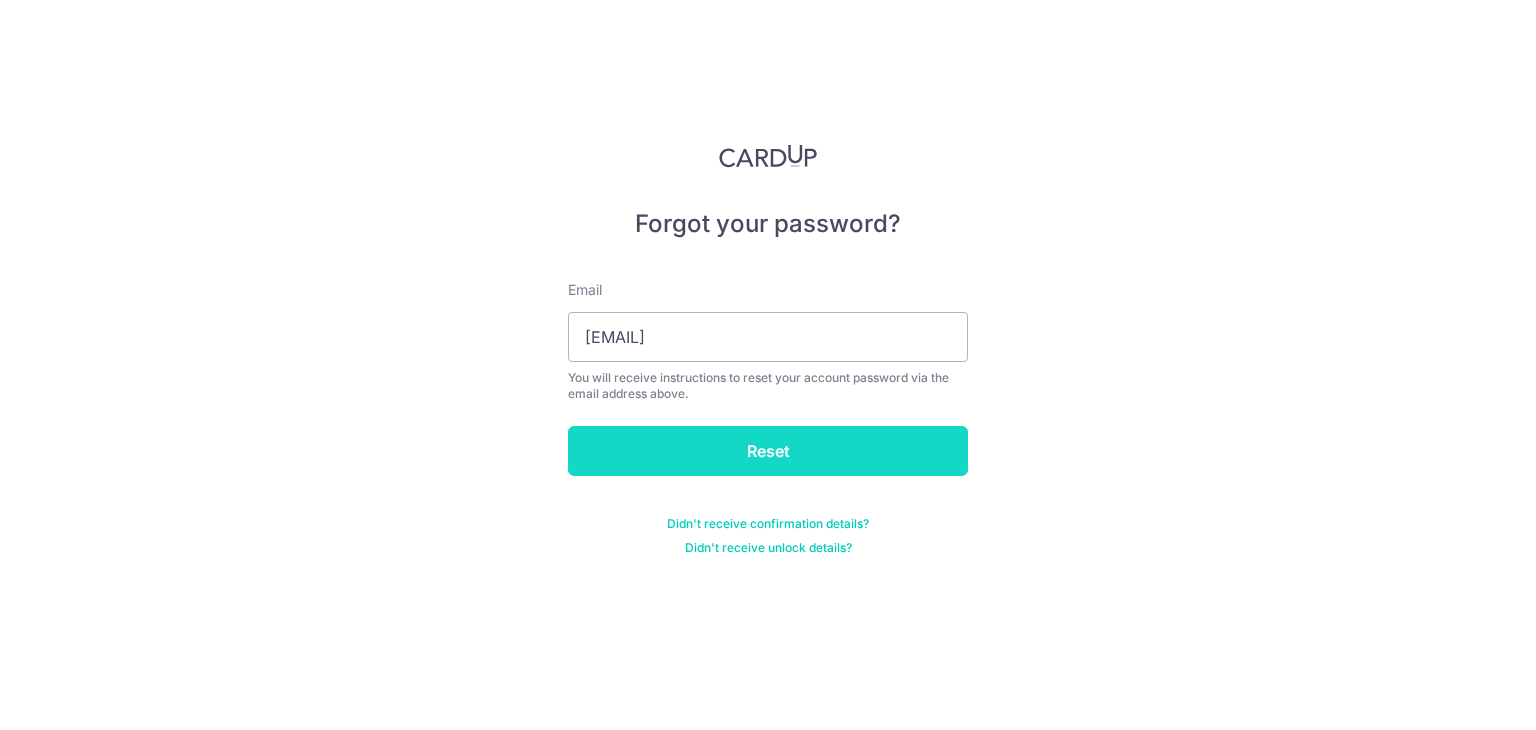 click on "Reset" at bounding box center [768, 451] 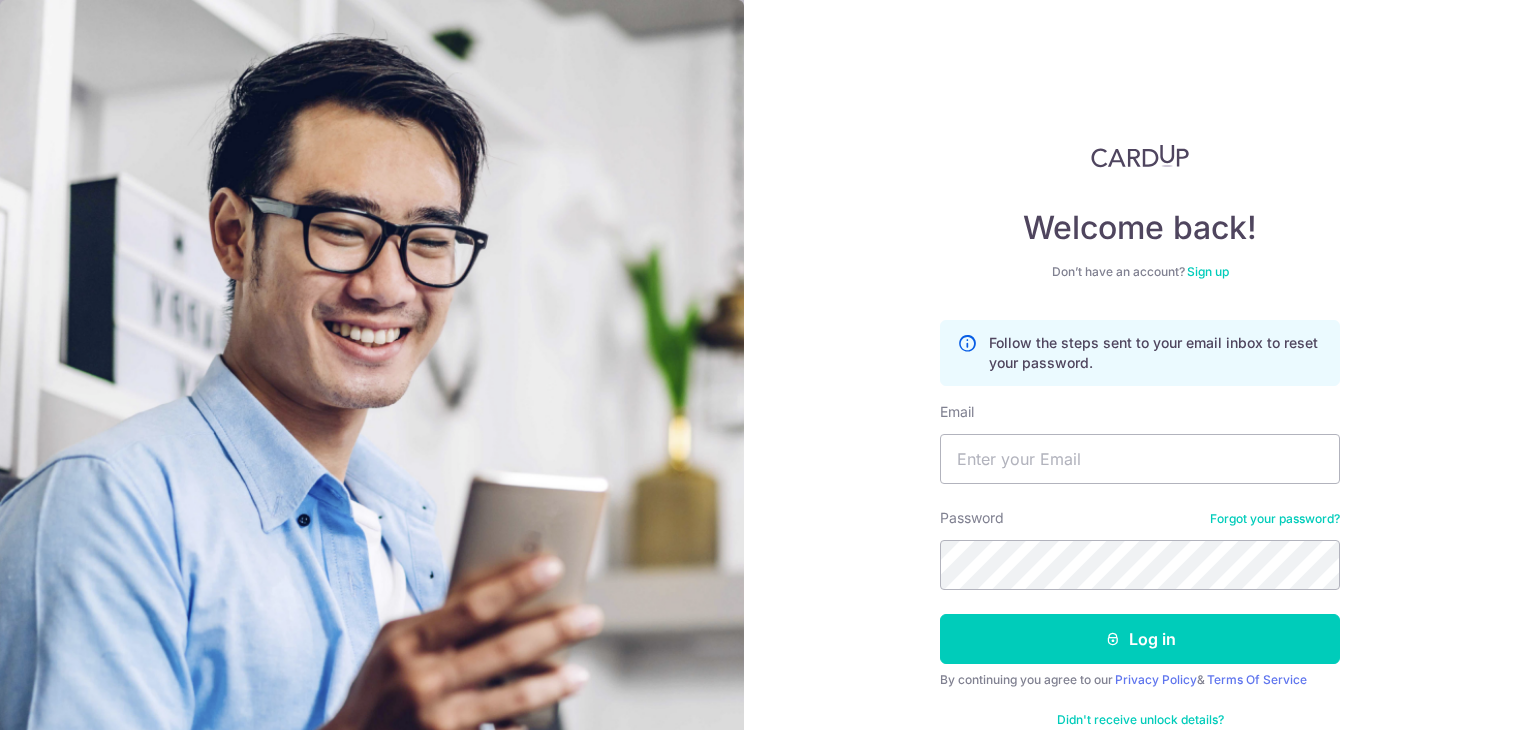 scroll, scrollTop: 0, scrollLeft: 0, axis: both 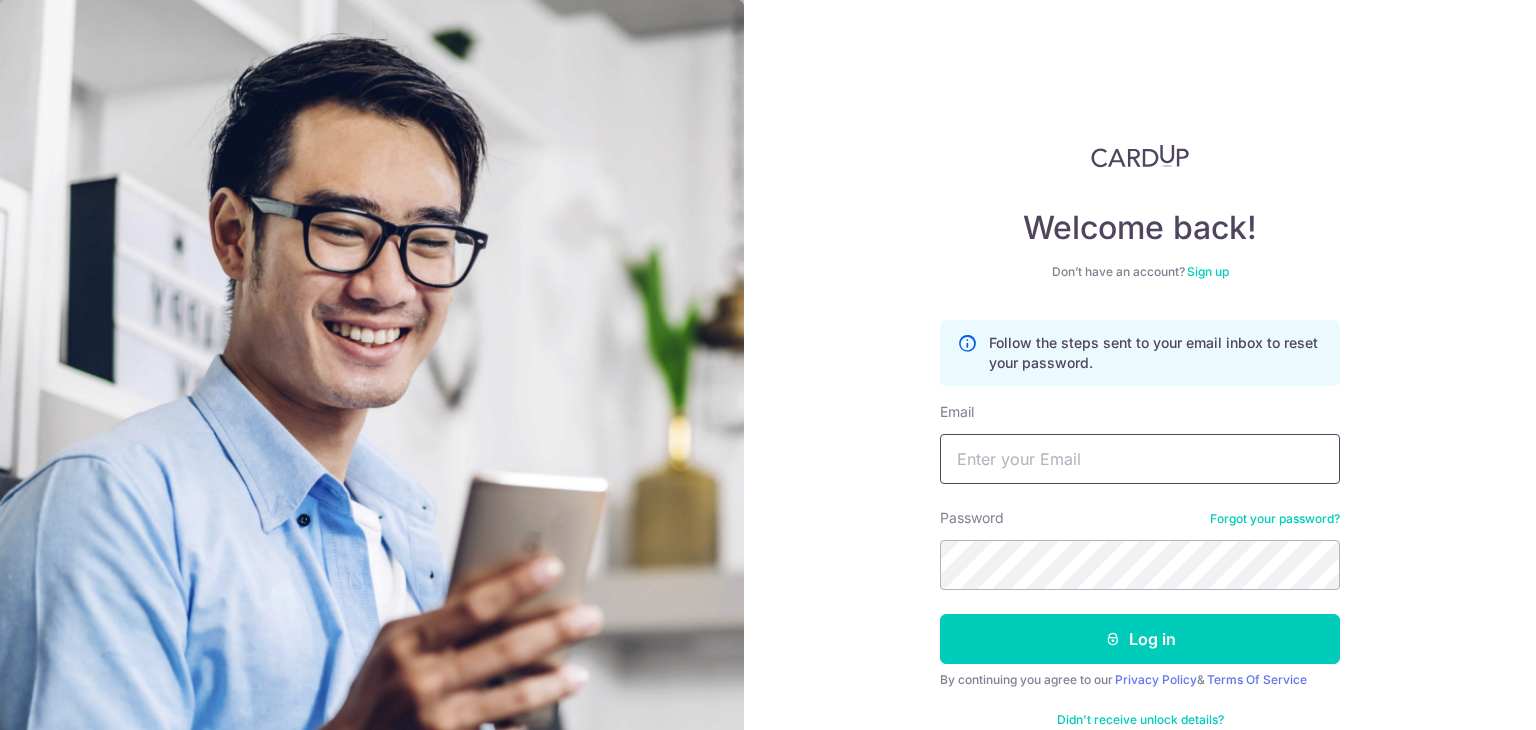 click on "Email" at bounding box center [1140, 459] 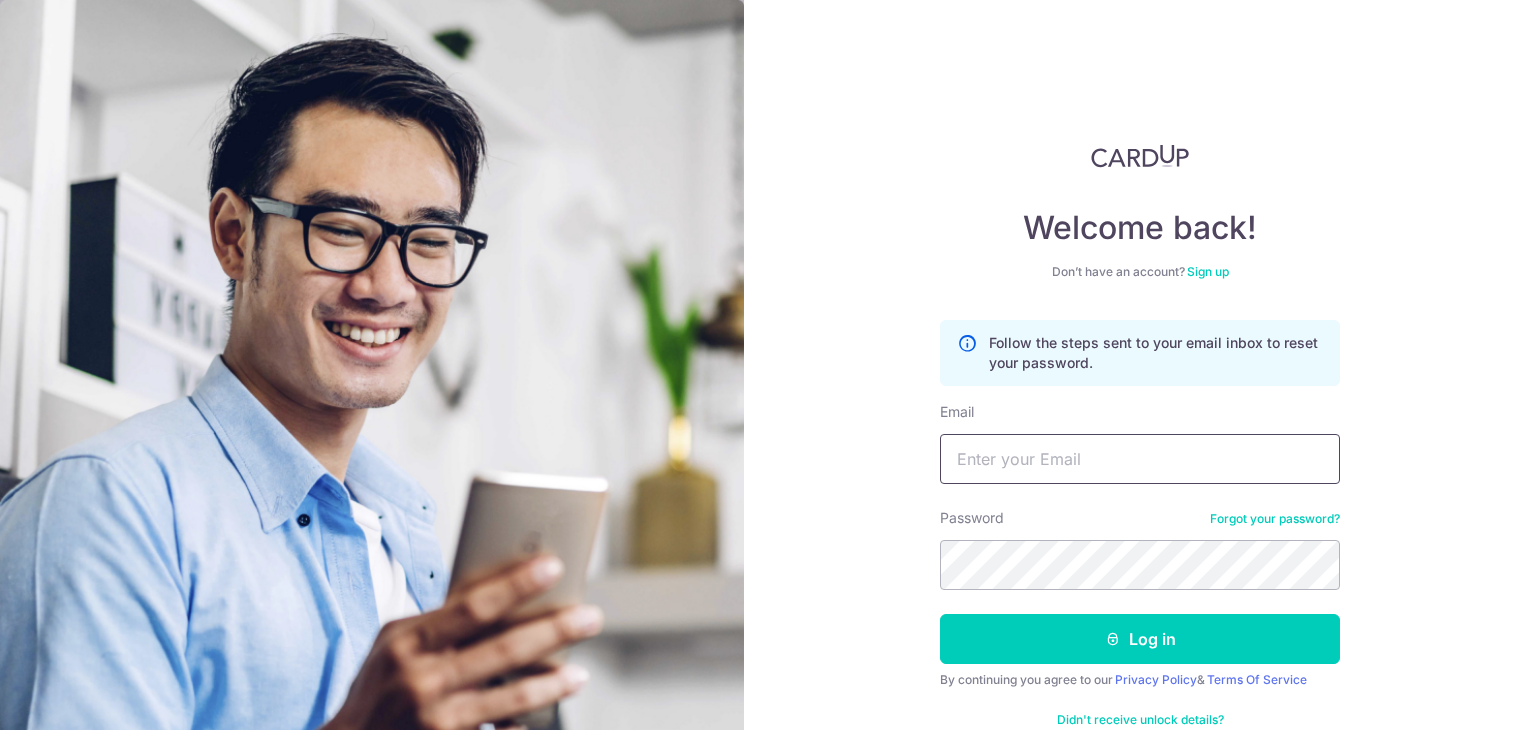 type on "irman.marzaini@outlook.com" 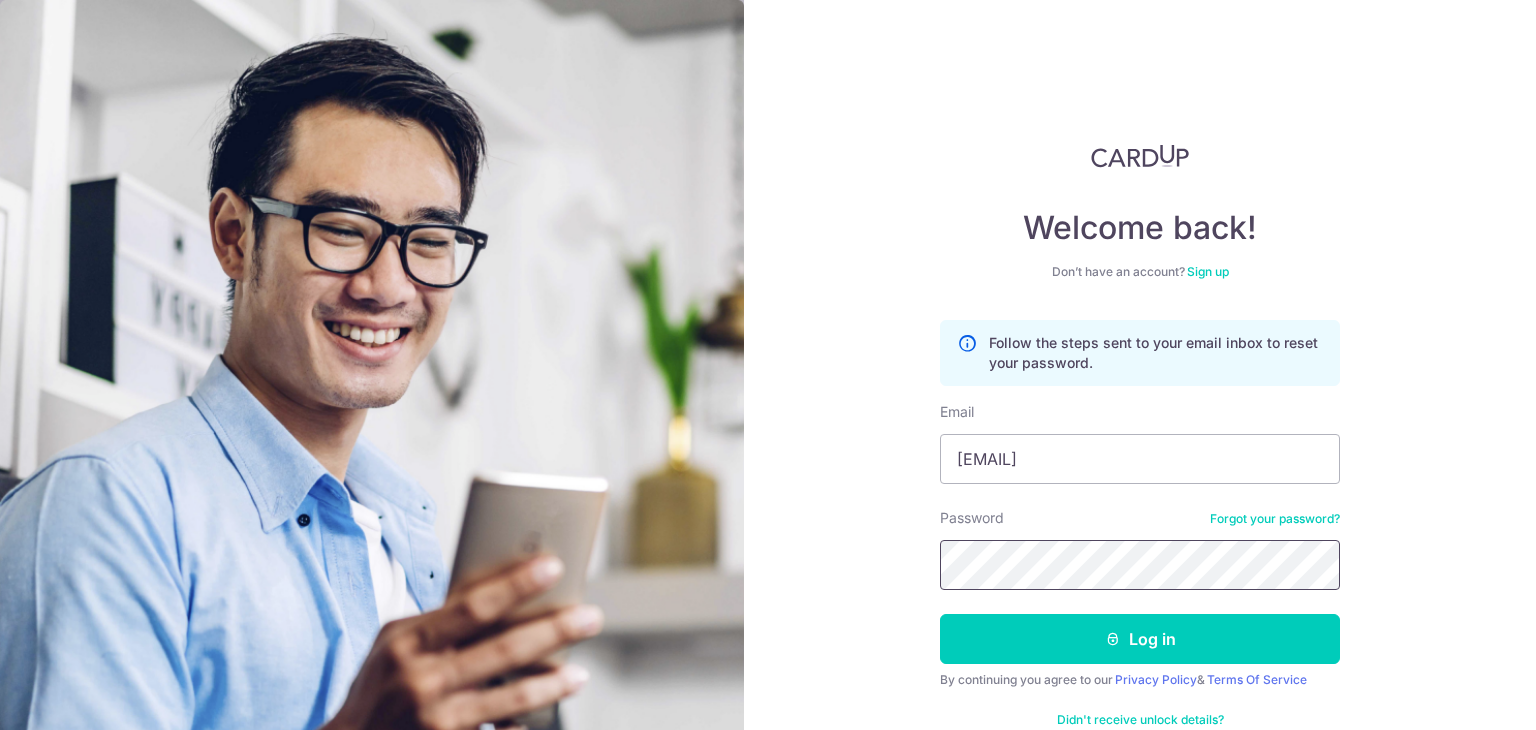 click on "Log in" at bounding box center (1140, 639) 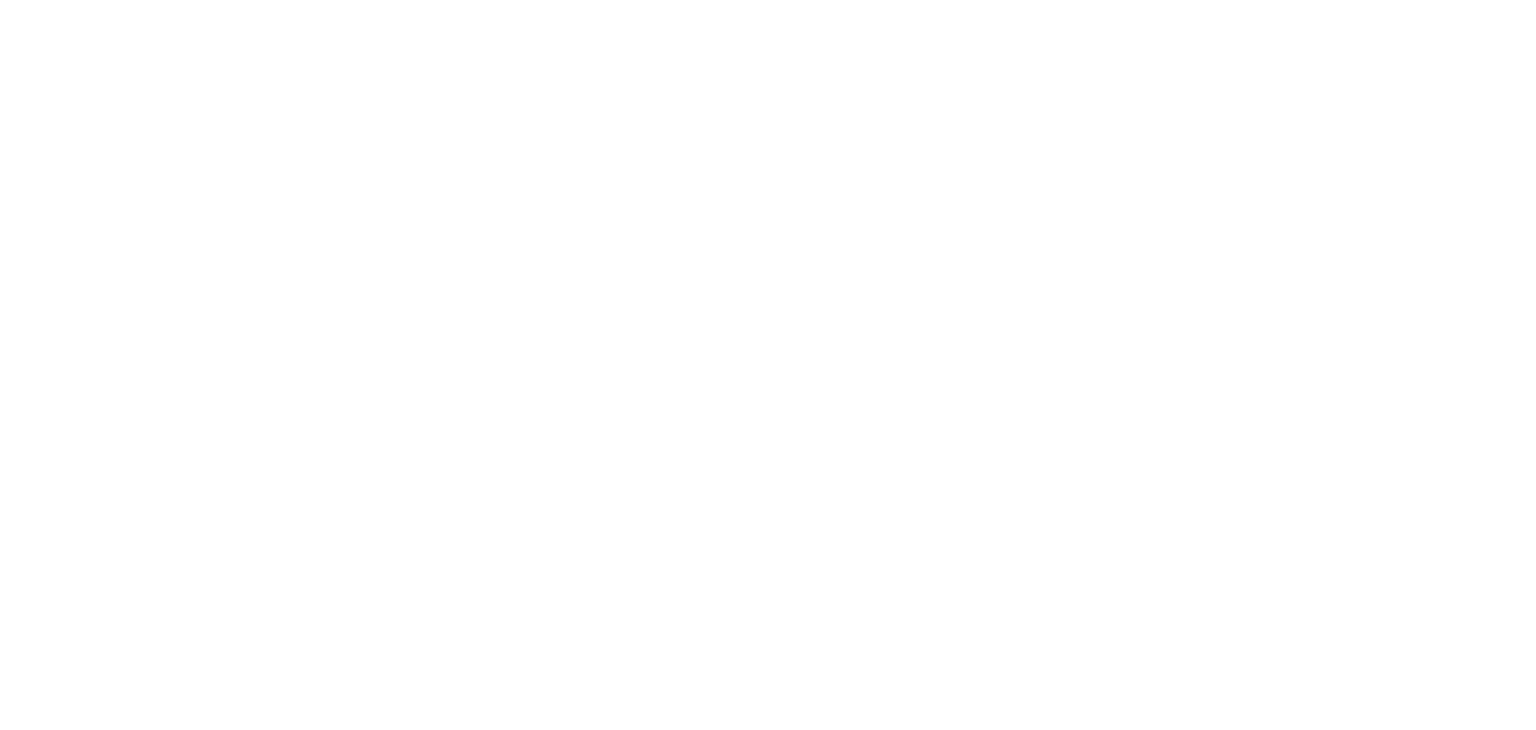 scroll, scrollTop: 0, scrollLeft: 0, axis: both 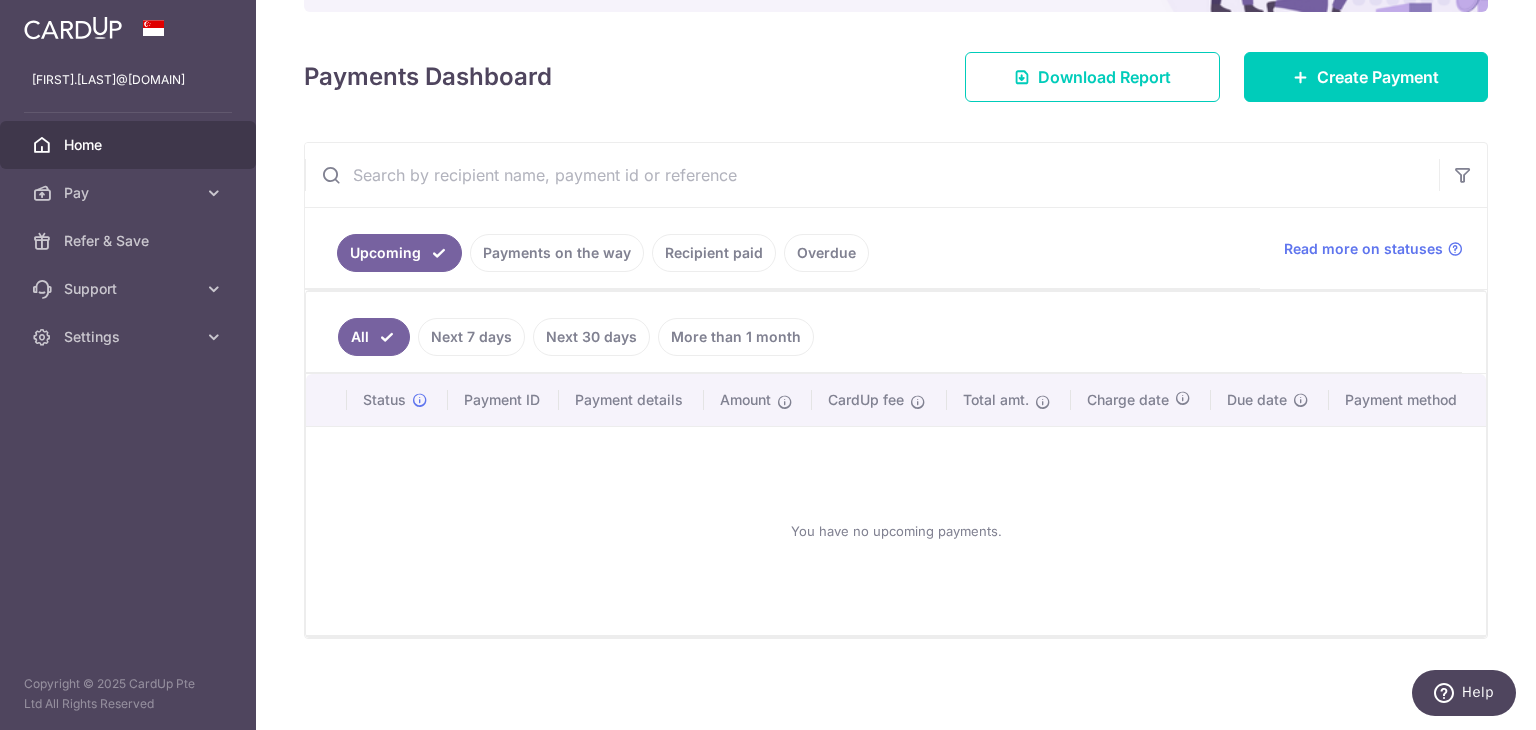 click on "Payments on the way" at bounding box center (557, 253) 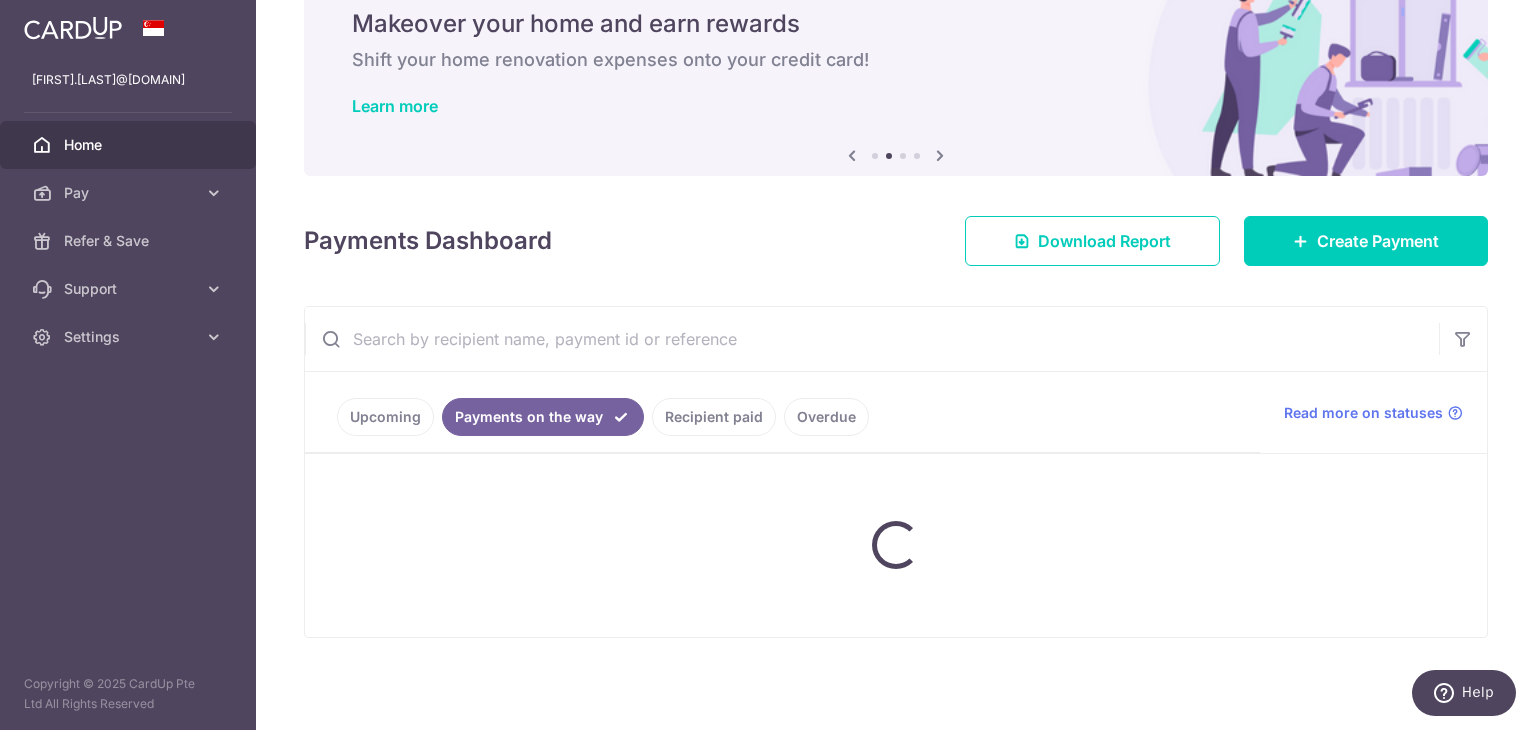 scroll, scrollTop: 160, scrollLeft: 0, axis: vertical 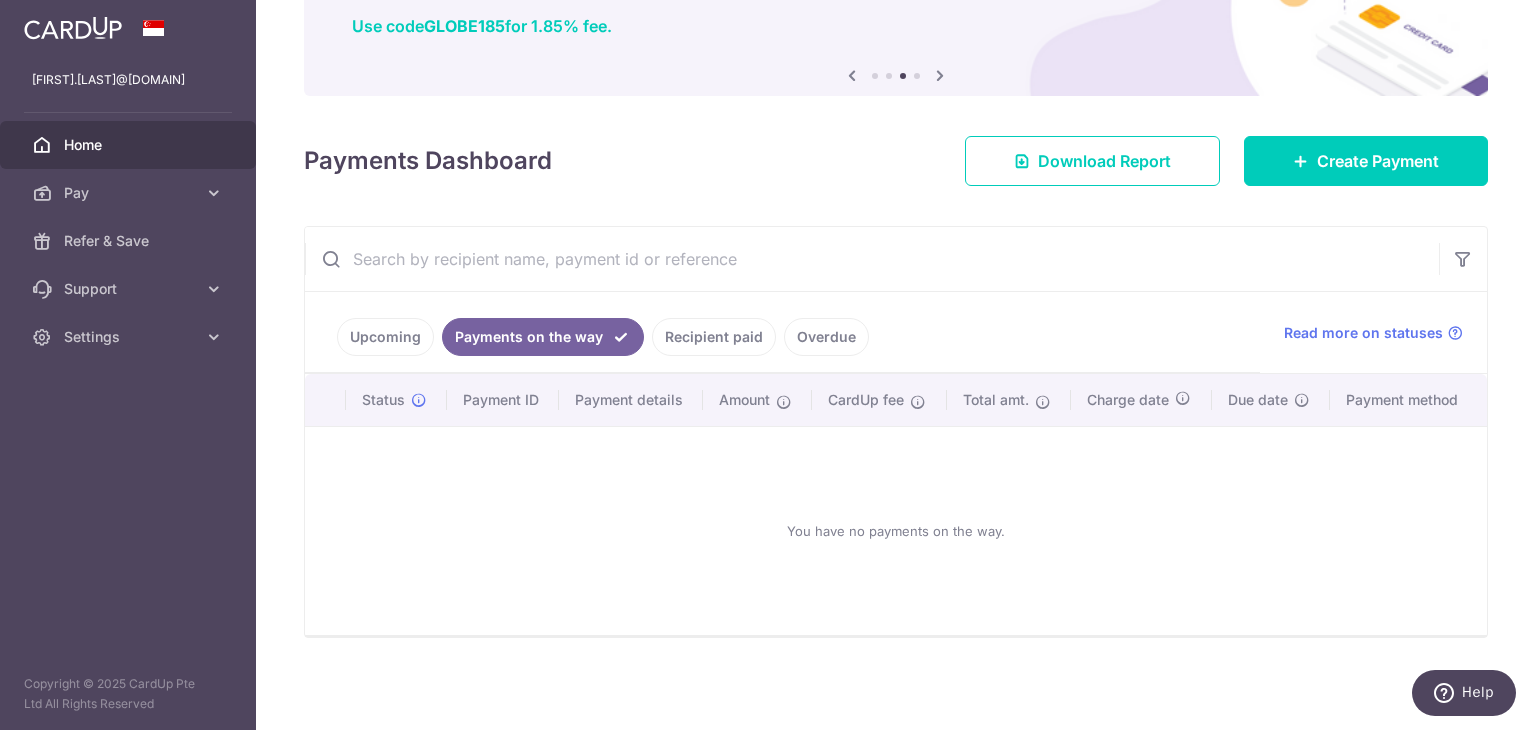 click on "Recipient paid" at bounding box center [714, 337] 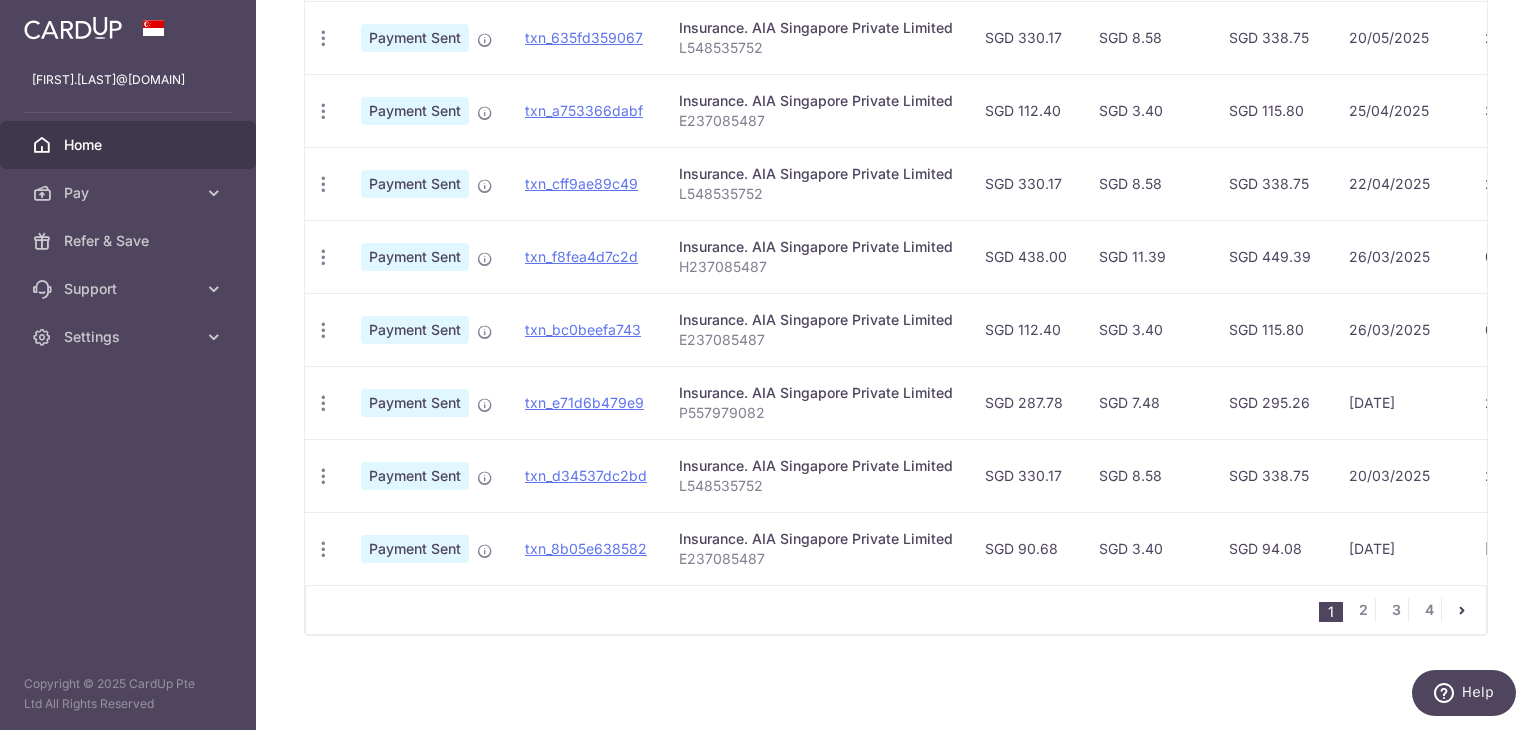 scroll, scrollTop: 72, scrollLeft: 0, axis: vertical 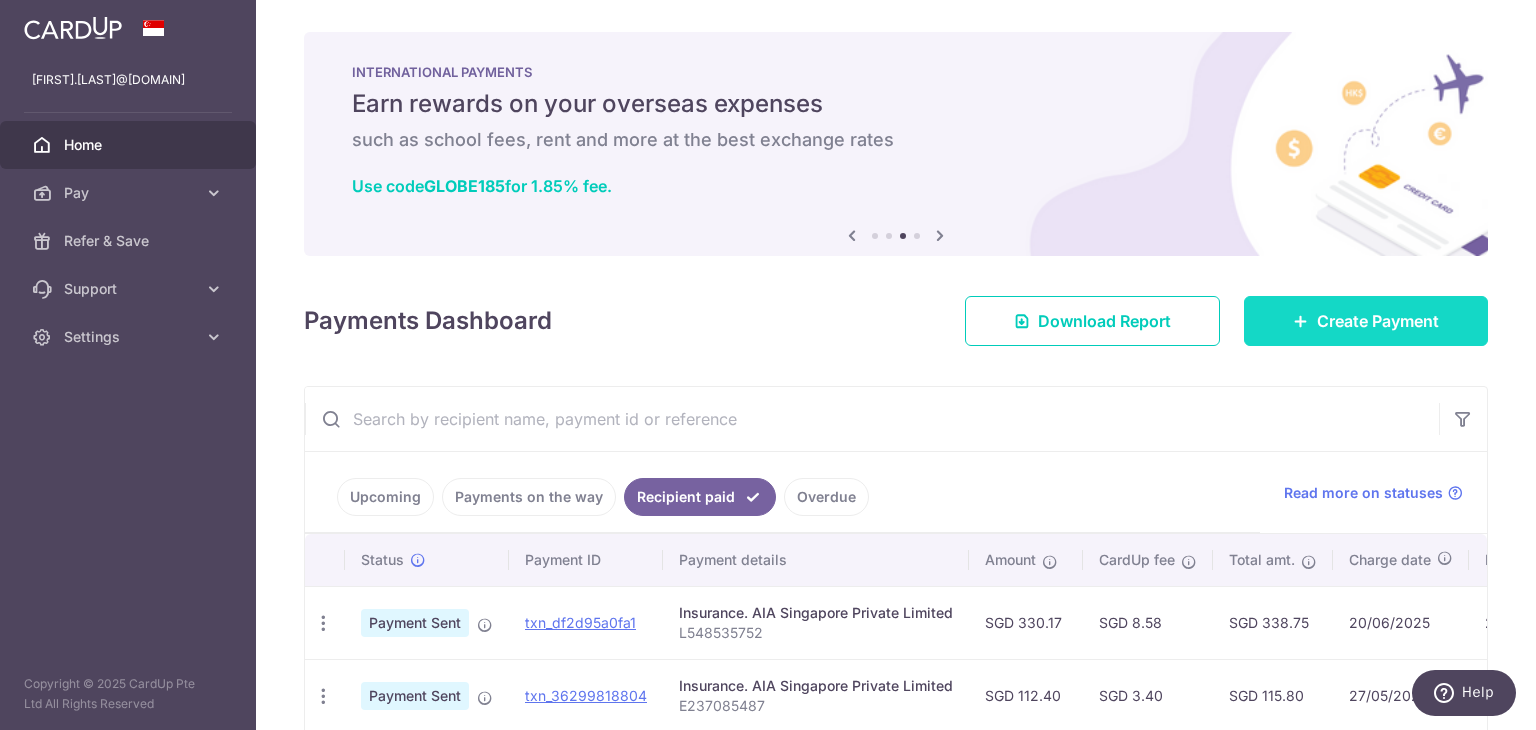 click on "Create Payment" at bounding box center [1378, 321] 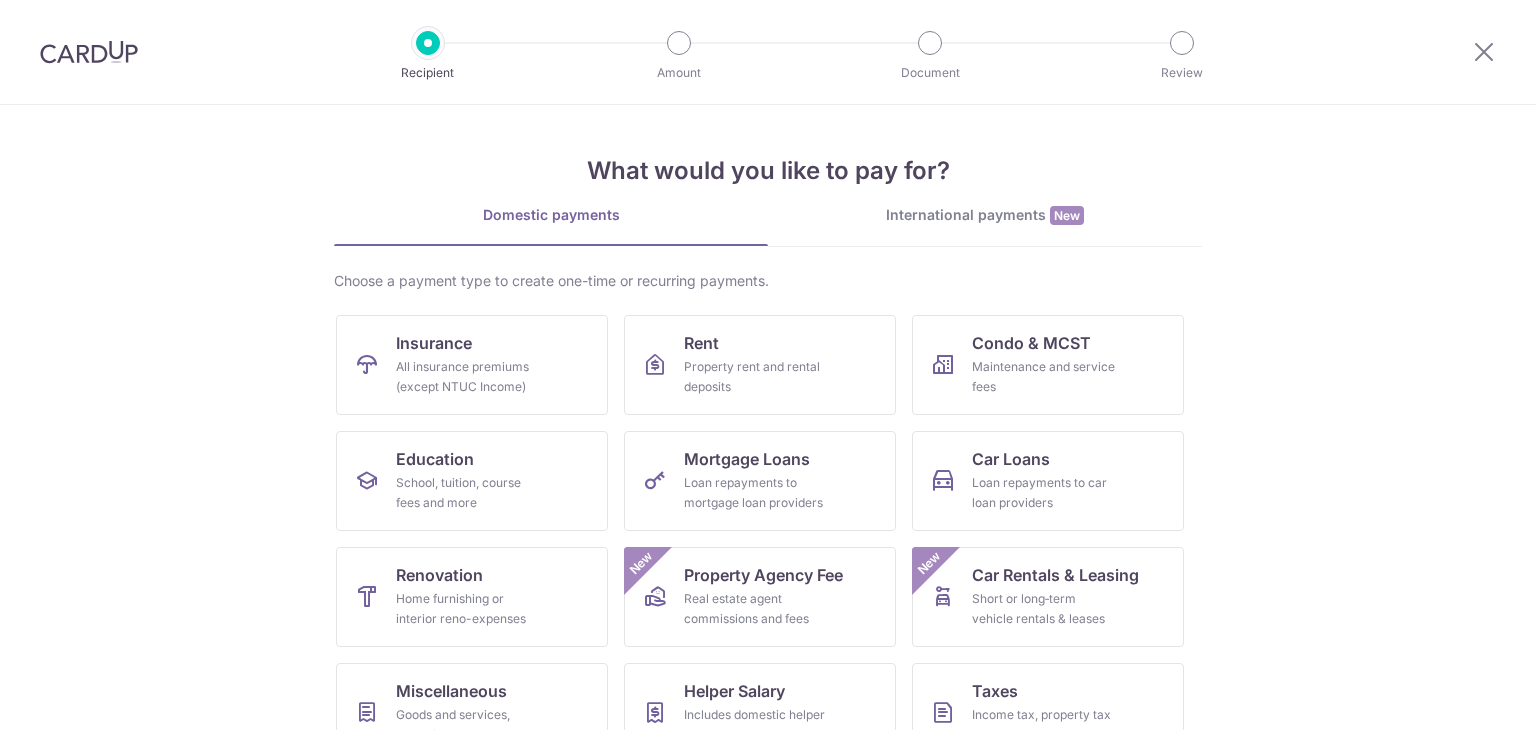 scroll, scrollTop: 0, scrollLeft: 0, axis: both 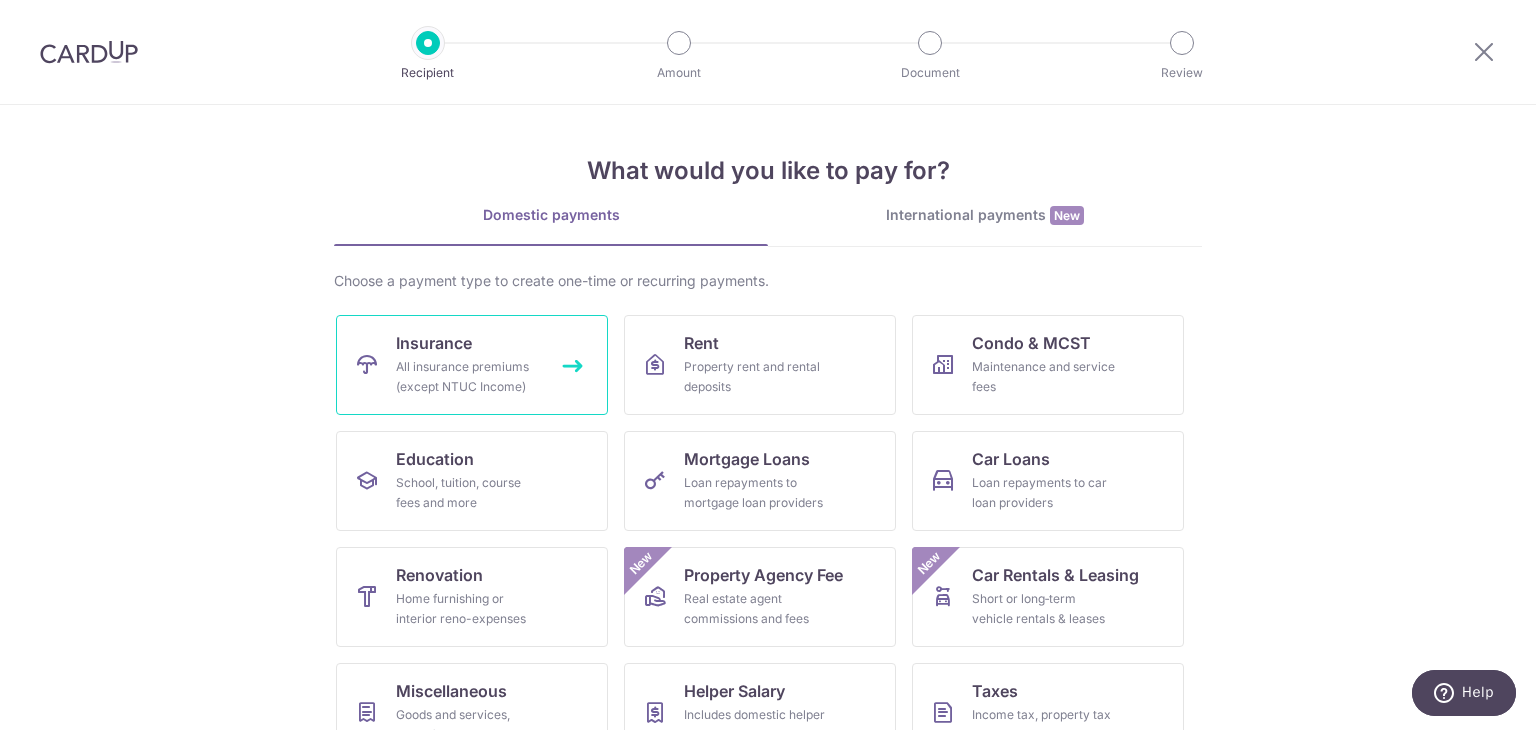 click on "Insurance All insurance premiums (except NTUC Income)" at bounding box center (472, 365) 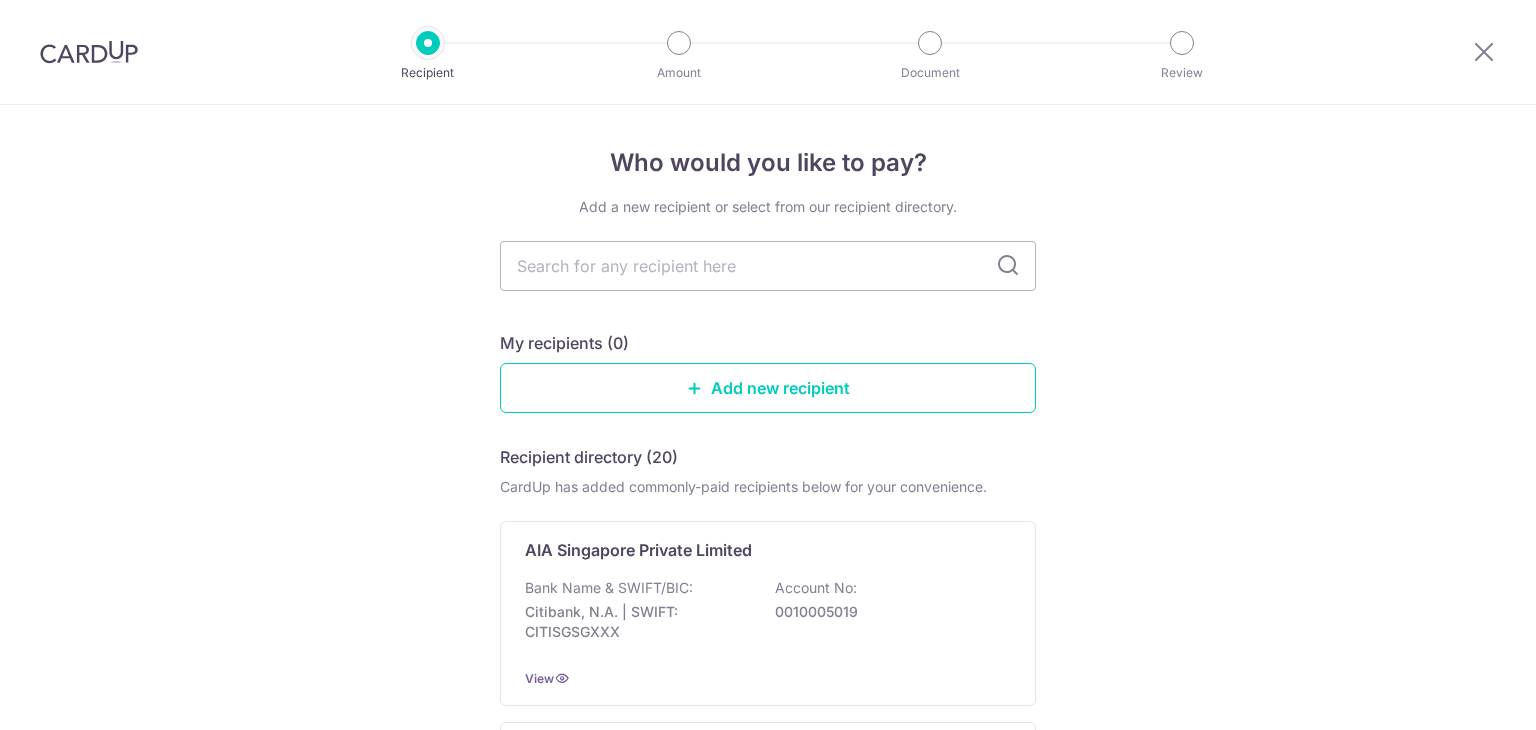scroll, scrollTop: 0, scrollLeft: 0, axis: both 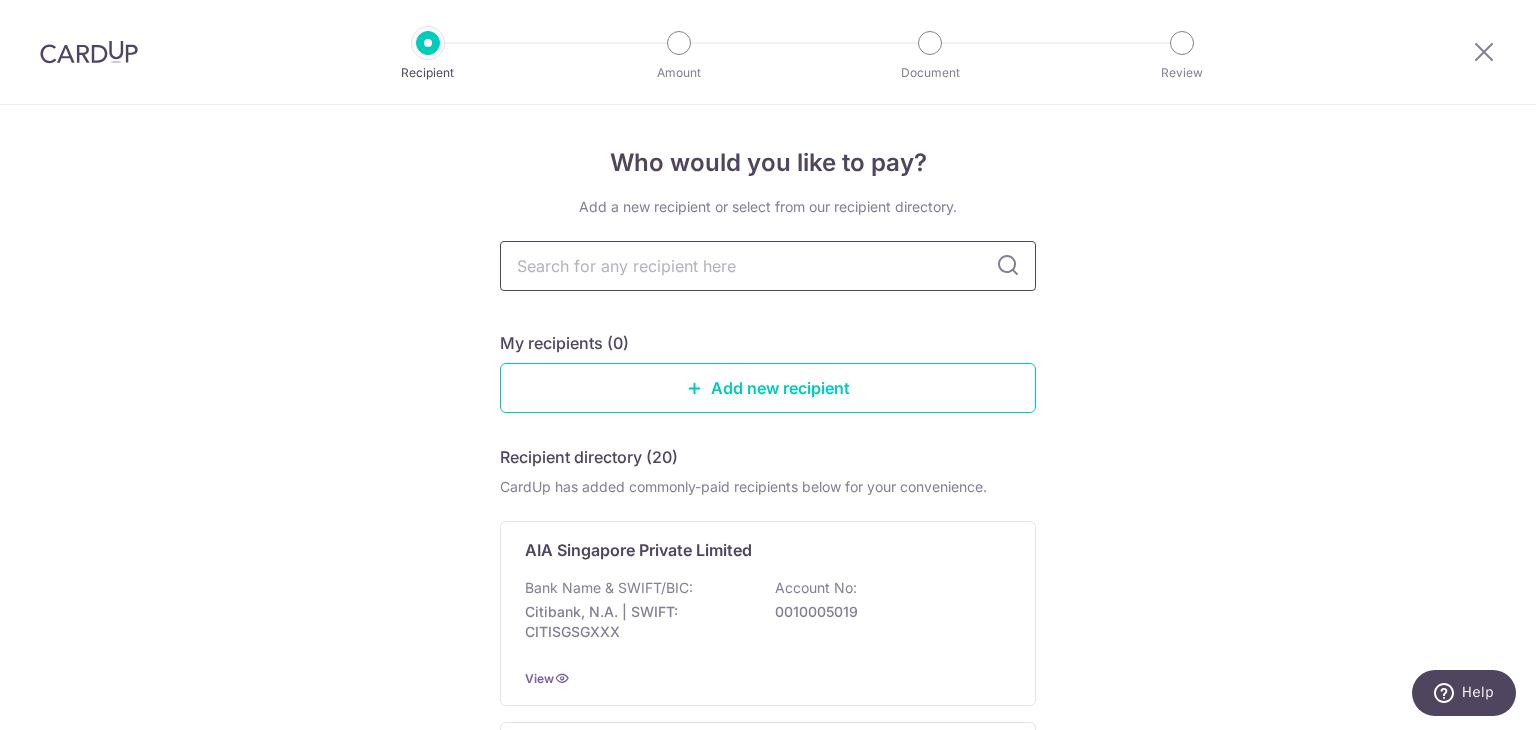 click at bounding box center [768, 266] 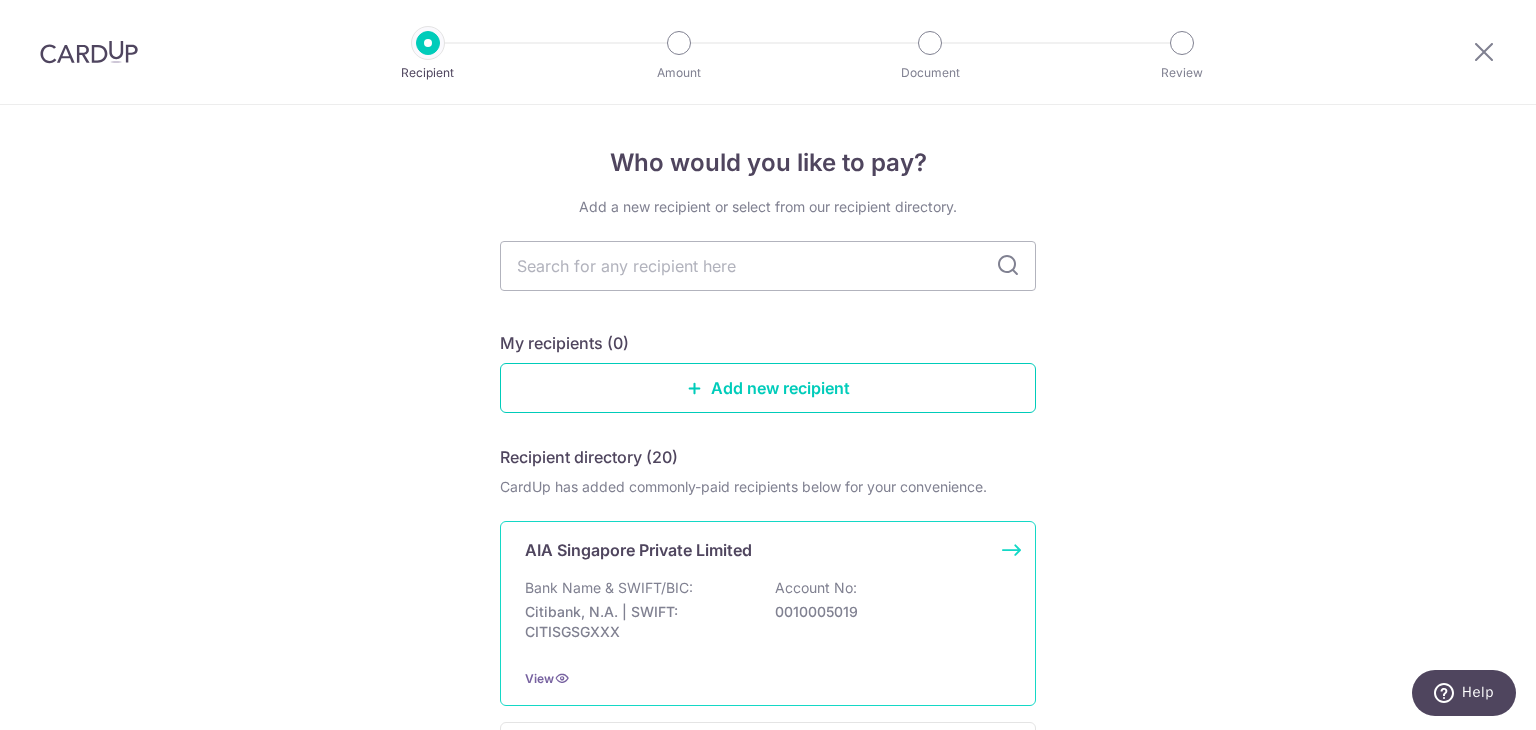 click on "AIA Singapore Private Limited
Bank Name & SWIFT/BIC:
Citibank, N.A. | SWIFT: CITISGSGXXX
Account No:
0010005019
View" at bounding box center [768, 613] 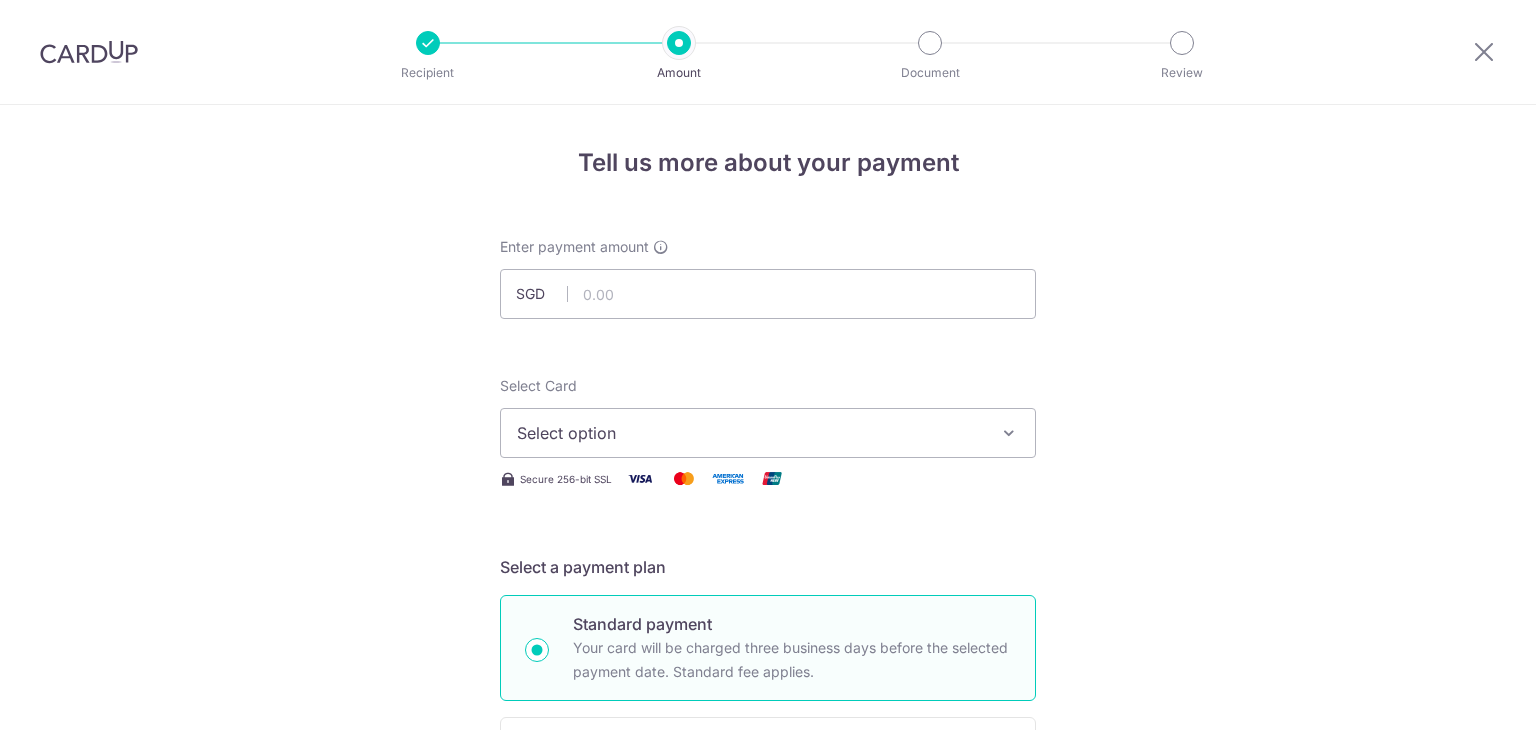 scroll, scrollTop: 0, scrollLeft: 0, axis: both 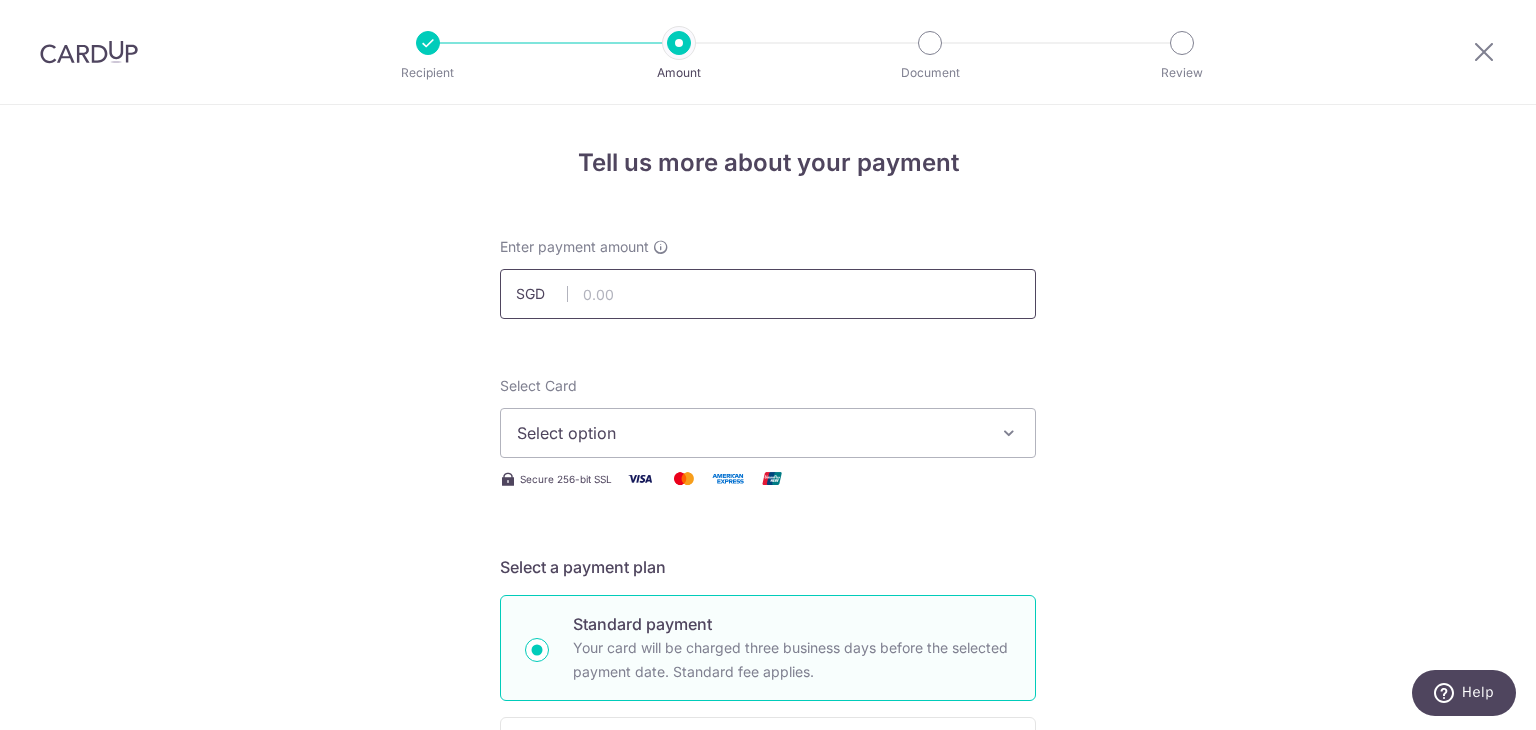 click at bounding box center [768, 294] 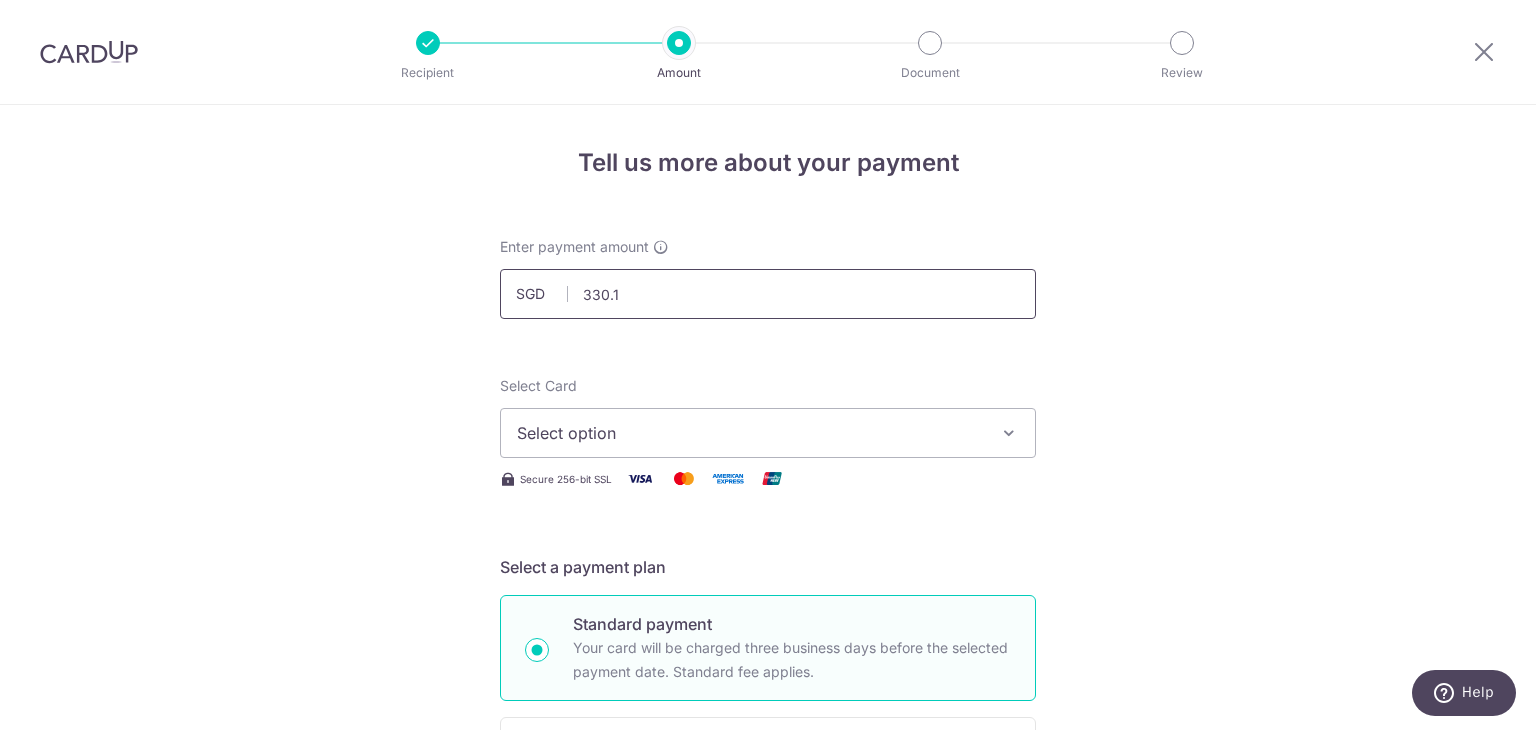 type on "330.17" 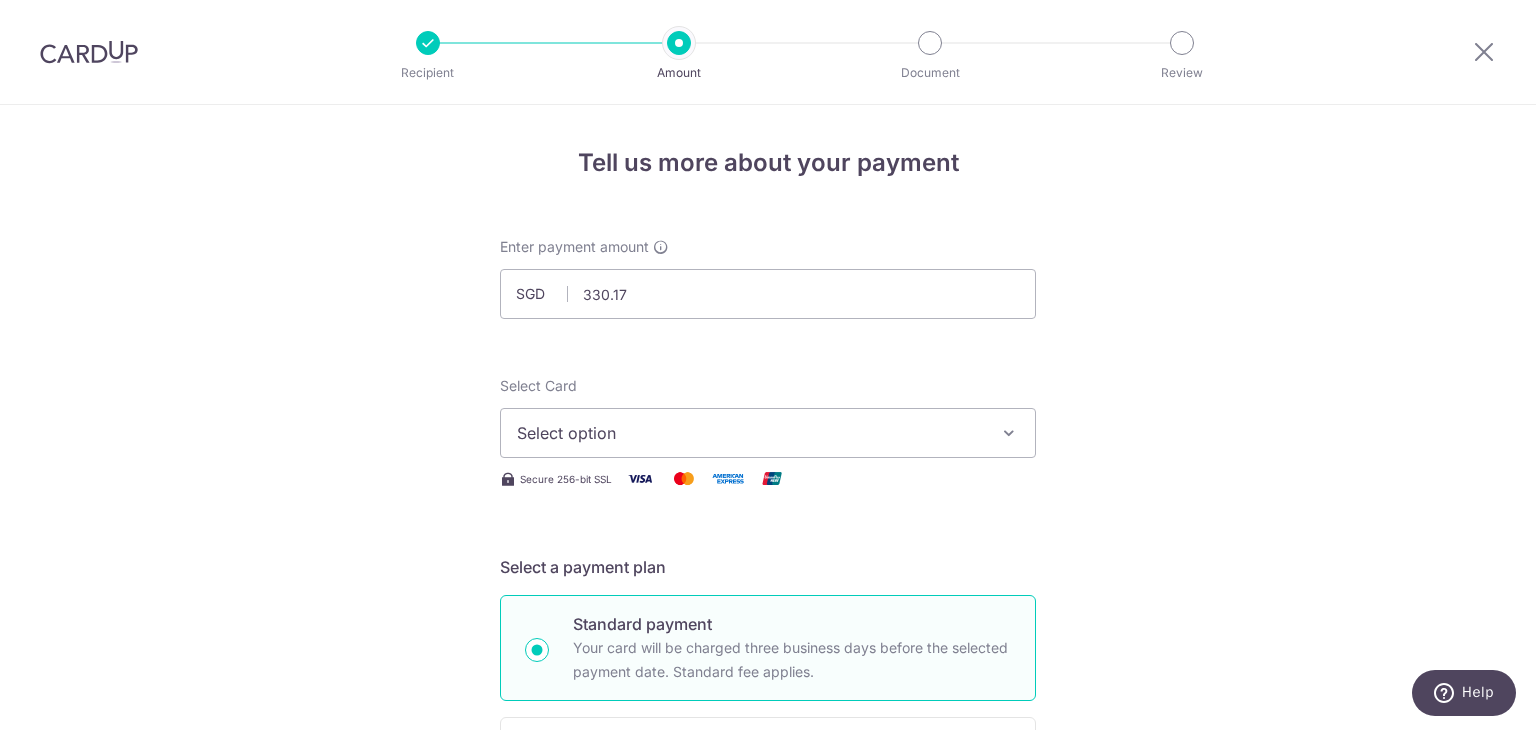 click on "Tell us more about your payment
Select Card
Select option
Add credit card
Your Cards
**** [CARD_LAST_FOUR]
Secure 256-bit SSL
Text
New card details
Card
Secure 256-bit SSL" at bounding box center (768, 1009) 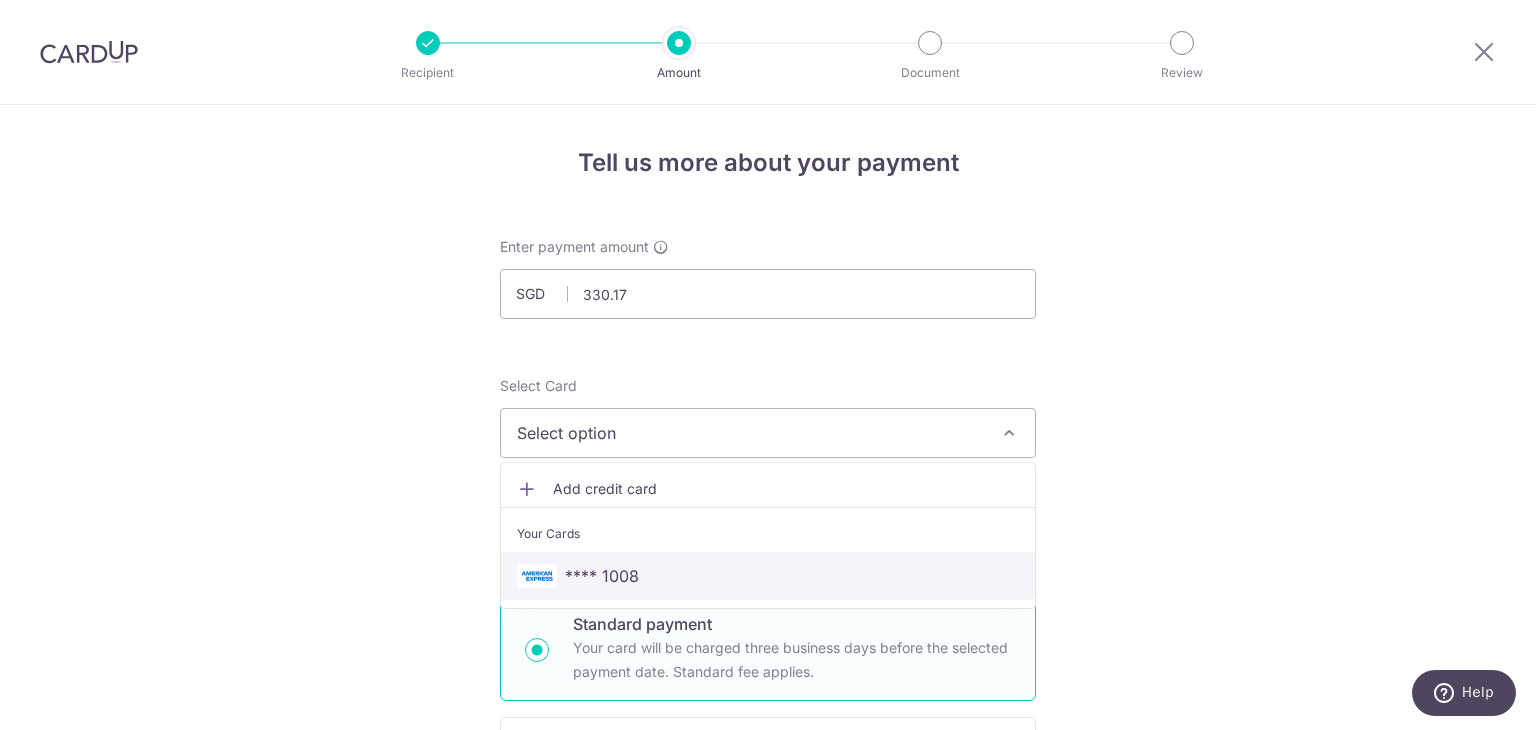 click on "**** 1008" at bounding box center [768, 576] 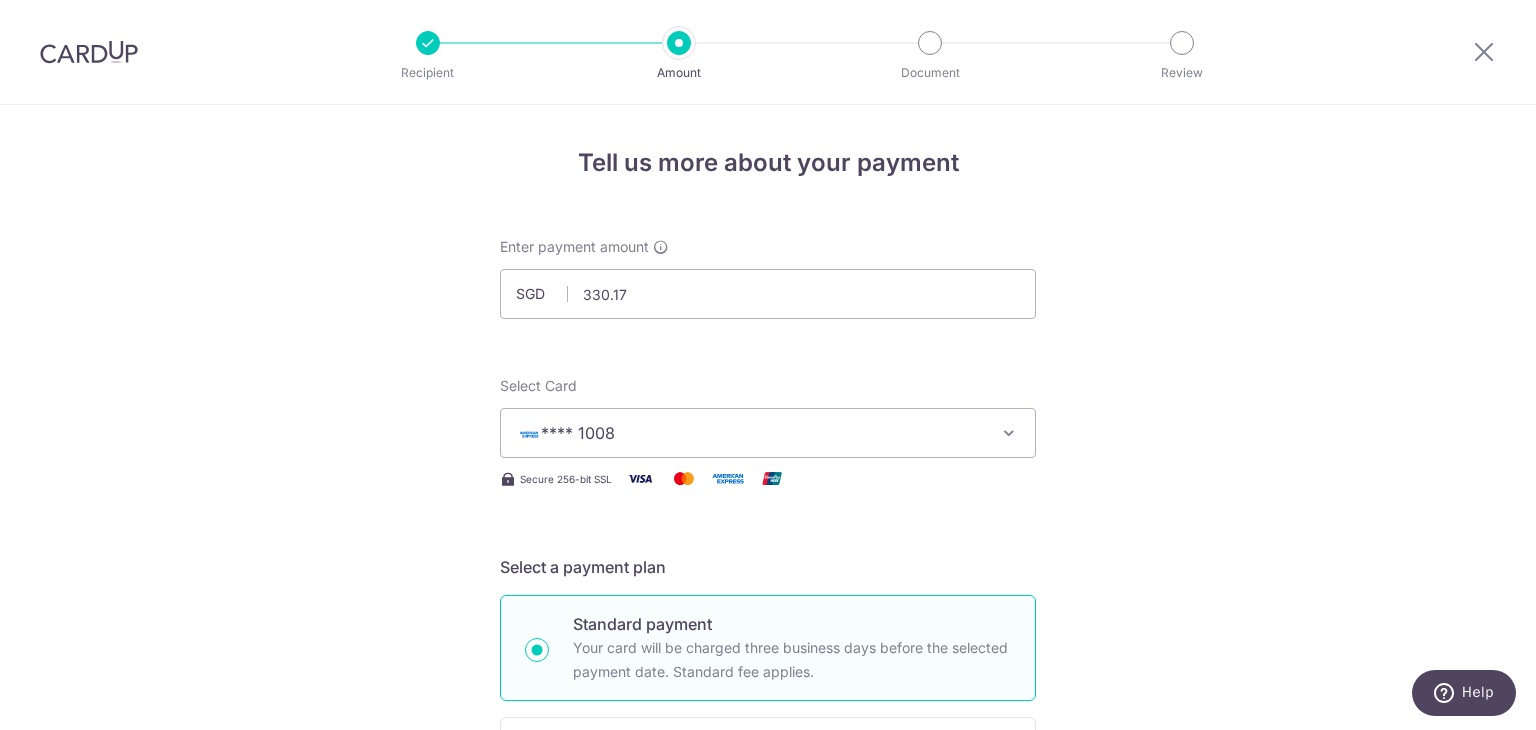 scroll, scrollTop: 666, scrollLeft: 0, axis: vertical 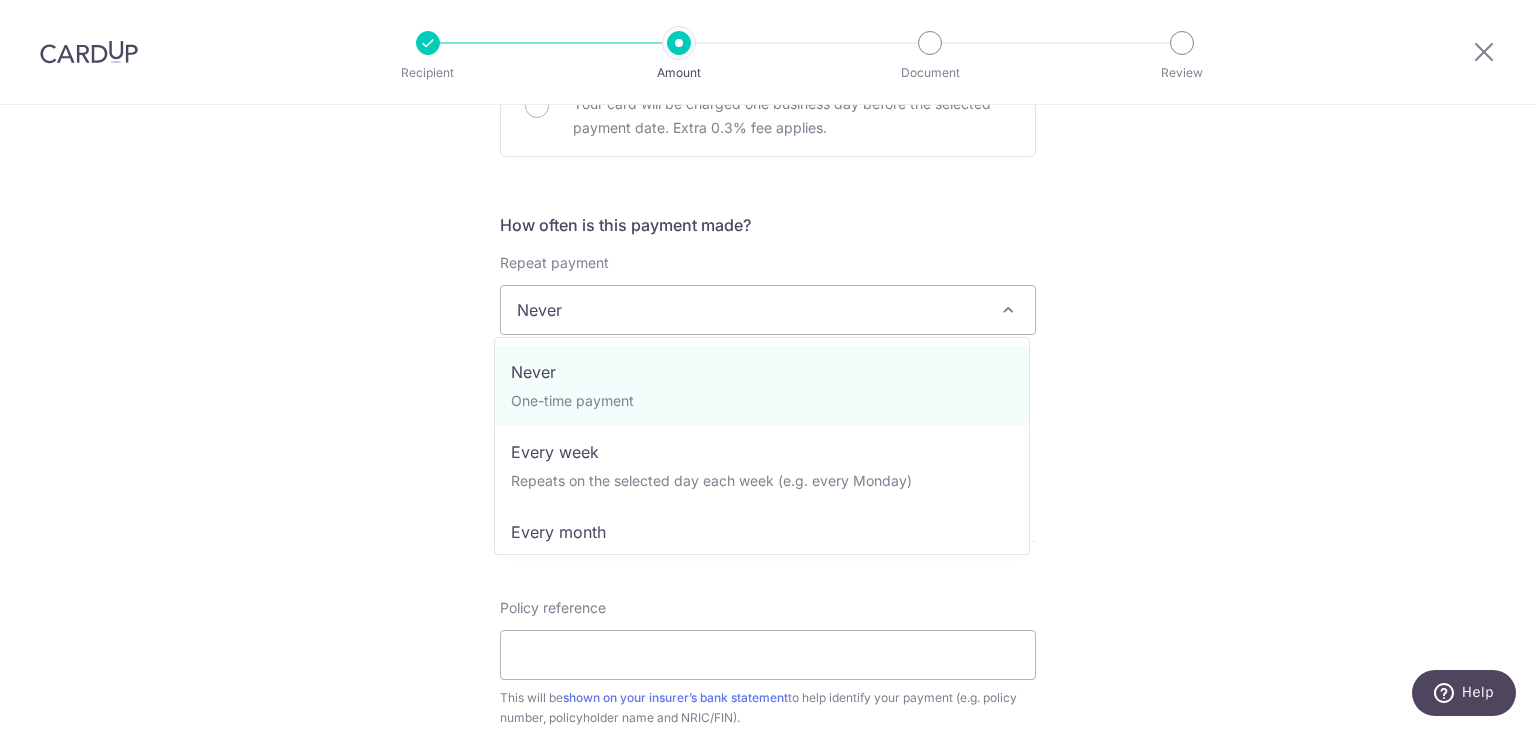click at bounding box center (1008, 310) 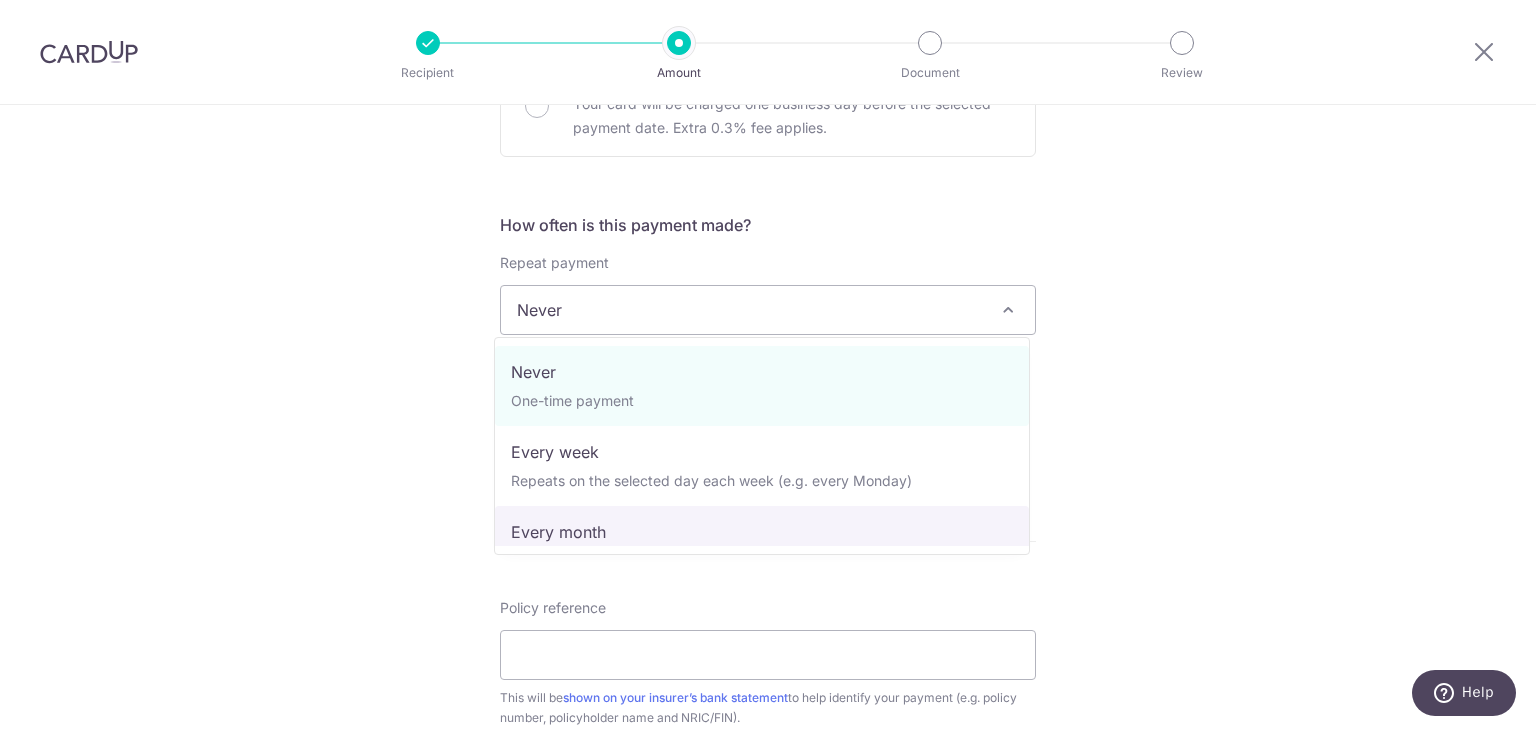 select on "3" 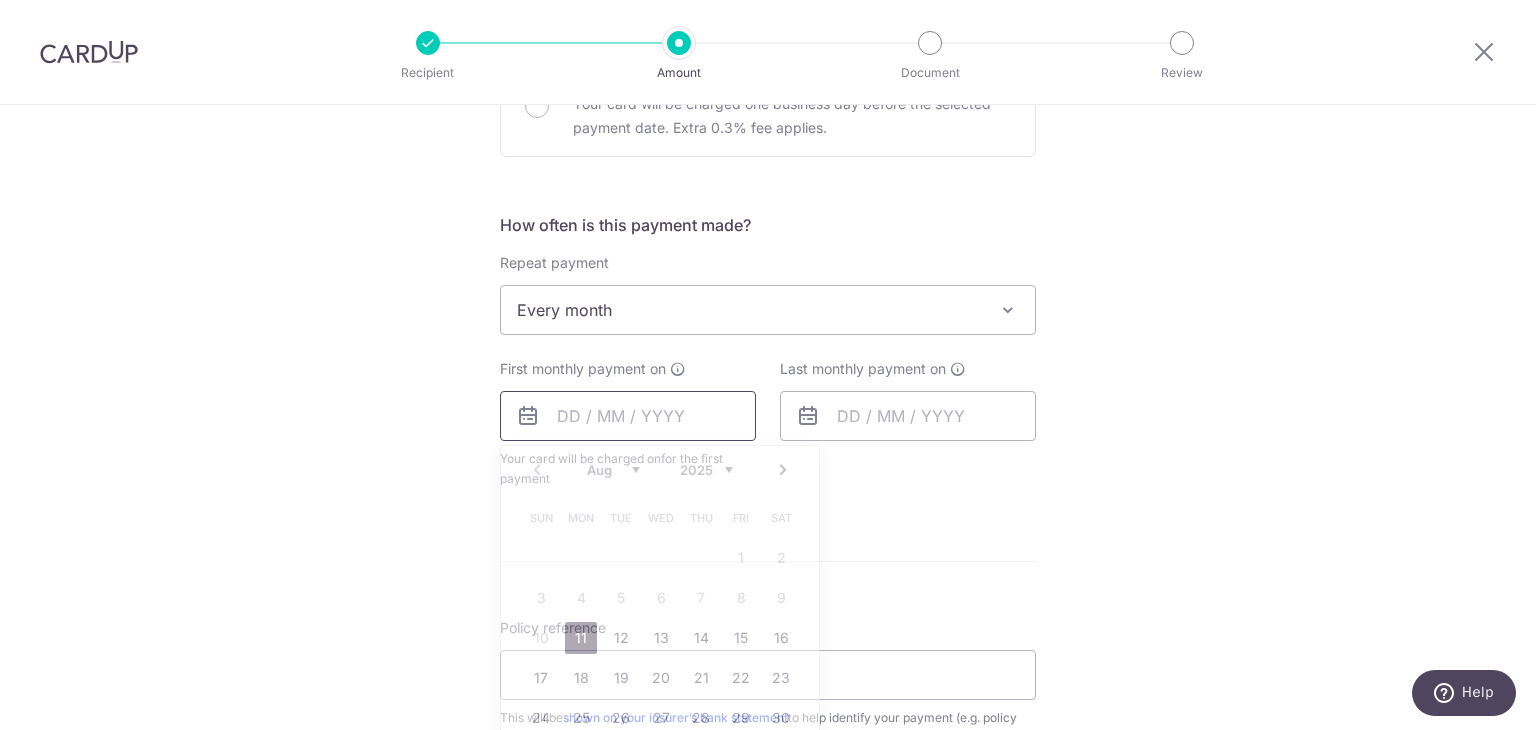 click at bounding box center [628, 416] 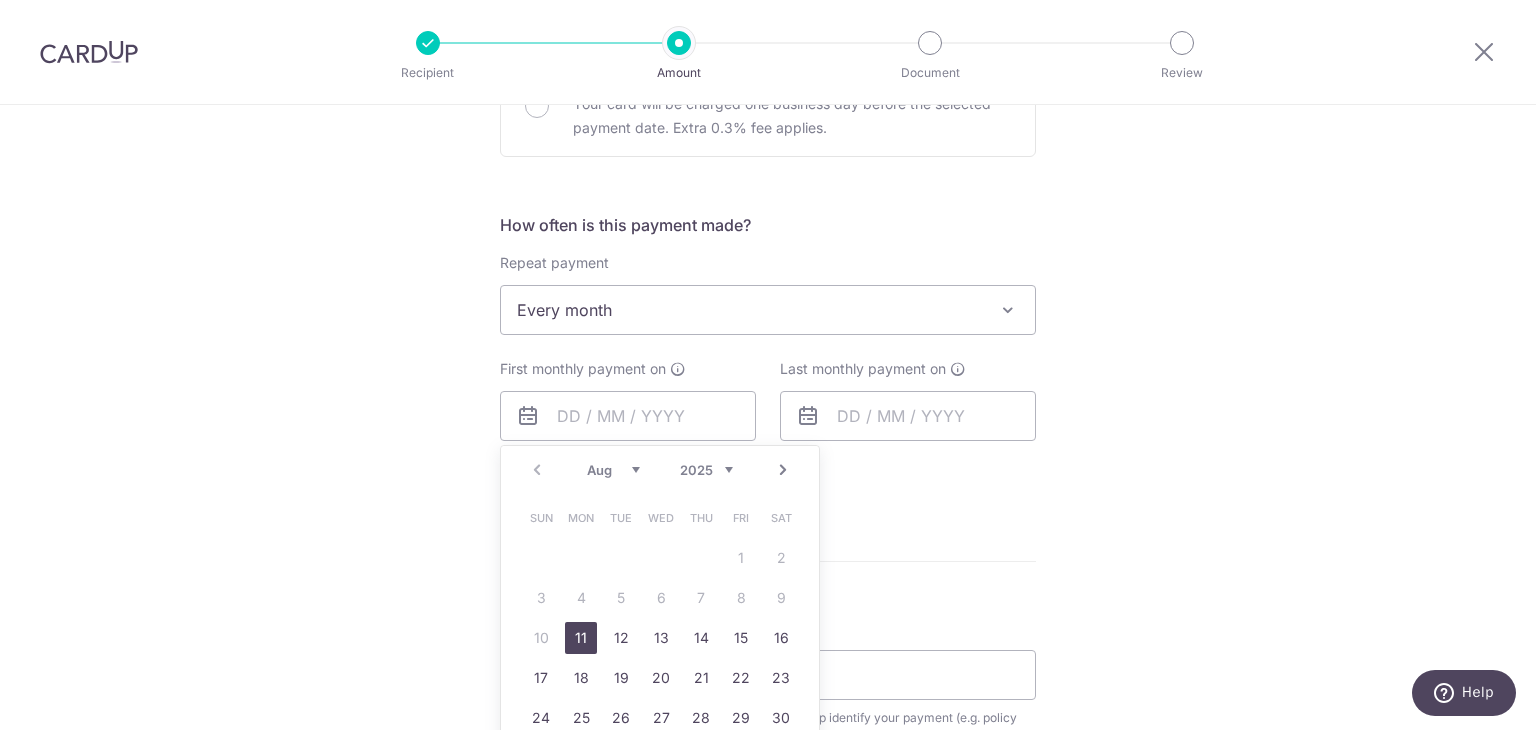 click on "Prev Next Aug Sep Oct Nov Dec 2025 2026 2027 2028 2029 2030 2031 2032 2033 2034 2035" at bounding box center (660, 470) 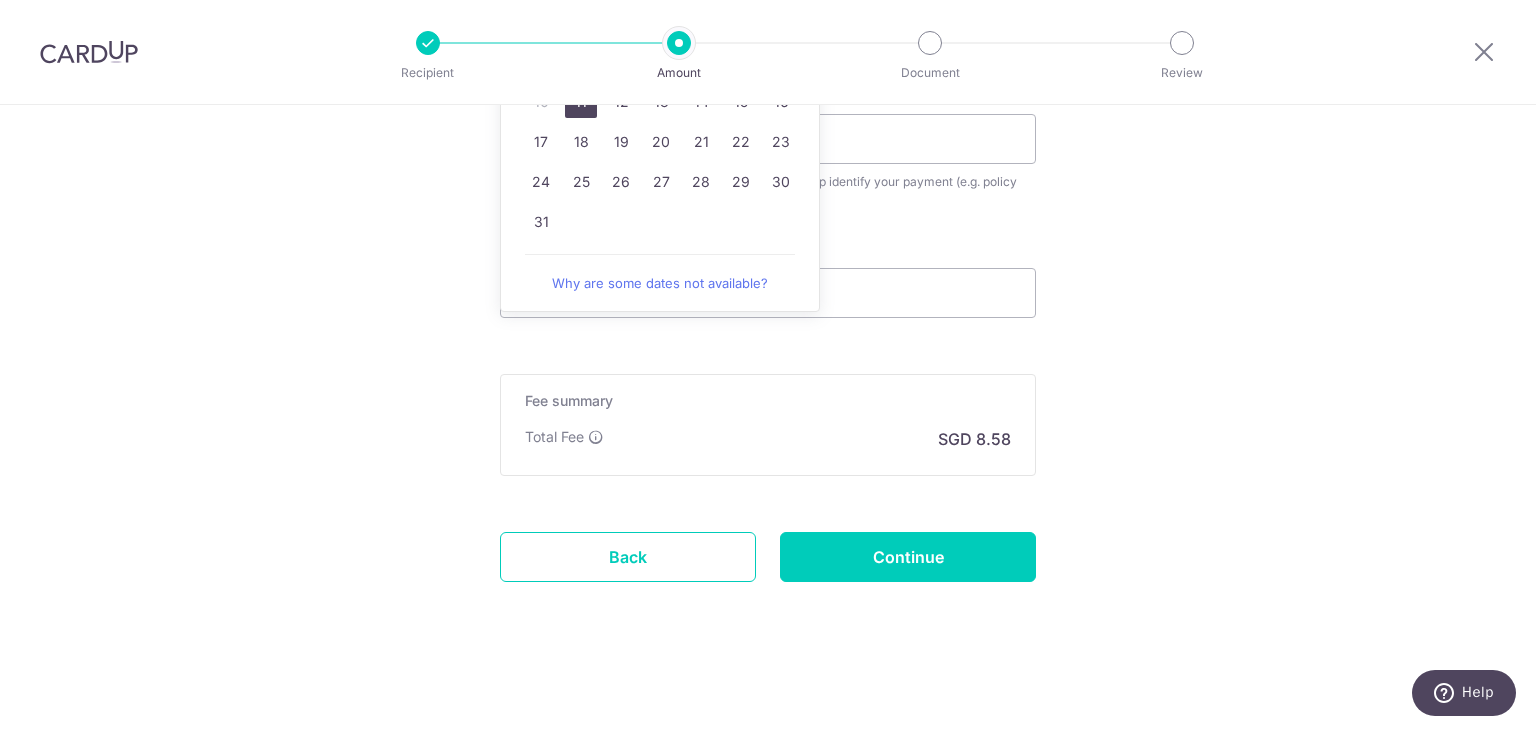 scroll, scrollTop: 536, scrollLeft: 0, axis: vertical 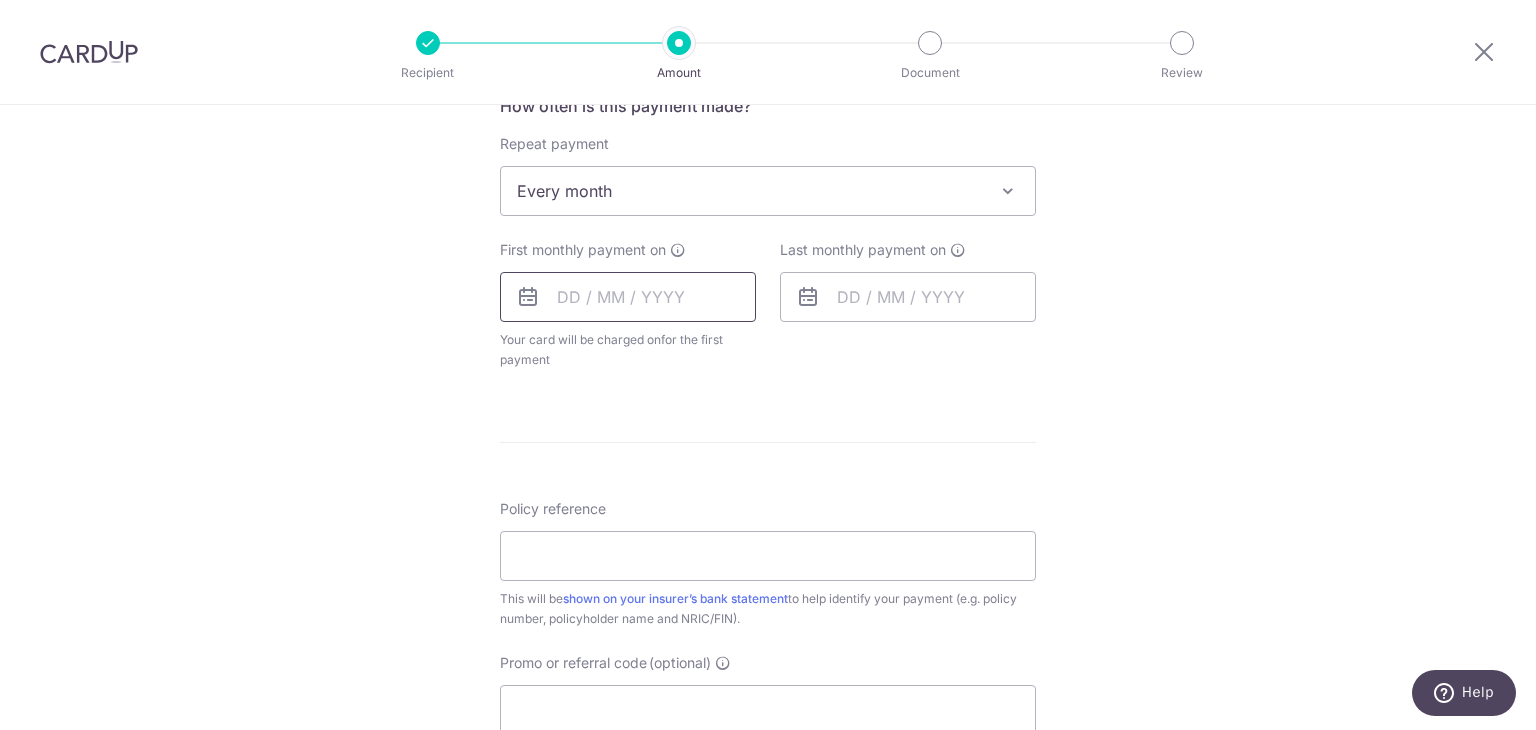 click at bounding box center (628, 297) 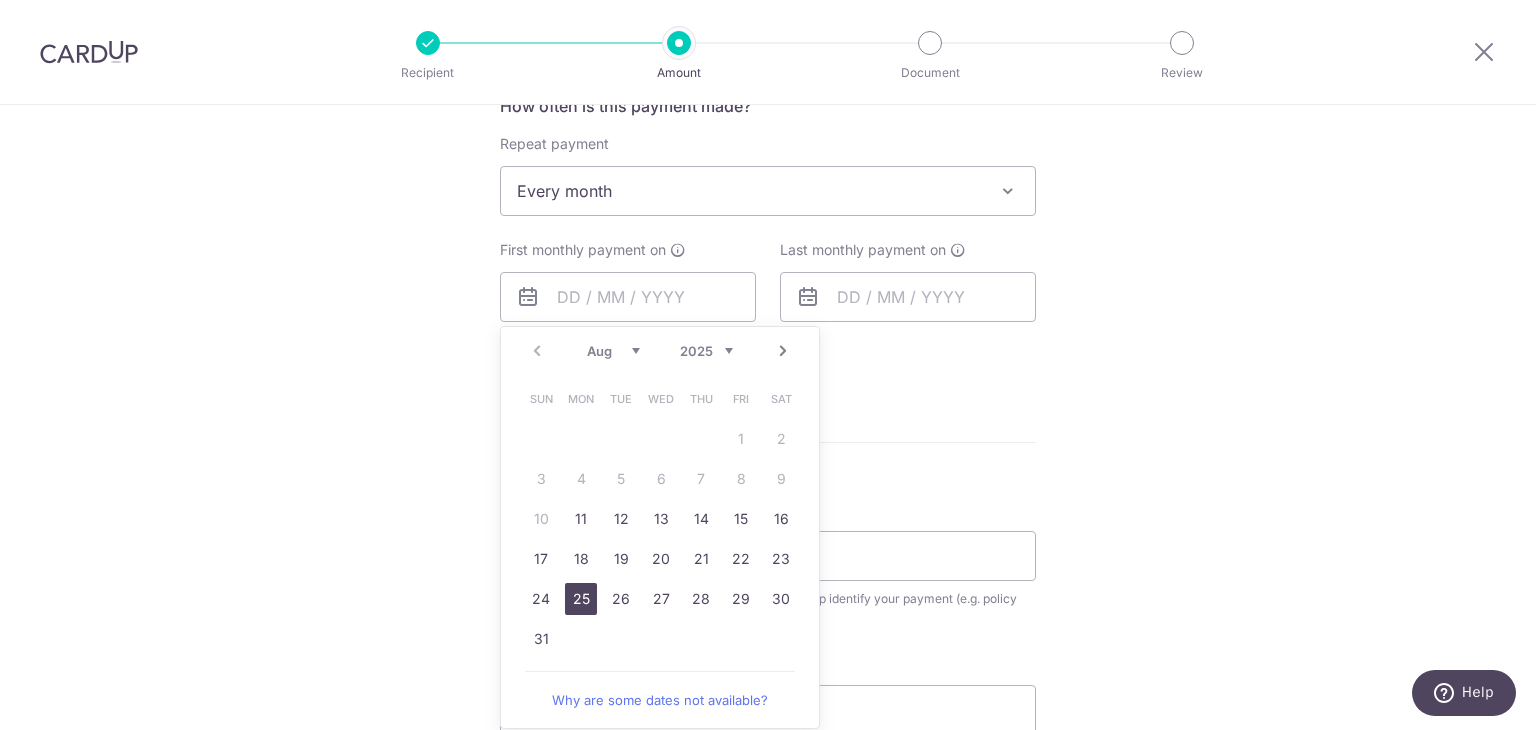click on "25" at bounding box center [581, 599] 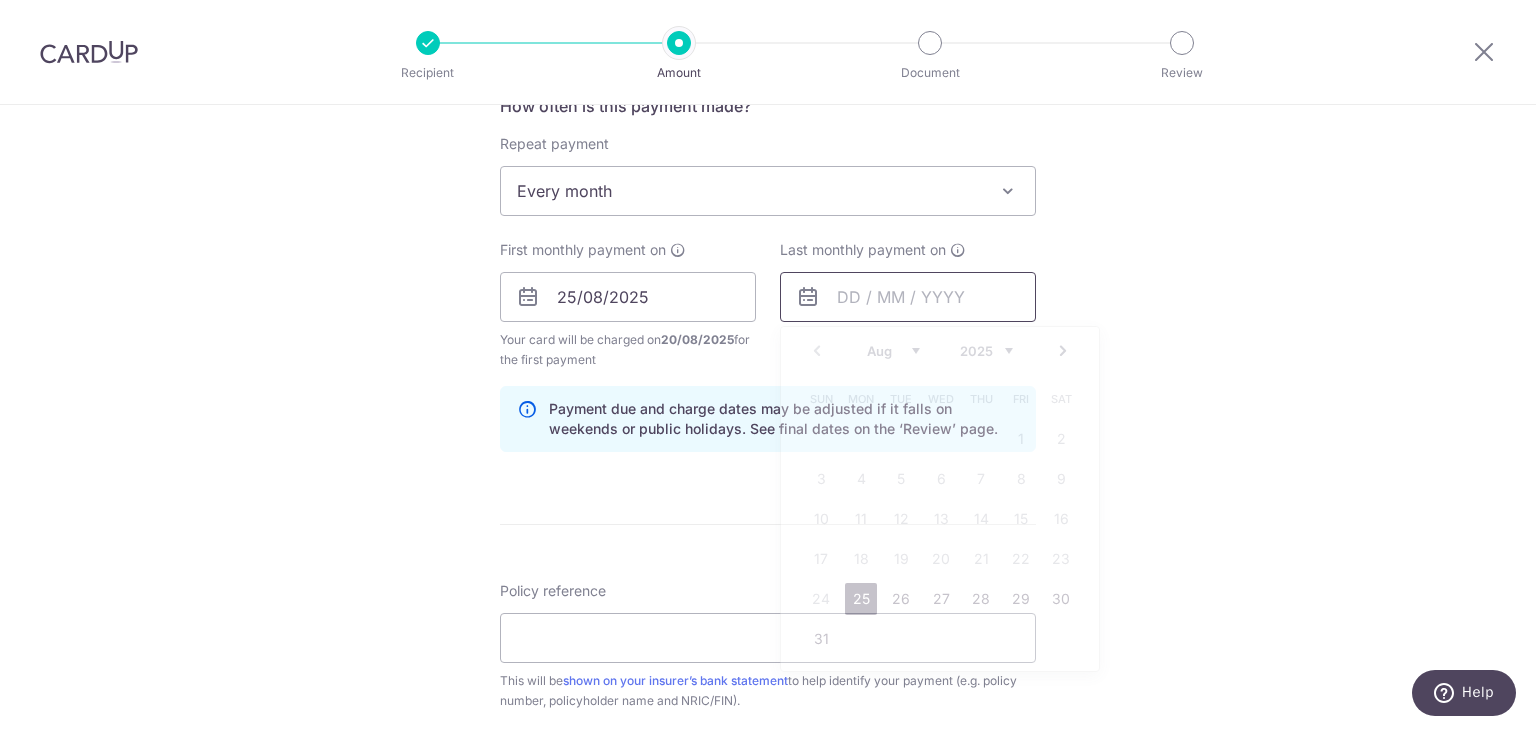 click at bounding box center [908, 297] 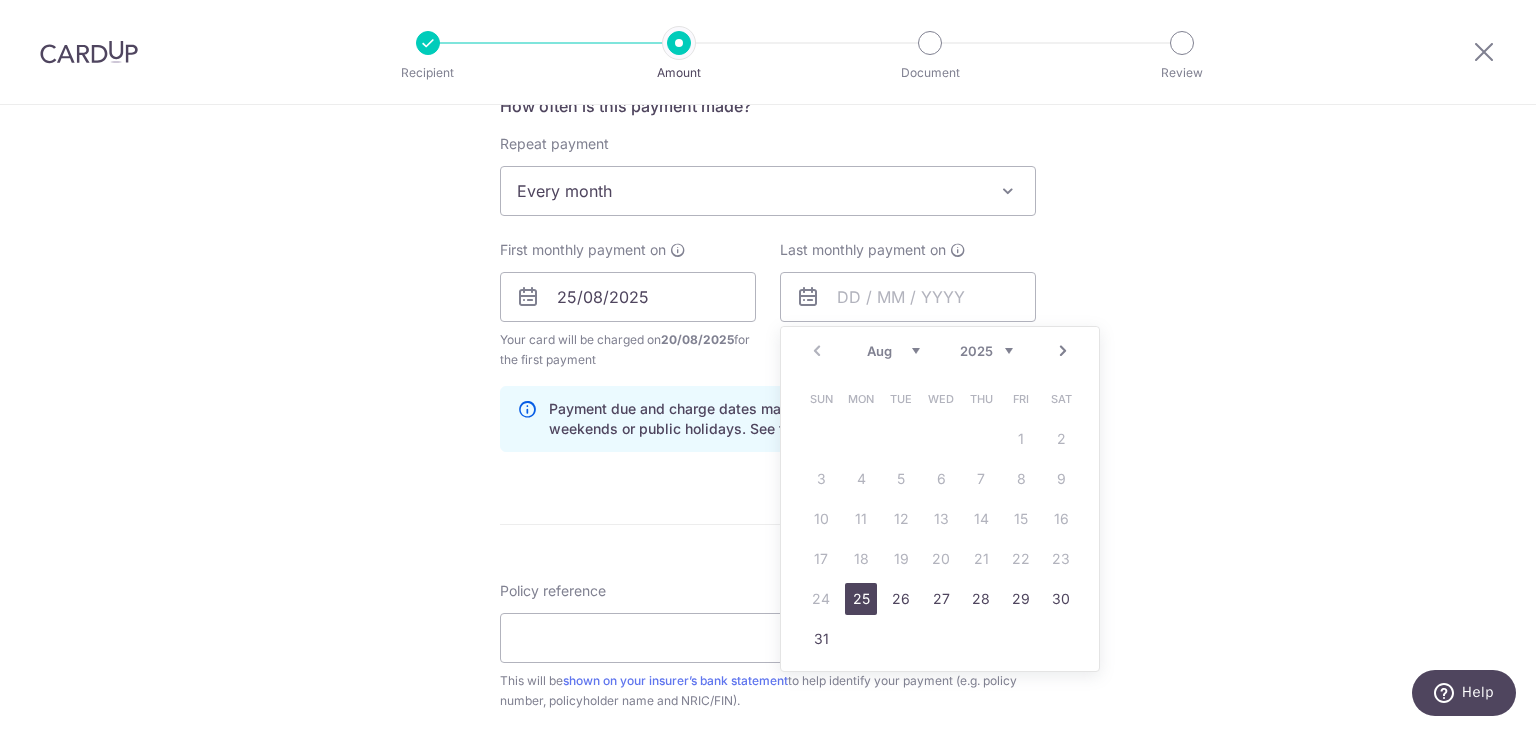 click on "Aug Sep Oct Nov Dec" at bounding box center (893, 351) 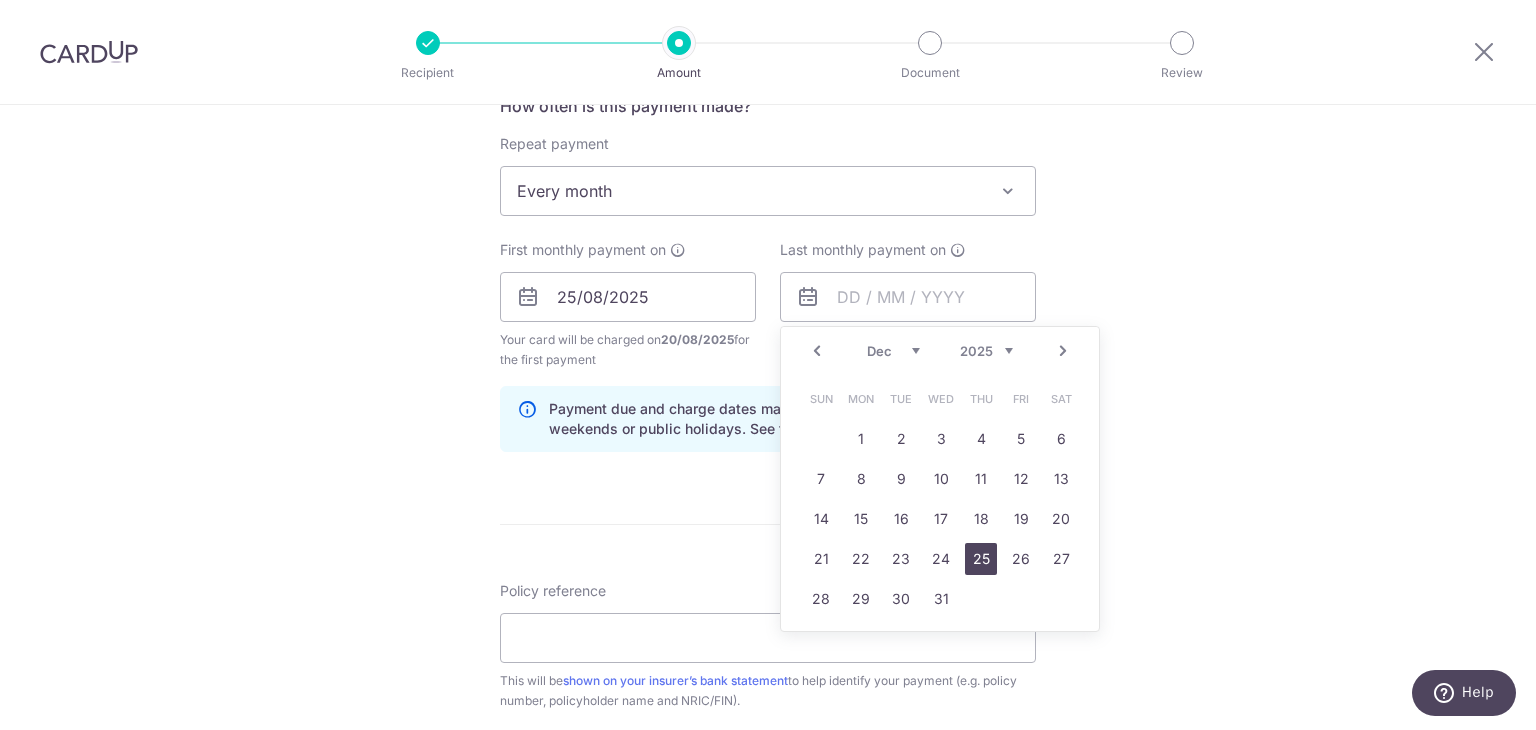 click on "25" at bounding box center [981, 559] 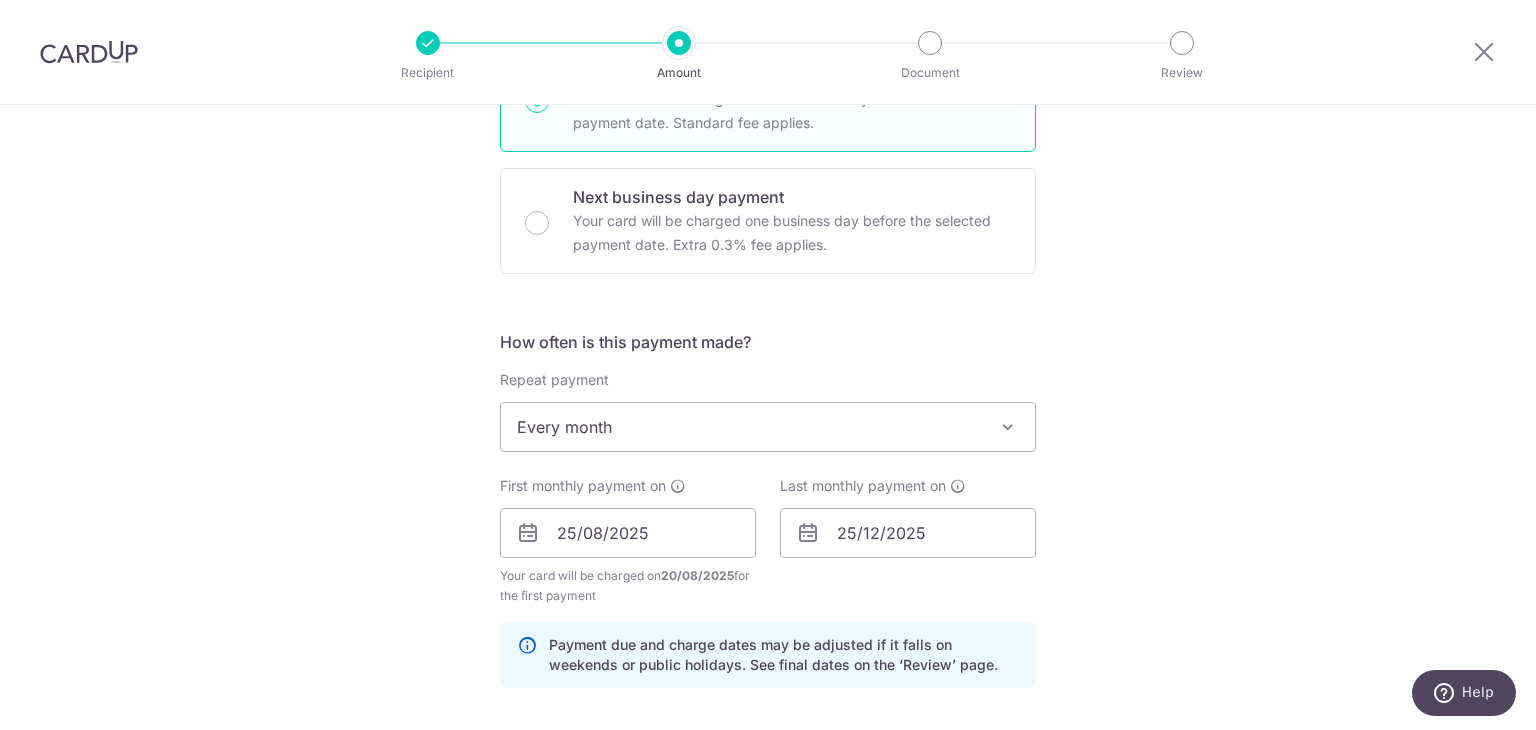 scroll, scrollTop: 556, scrollLeft: 0, axis: vertical 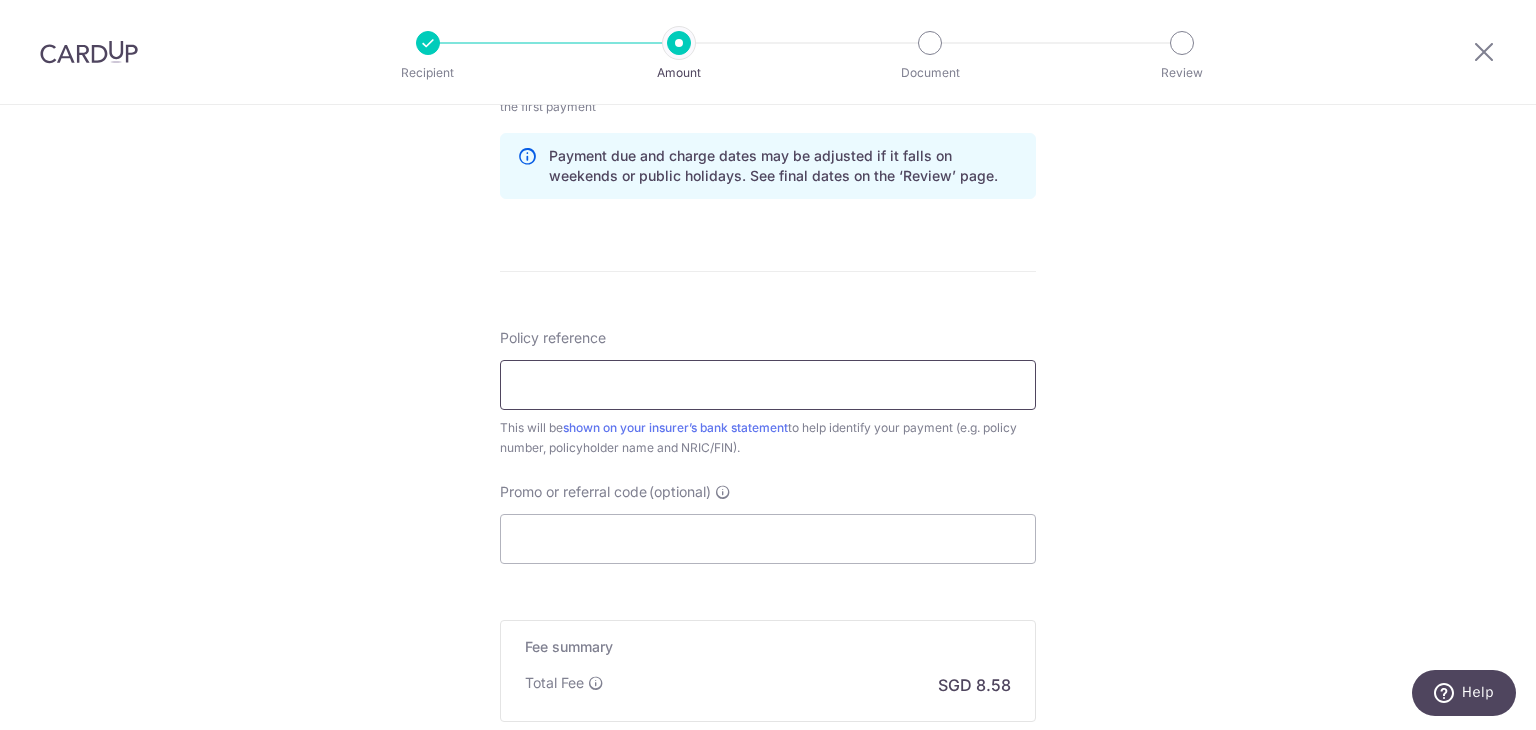 click on "Policy reference" at bounding box center (768, 385) 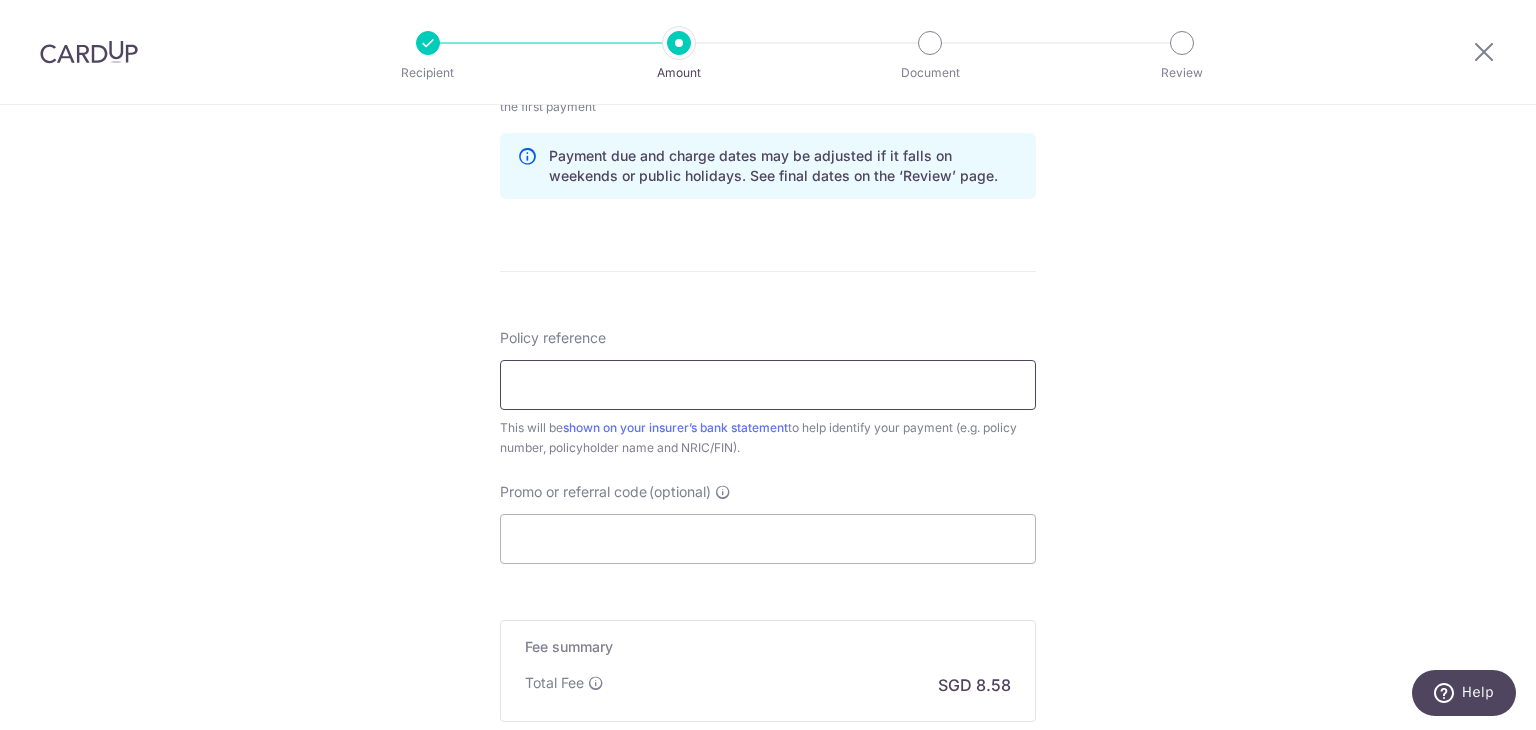 type on "L548535752" 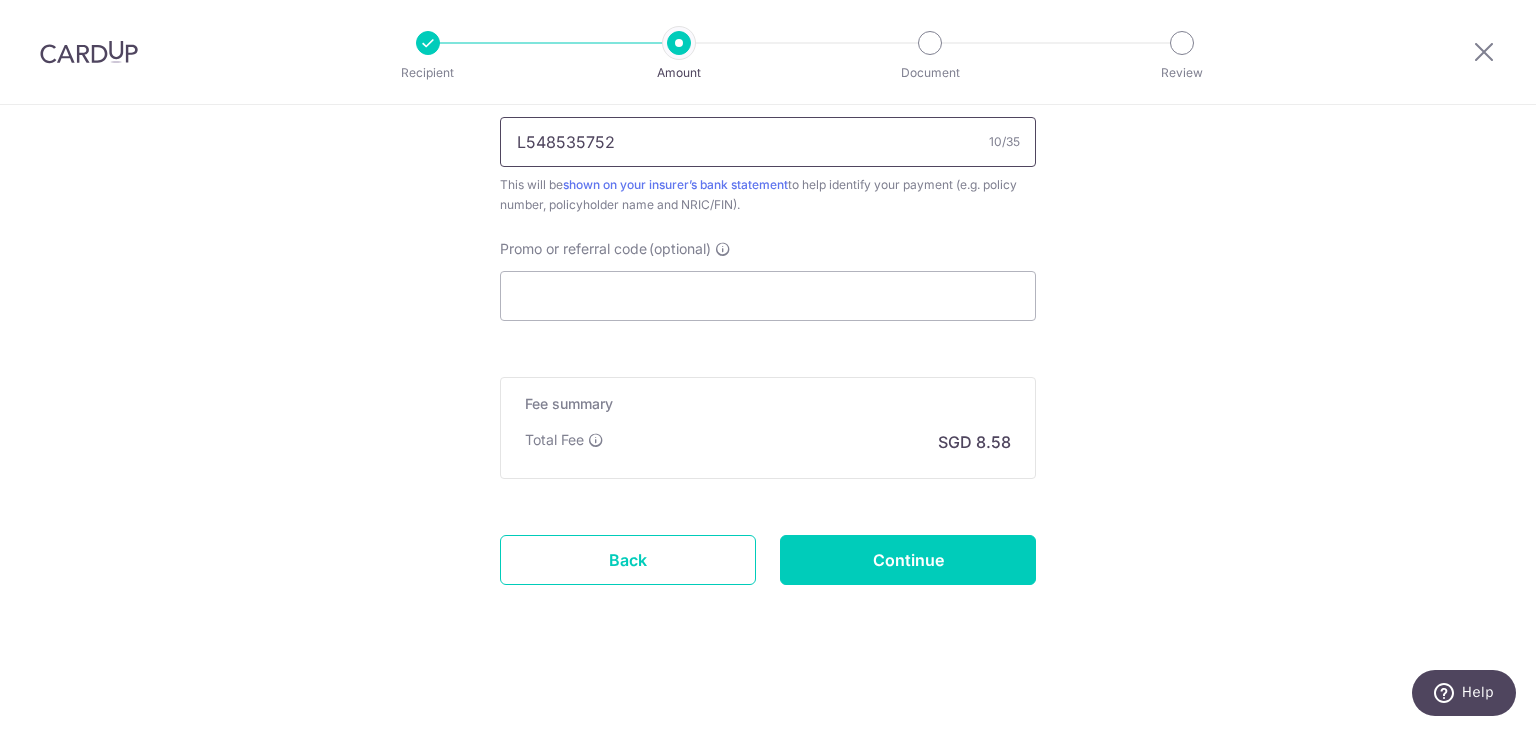 scroll, scrollTop: 1284, scrollLeft: 0, axis: vertical 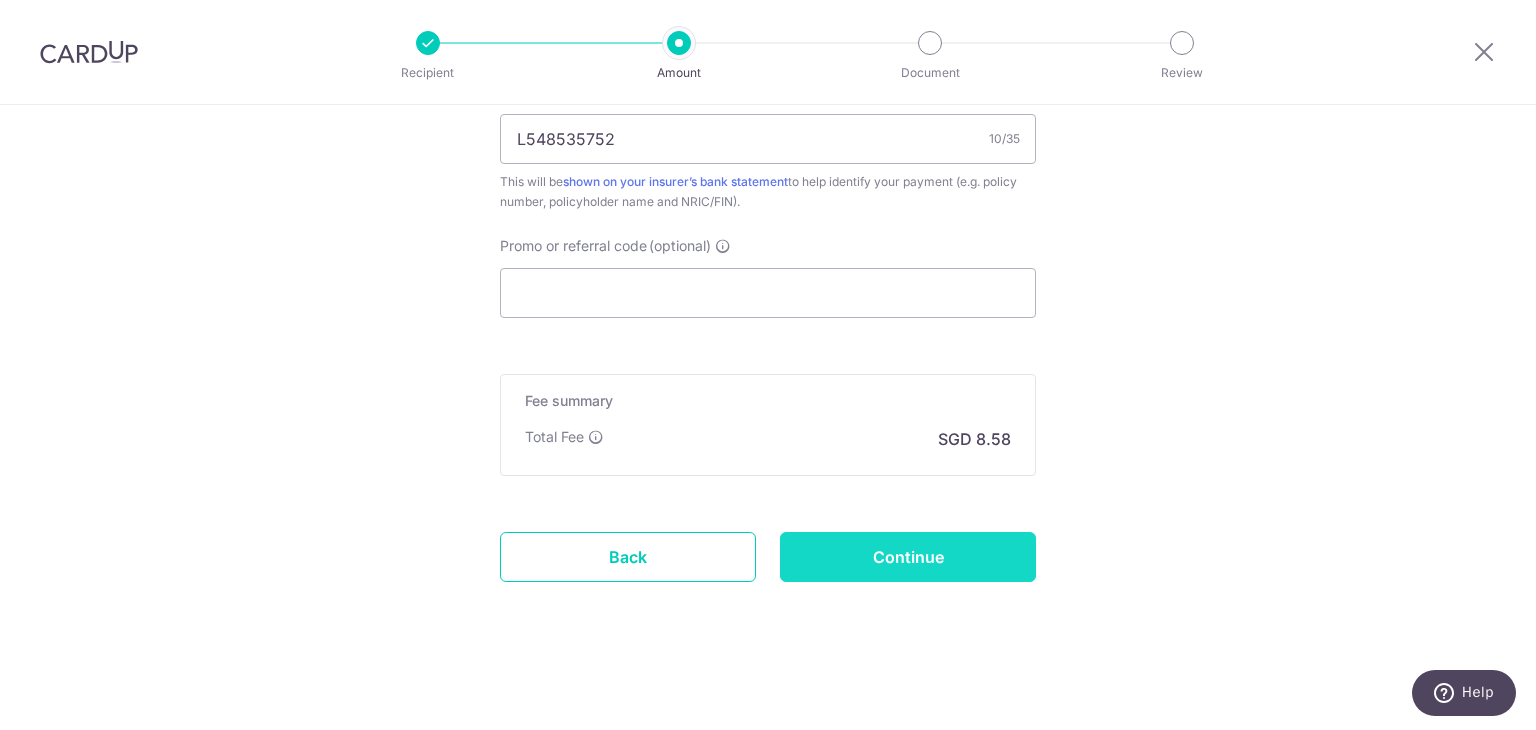 click on "Continue" at bounding box center (908, 557) 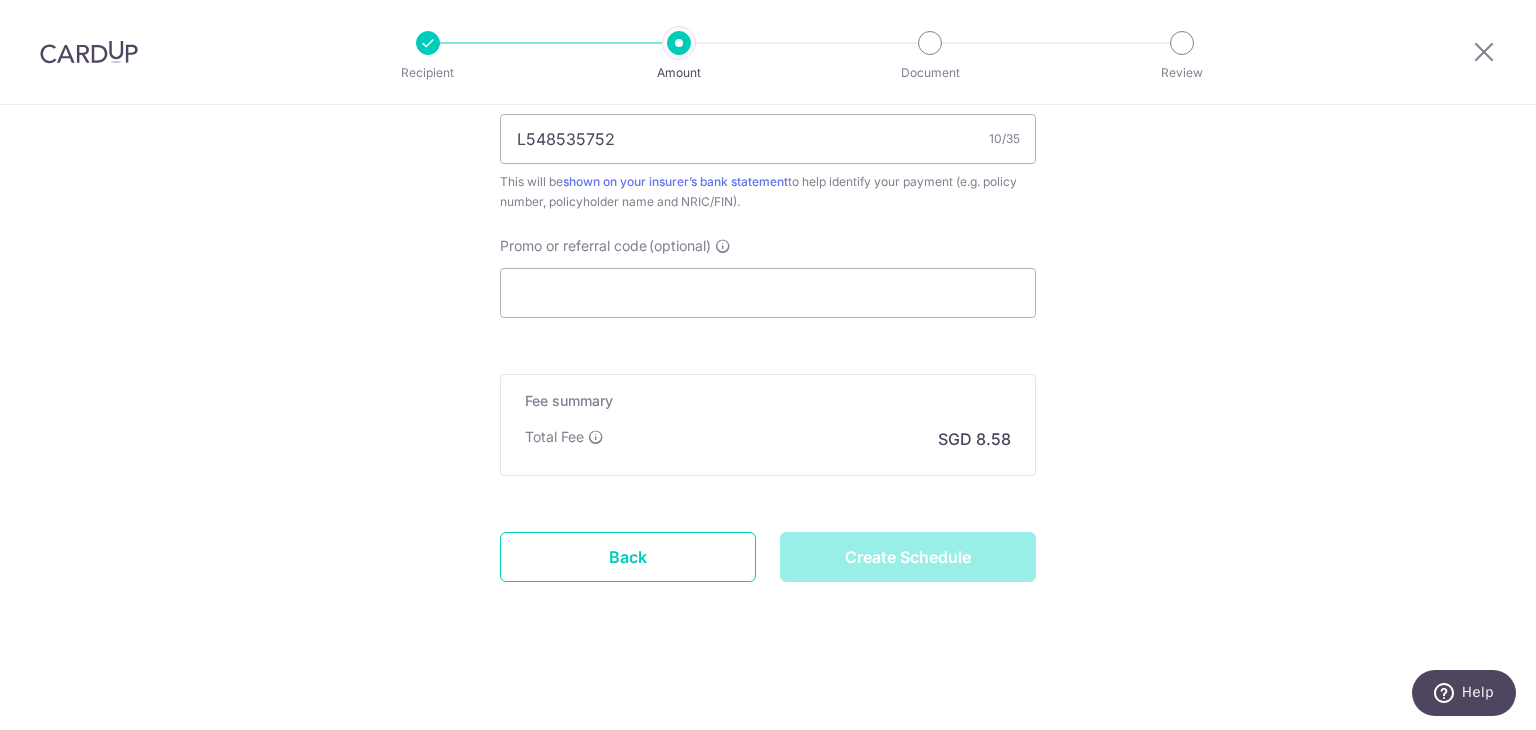 type on "Create Schedule" 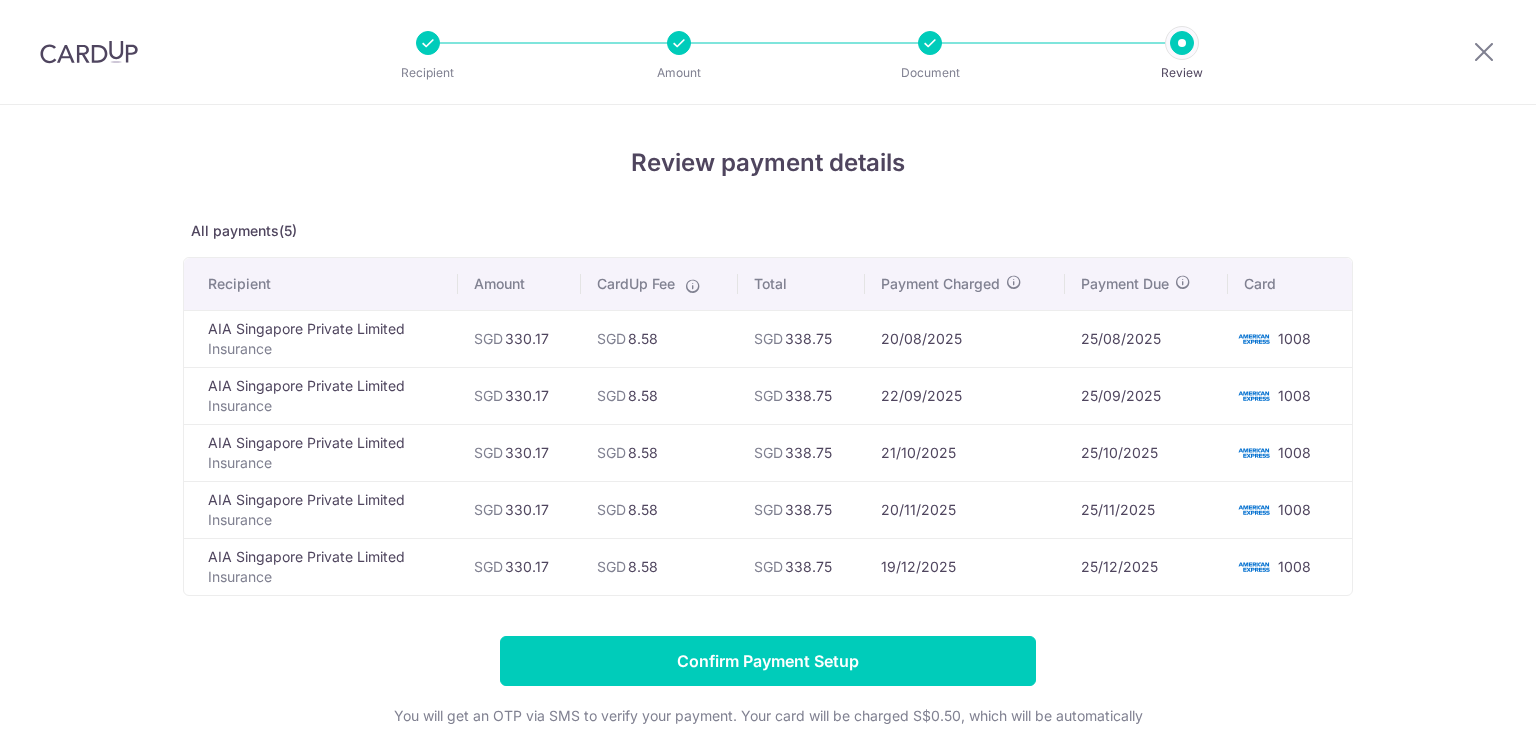 scroll, scrollTop: 0, scrollLeft: 0, axis: both 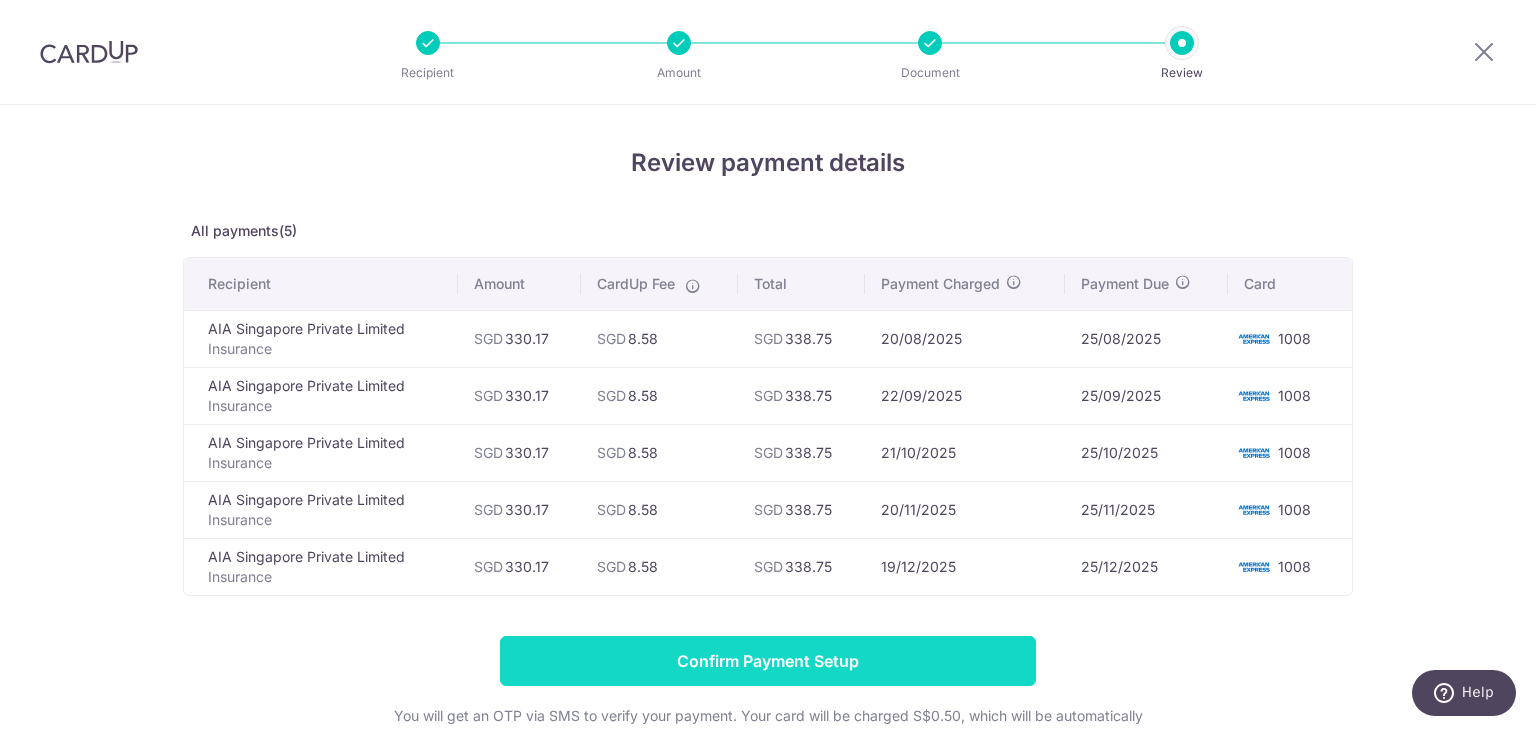 click on "Confirm Payment Setup" at bounding box center [768, 661] 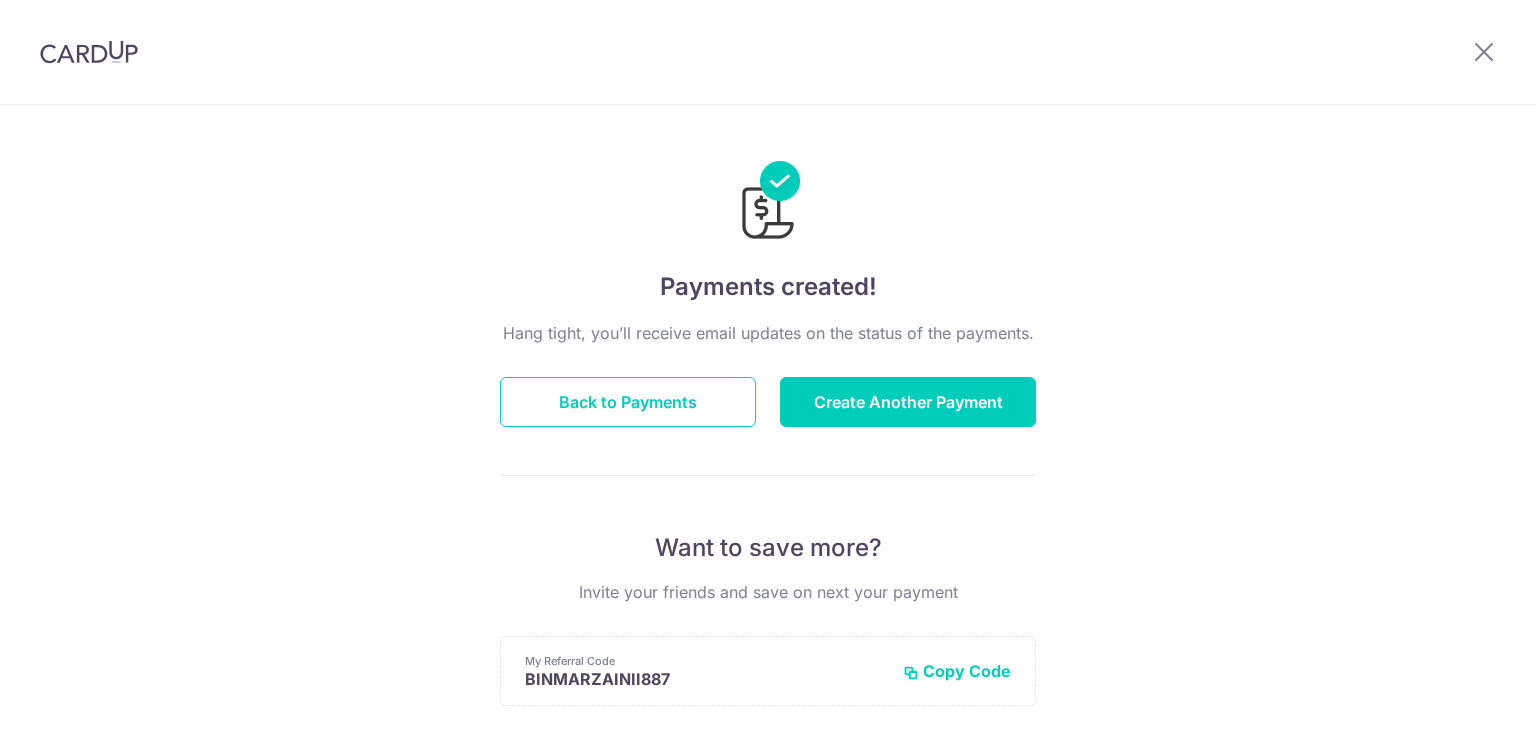scroll, scrollTop: 0, scrollLeft: 0, axis: both 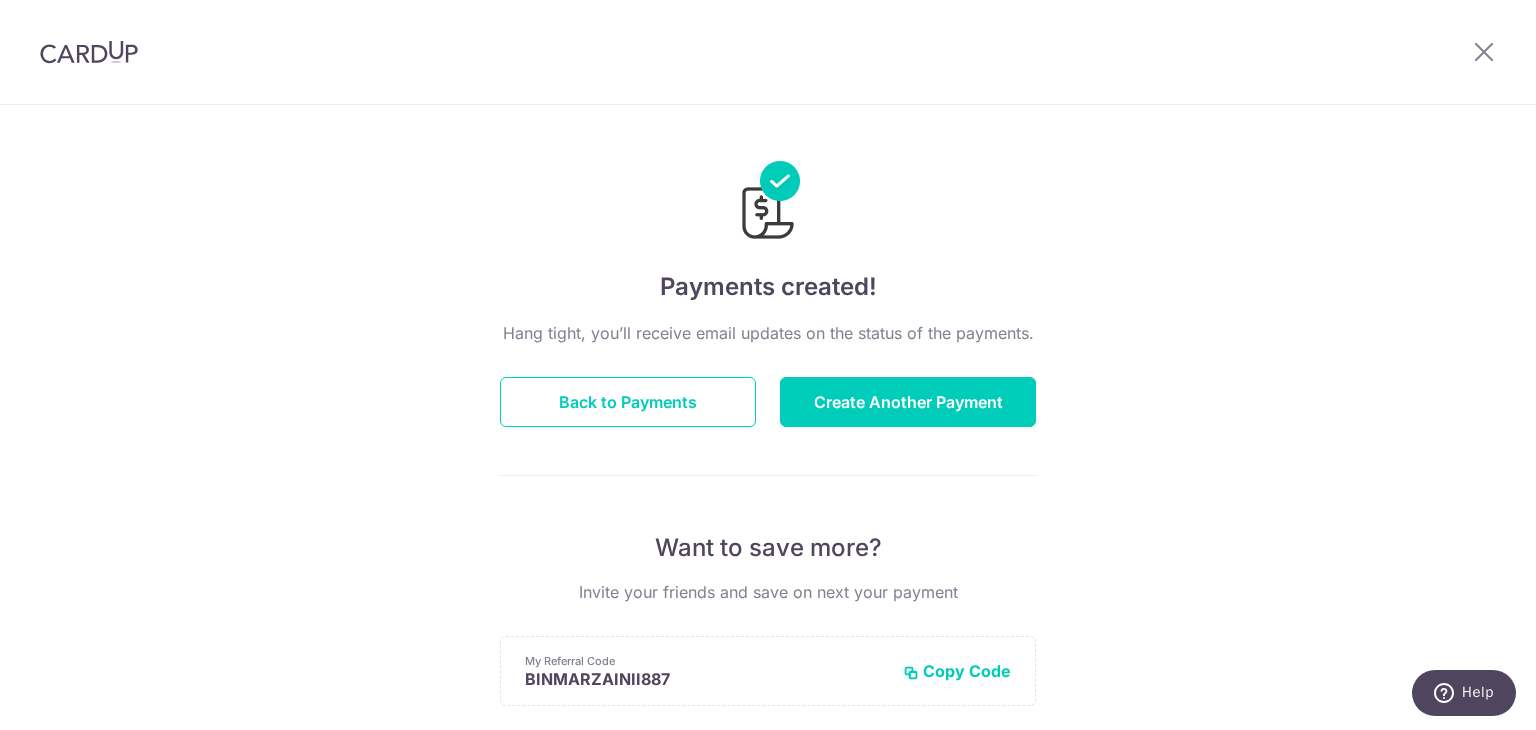 click at bounding box center (89, 52) 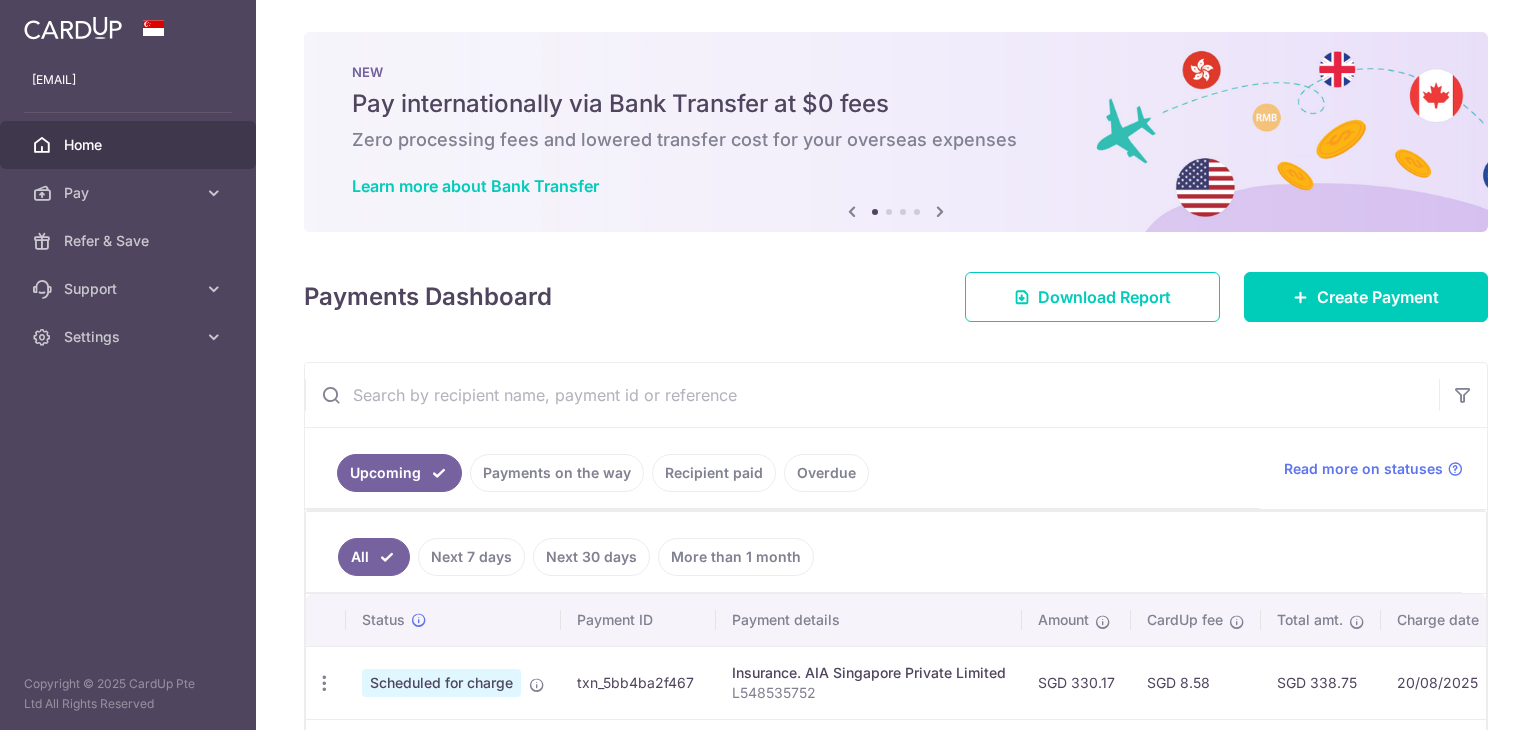 scroll, scrollTop: 0, scrollLeft: 0, axis: both 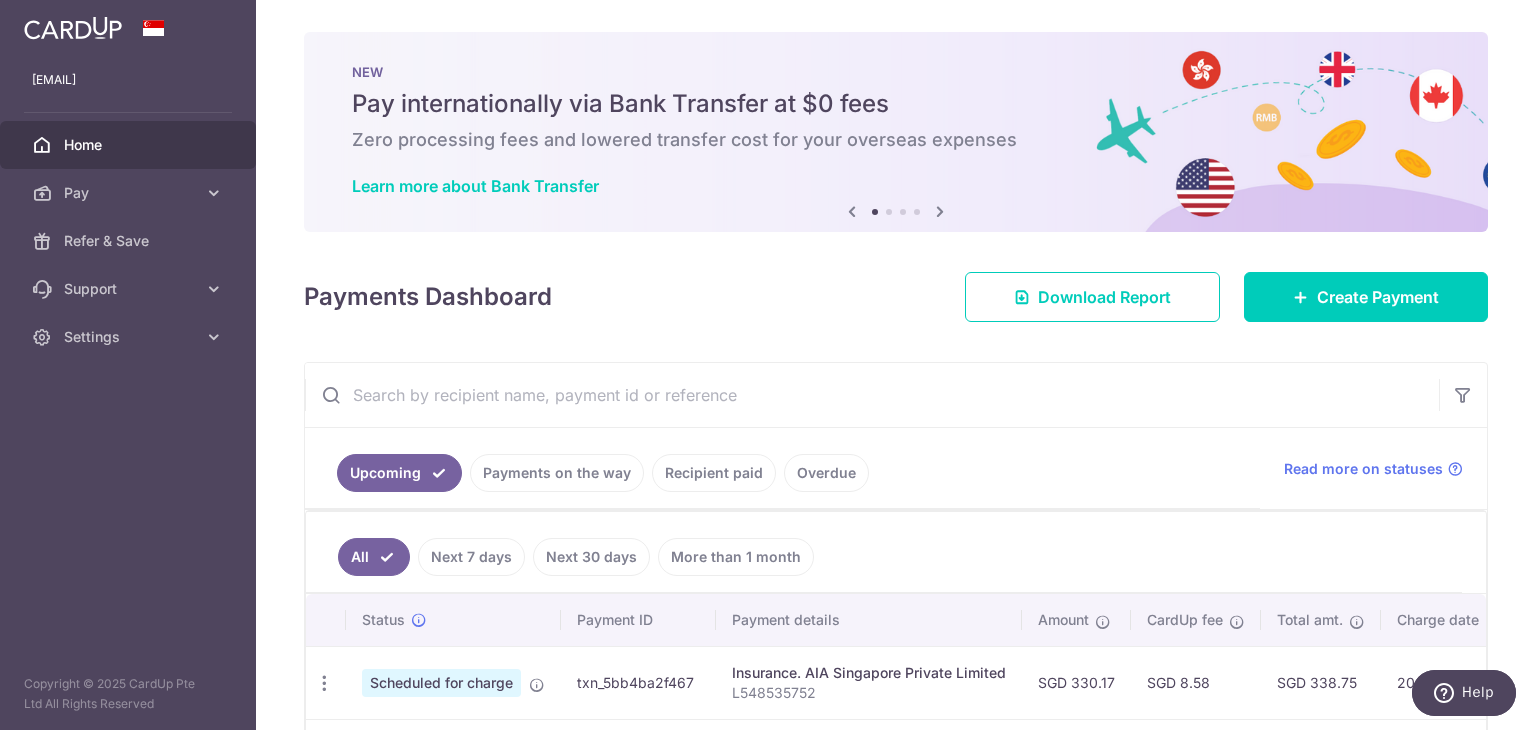 click on "More than 1 month" at bounding box center (736, 557) 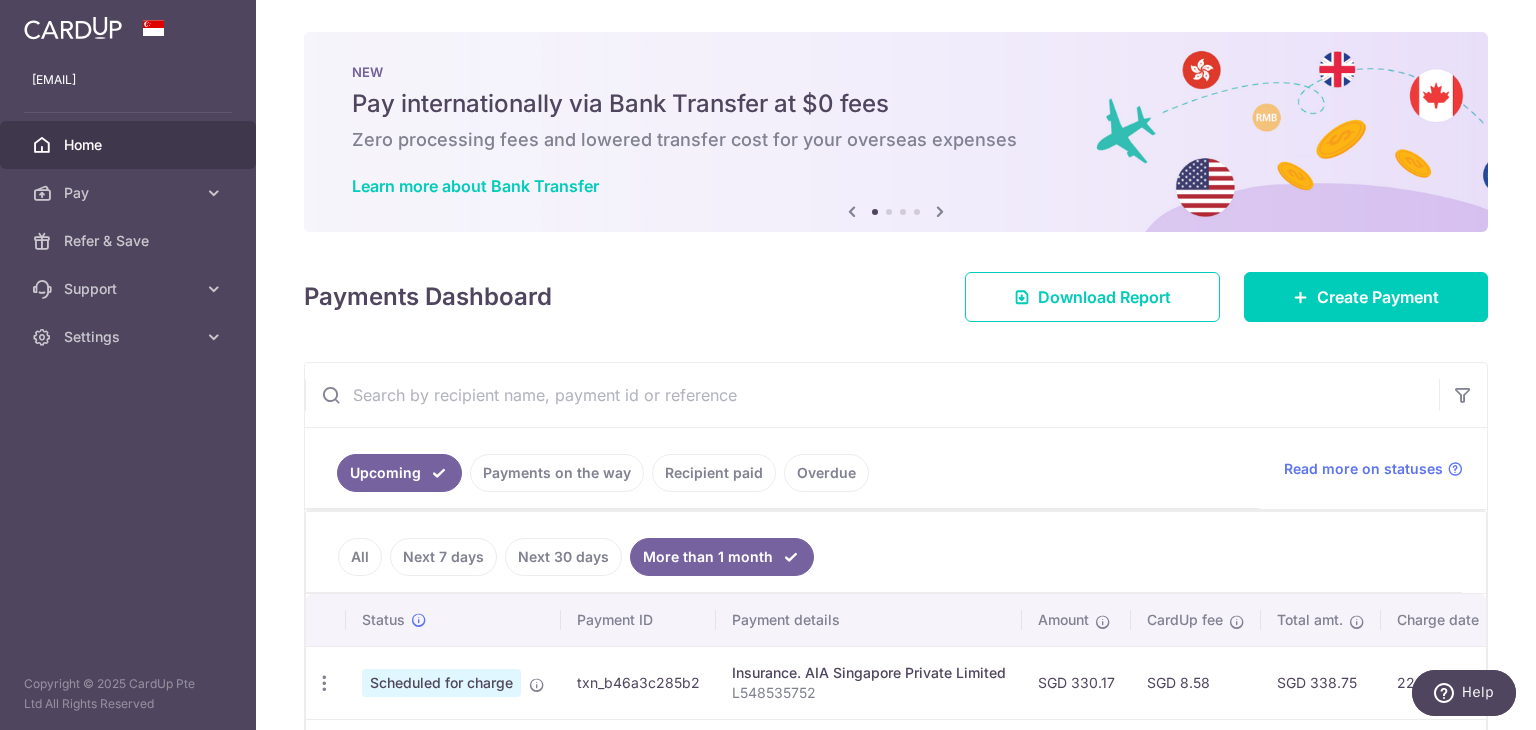 scroll, scrollTop: 313, scrollLeft: 0, axis: vertical 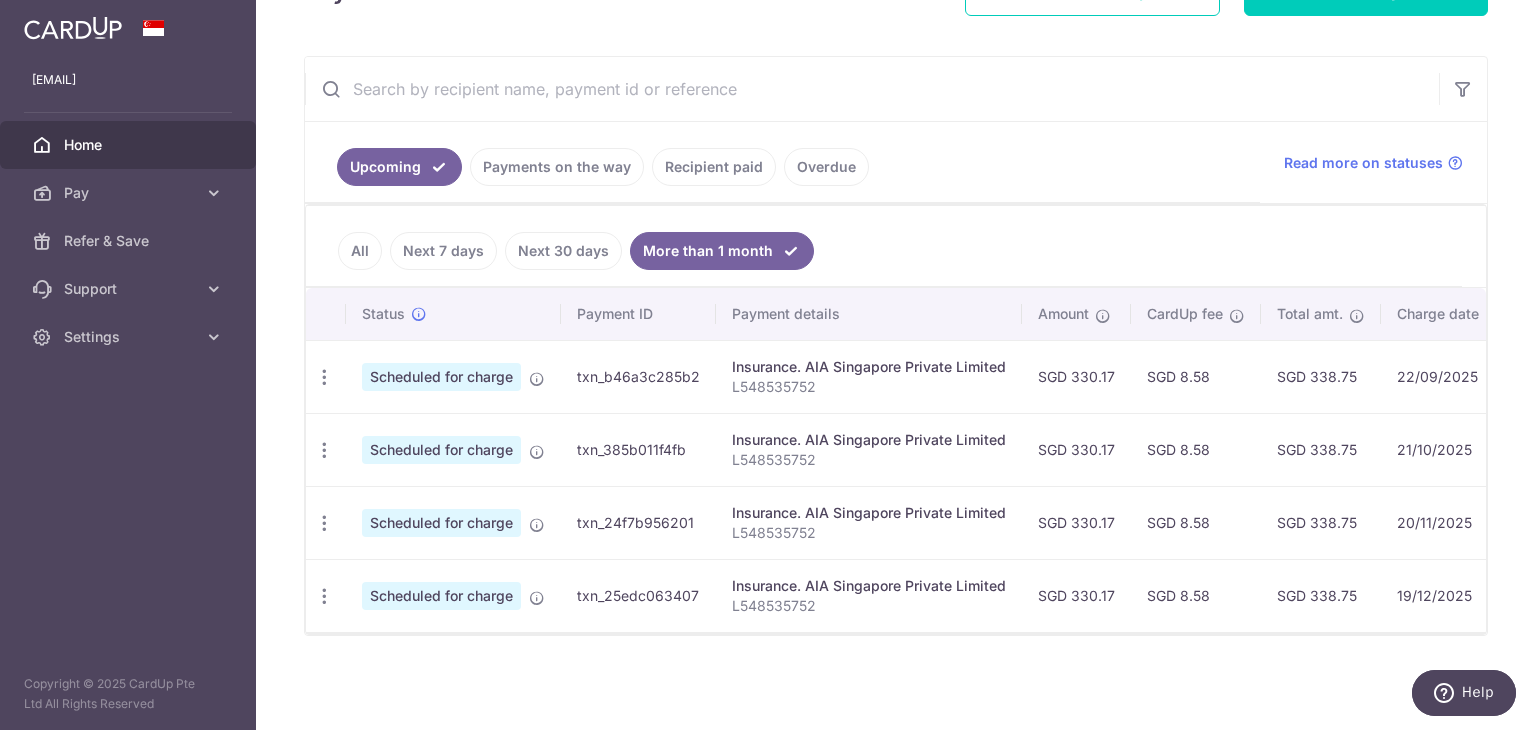 click on "Recipient paid" at bounding box center (714, 167) 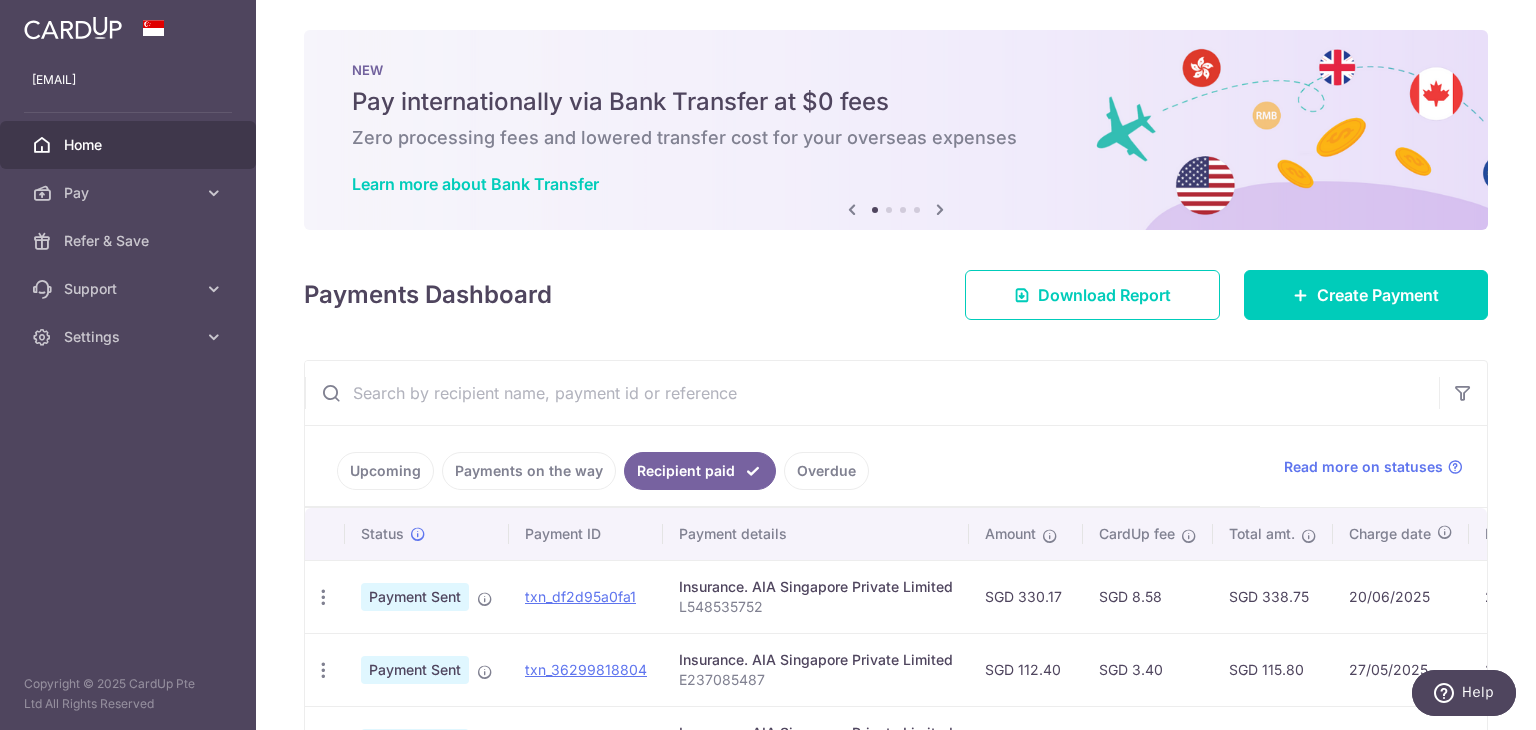scroll, scrollTop: 0, scrollLeft: 0, axis: both 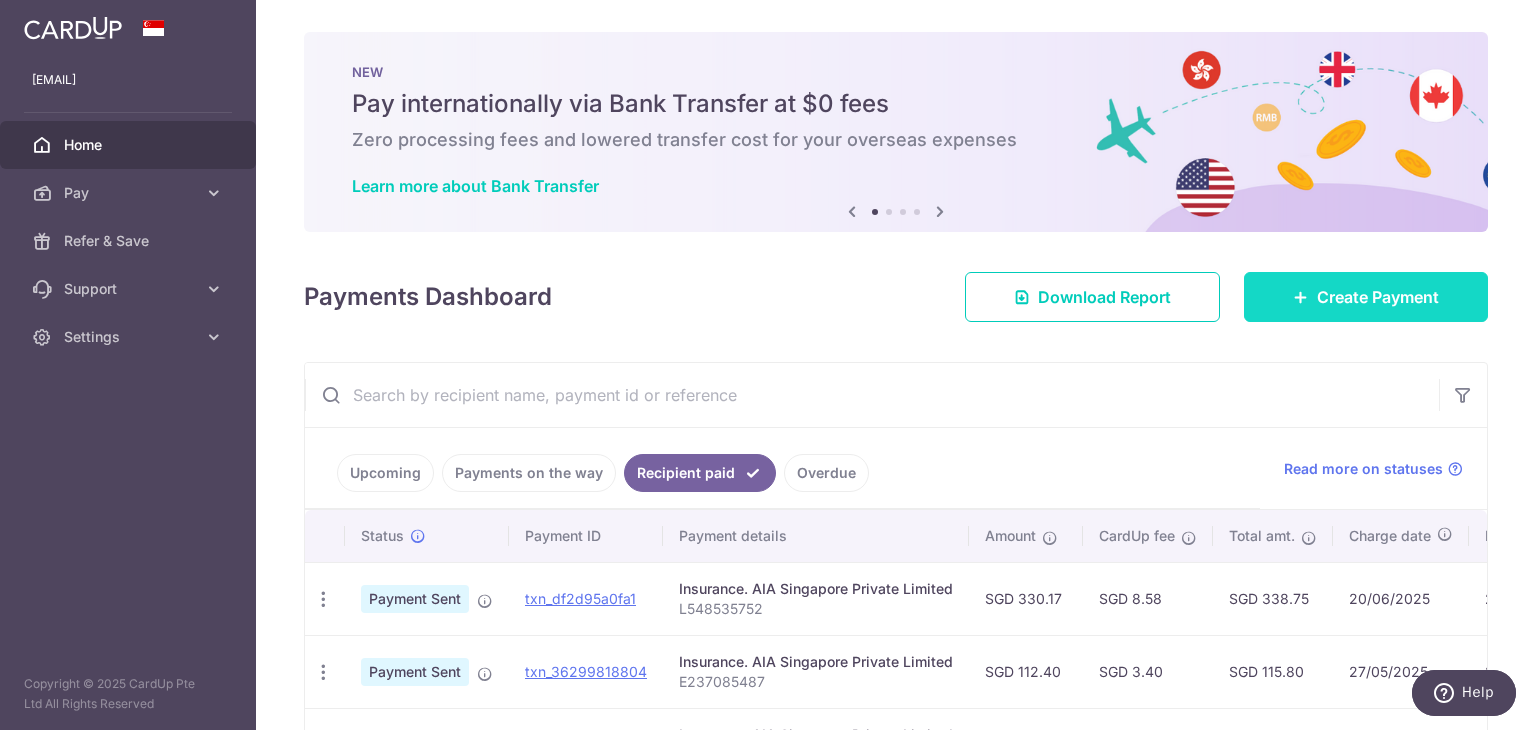 click on "Create Payment" at bounding box center [1378, 297] 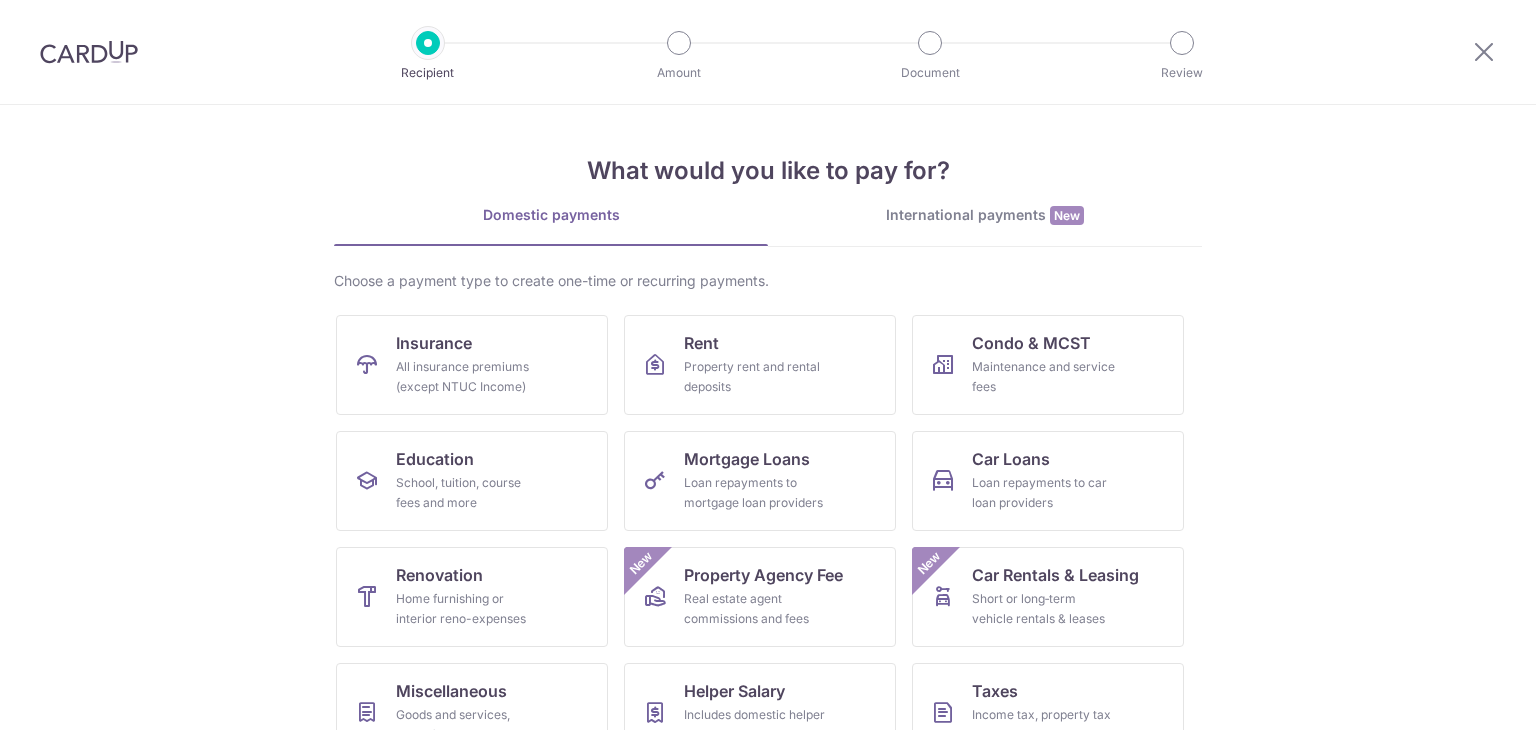 scroll, scrollTop: 0, scrollLeft: 0, axis: both 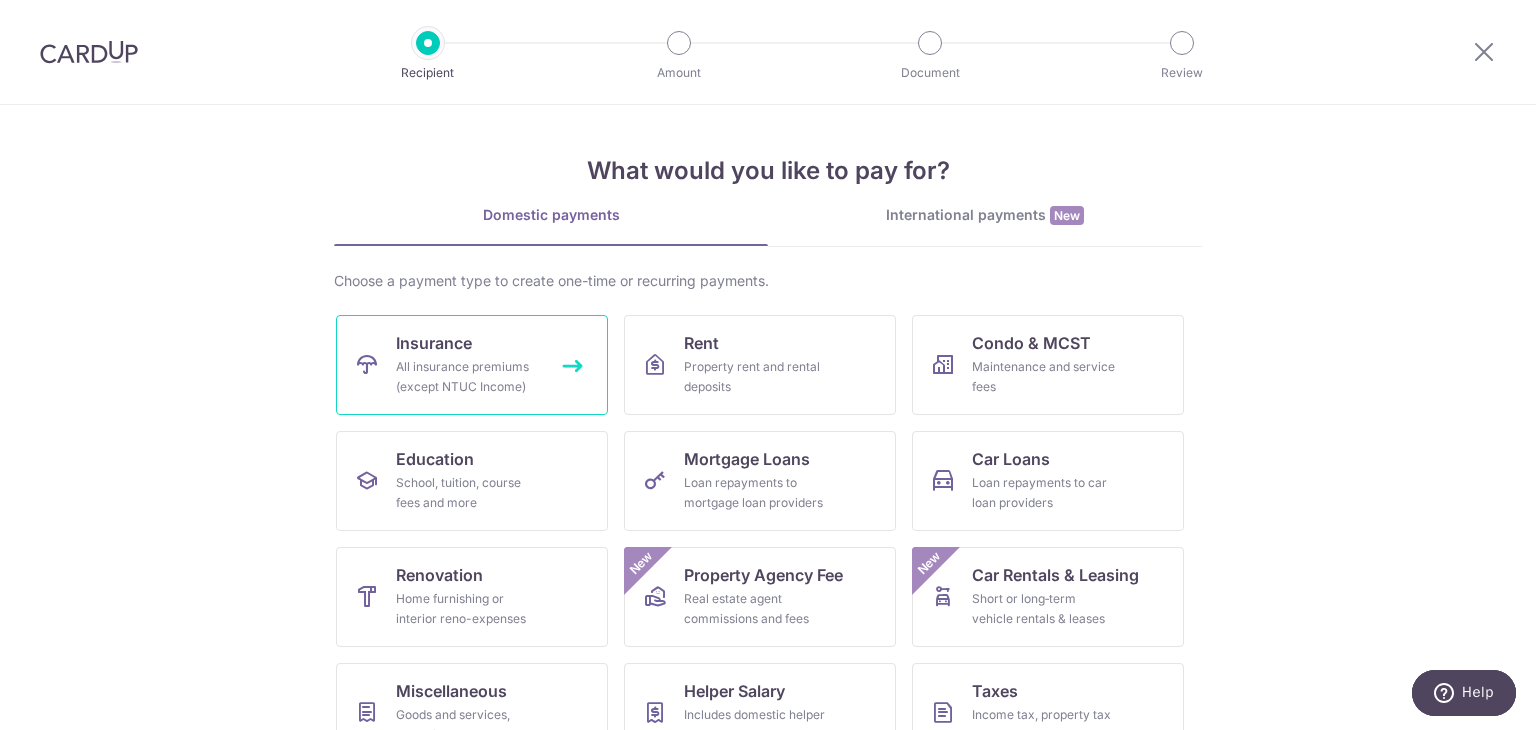 click on "All insurance premiums (except NTUC Income)" at bounding box center [468, 377] 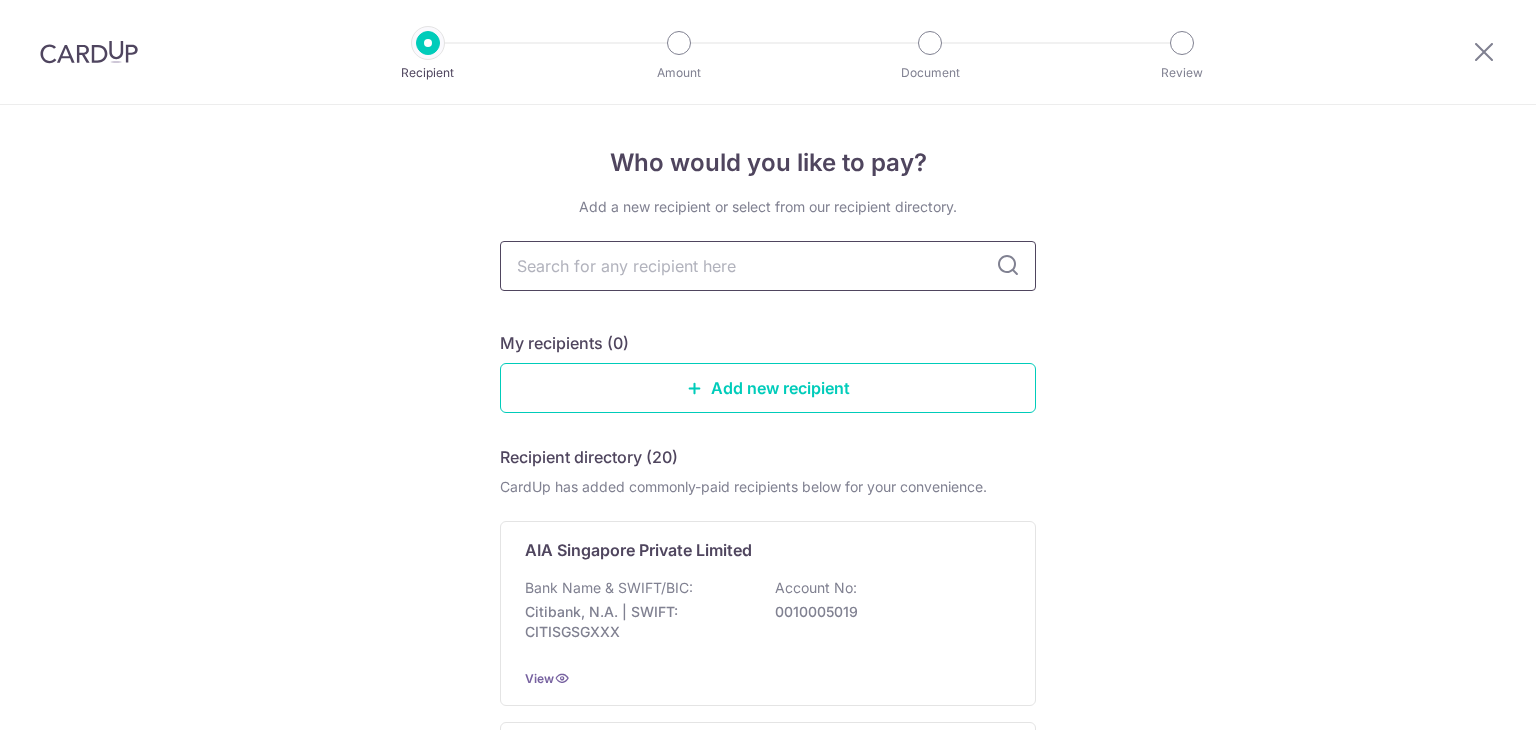 scroll, scrollTop: 0, scrollLeft: 0, axis: both 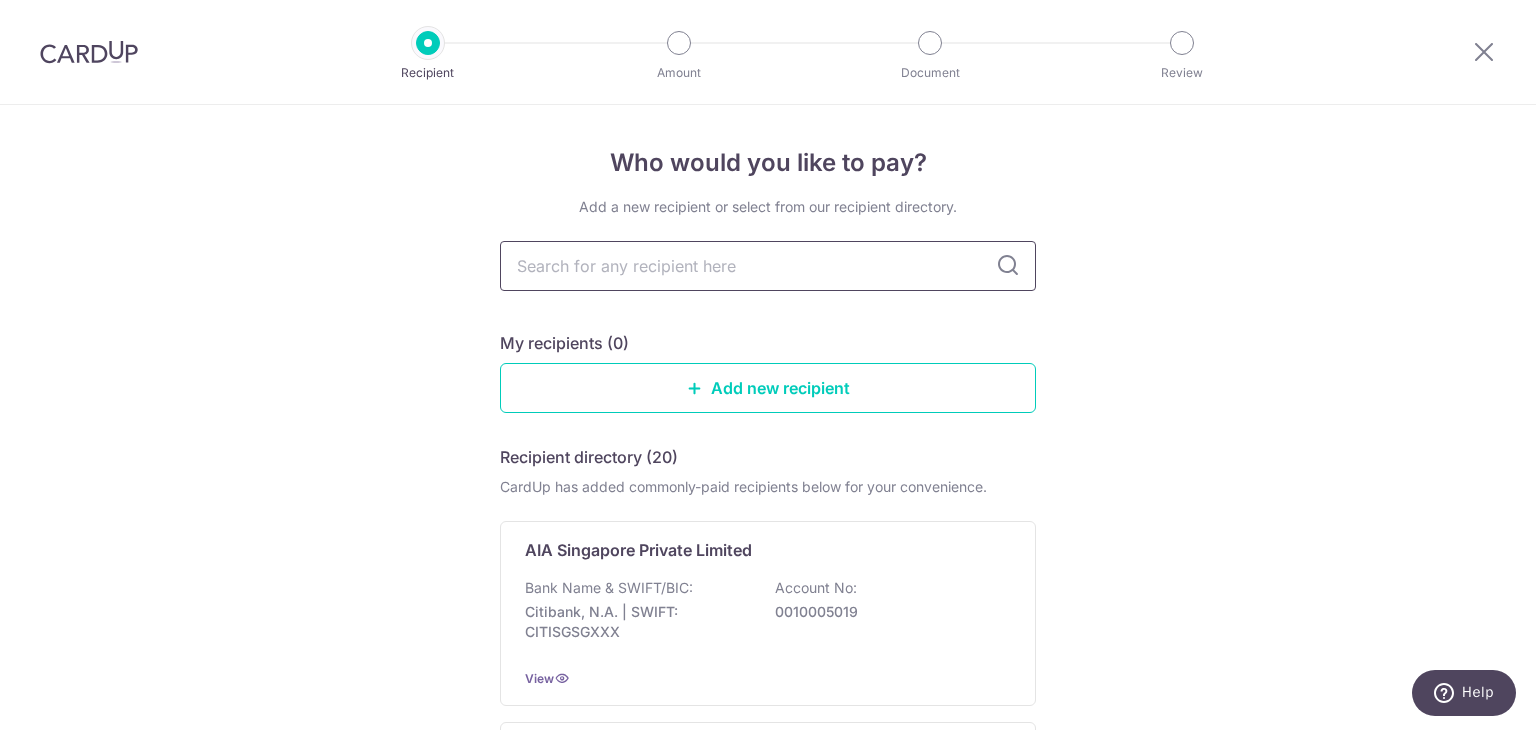 click at bounding box center (768, 266) 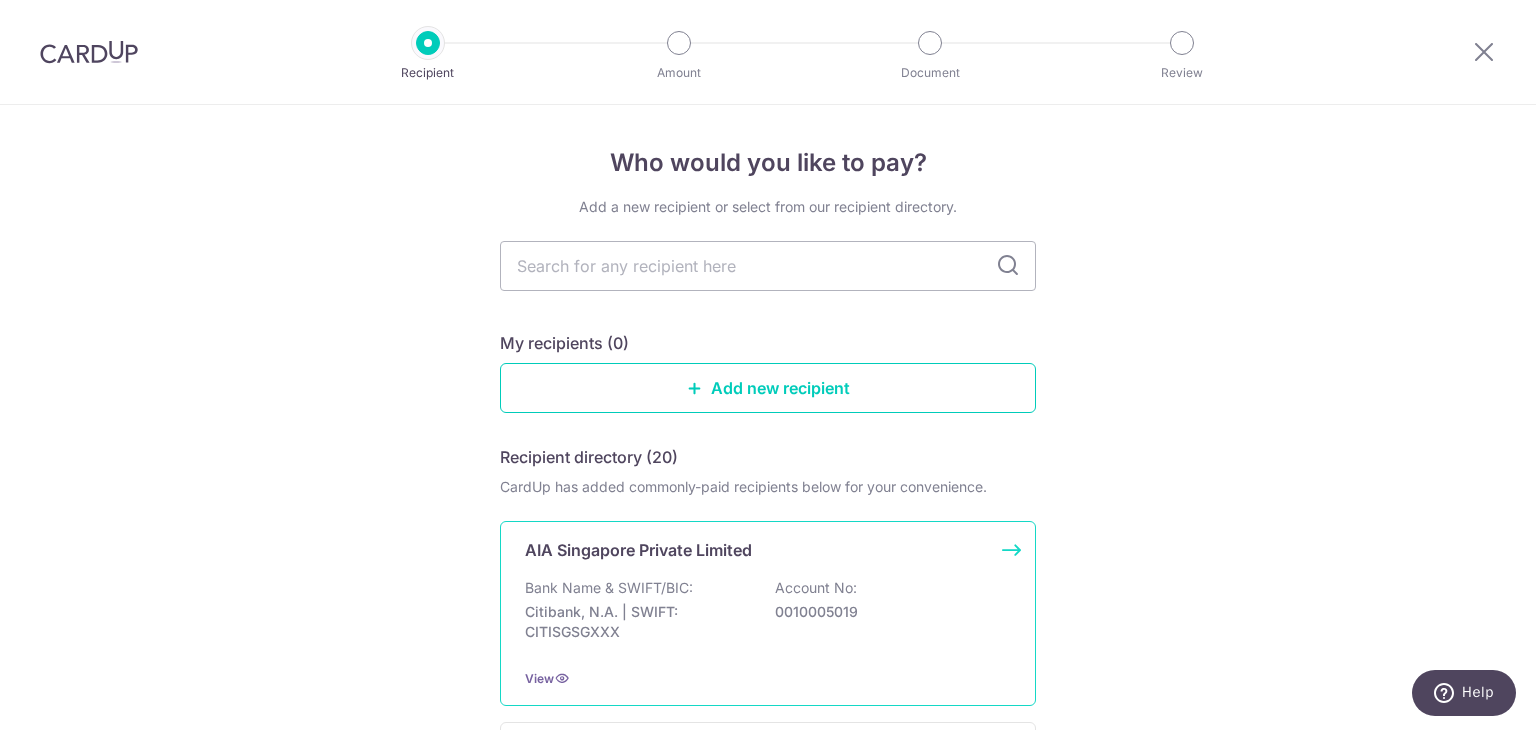 click on "AIA Singapore Private Limited" at bounding box center [638, 550] 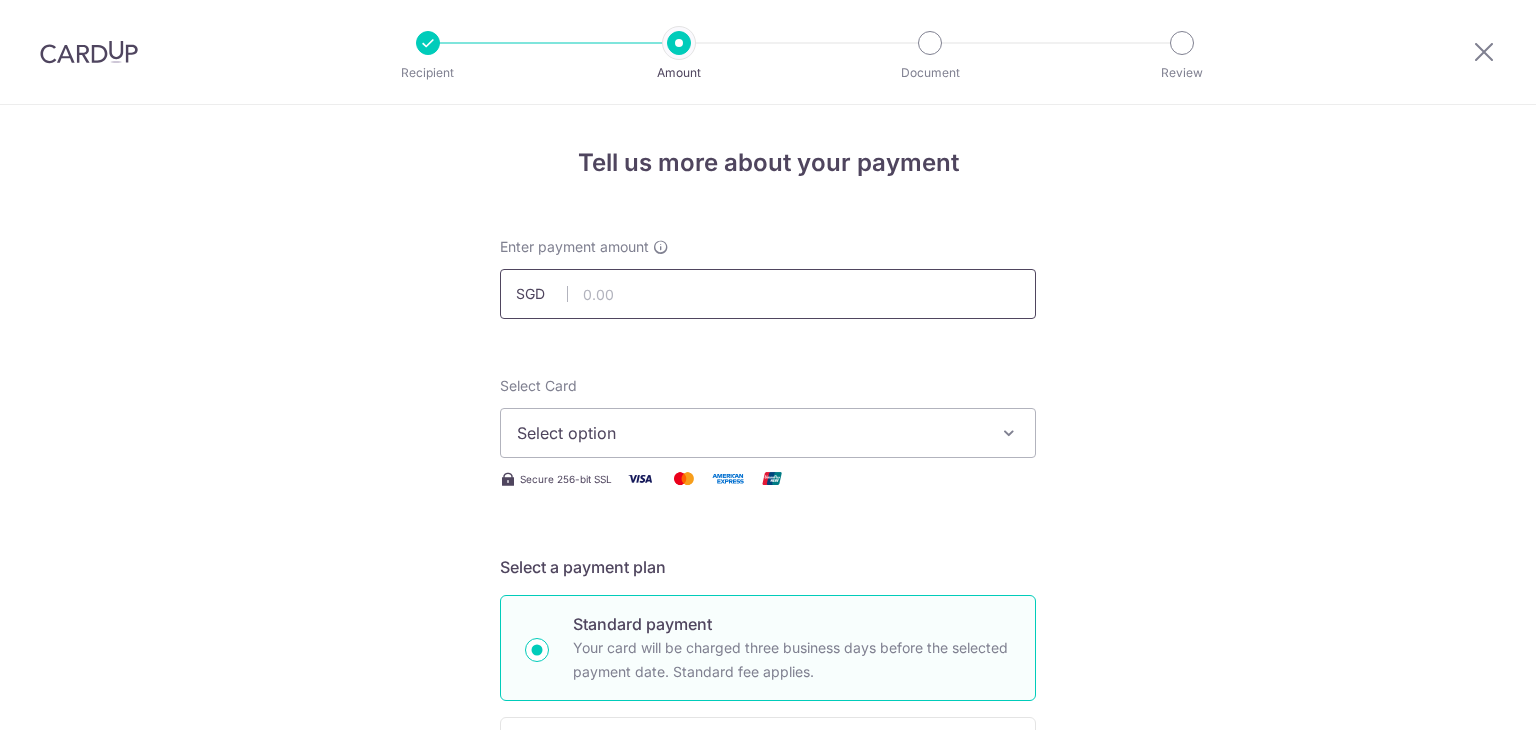 scroll, scrollTop: 0, scrollLeft: 0, axis: both 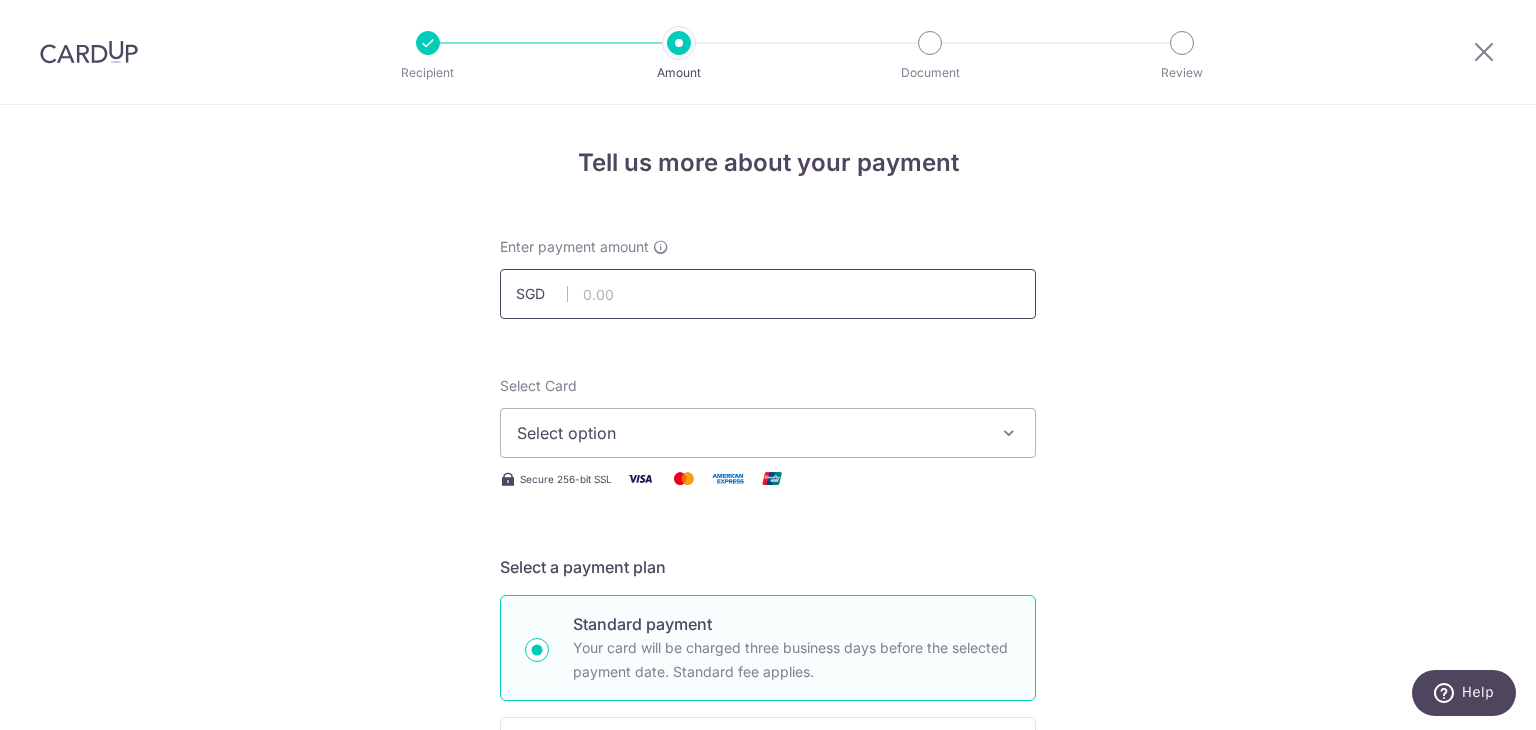 type on "112.40" 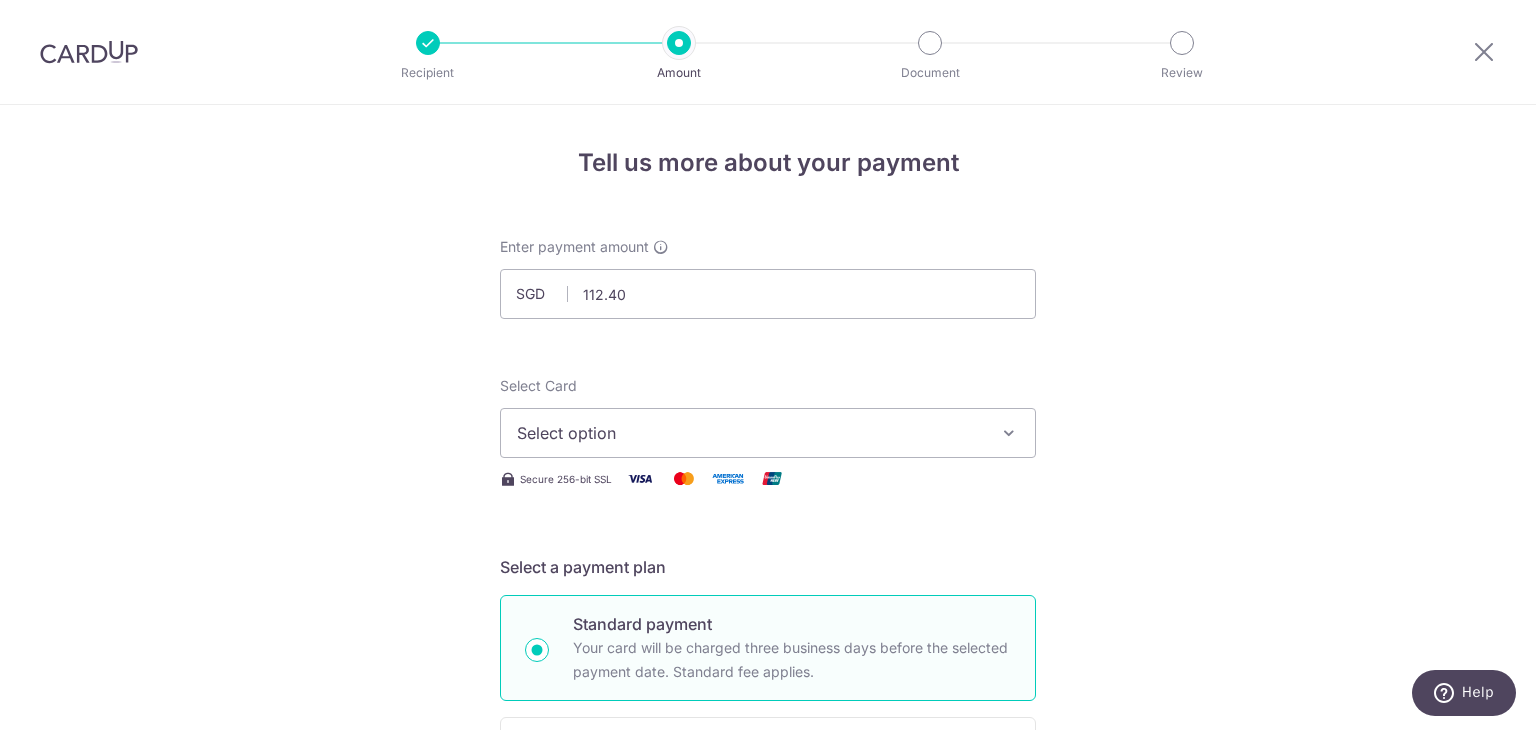 click on "Select option" at bounding box center [750, 433] 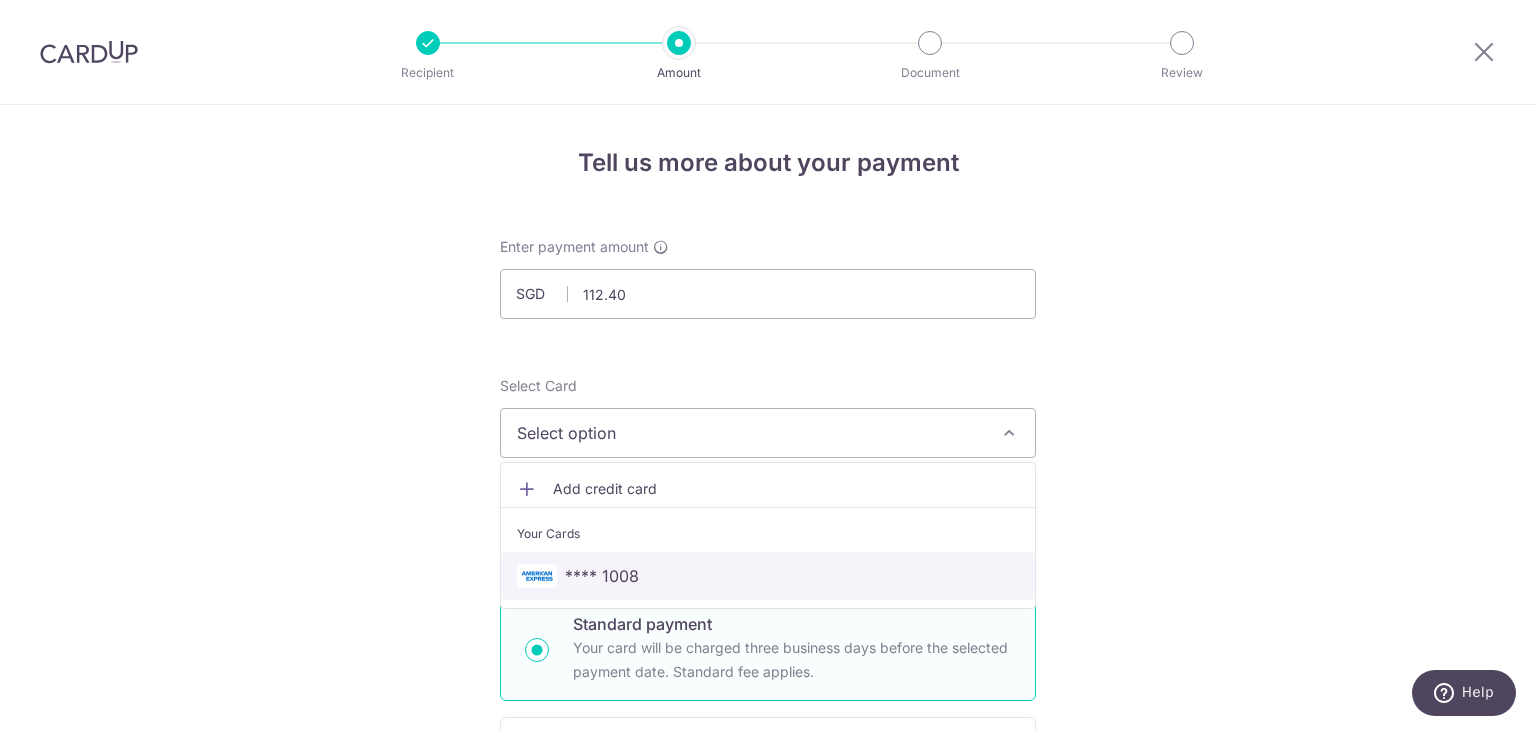 click on "**** 1008" at bounding box center [602, 576] 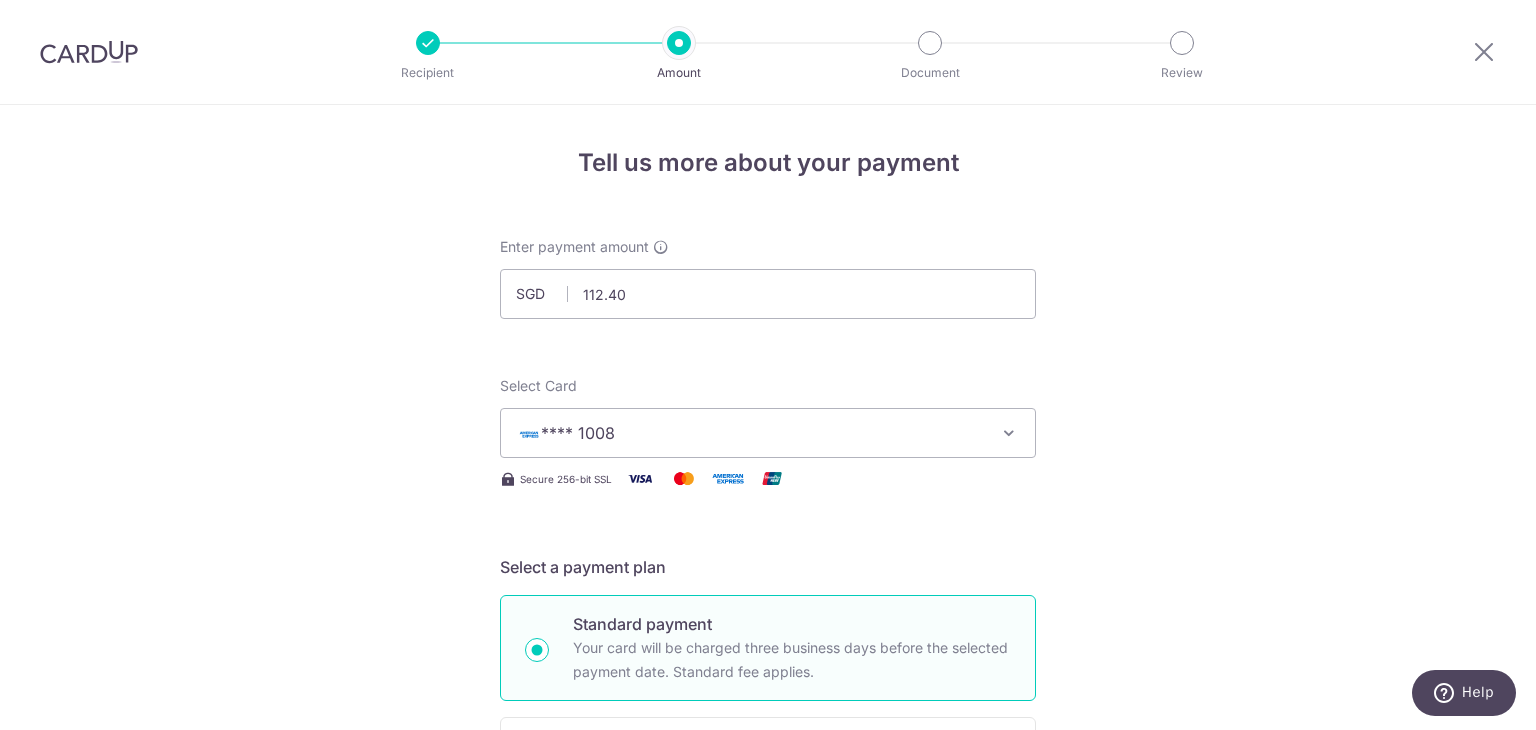 scroll, scrollTop: 666, scrollLeft: 0, axis: vertical 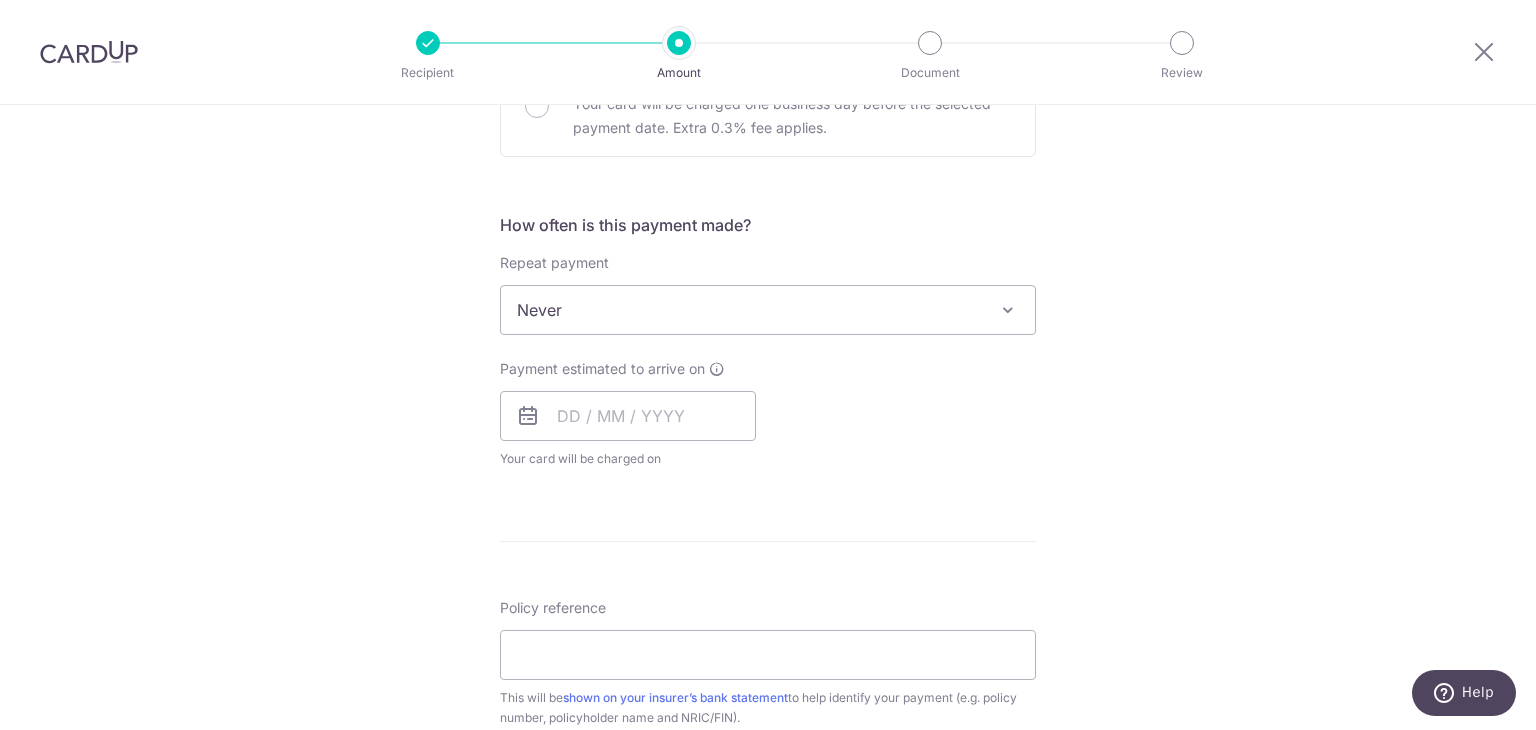 click on "Never" at bounding box center (768, 310) 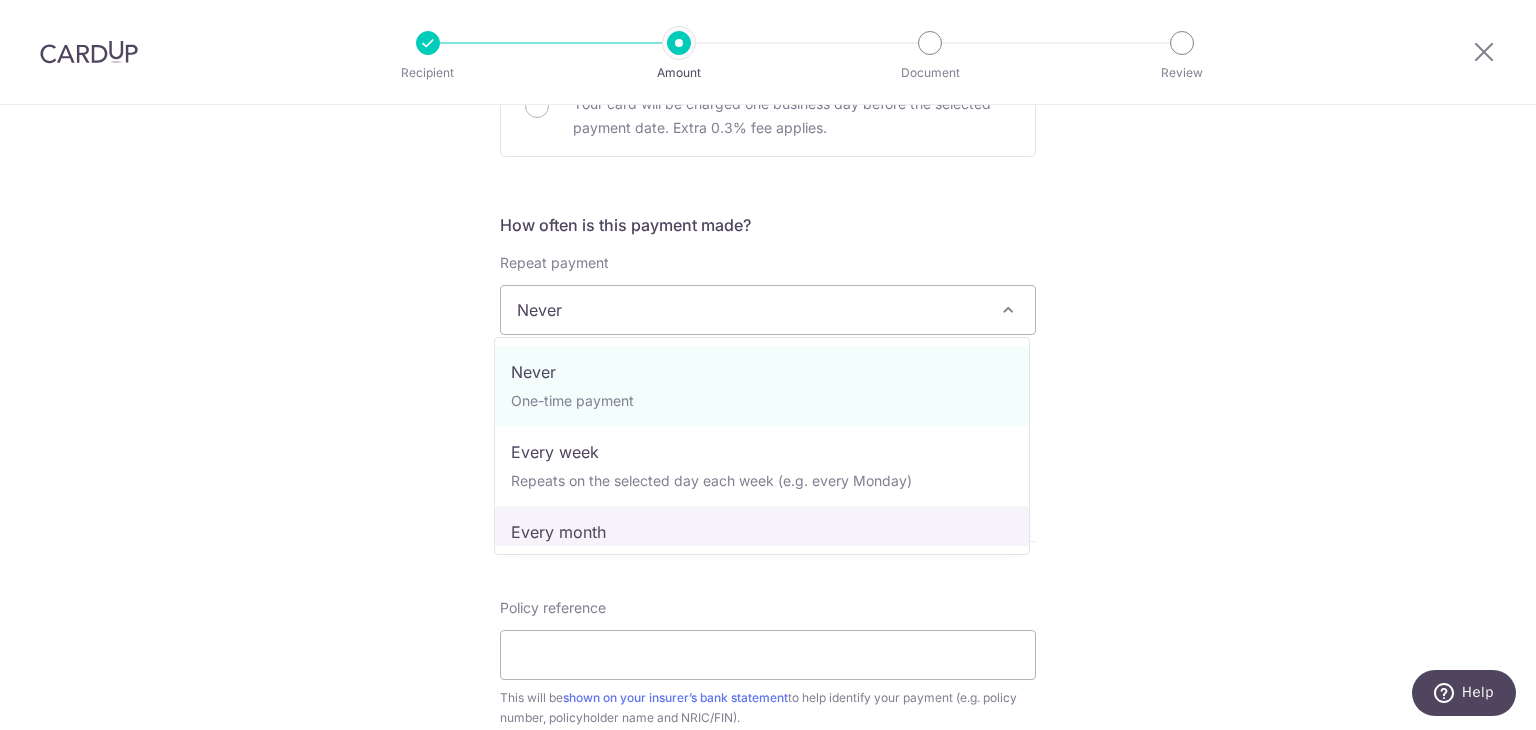 select on "3" 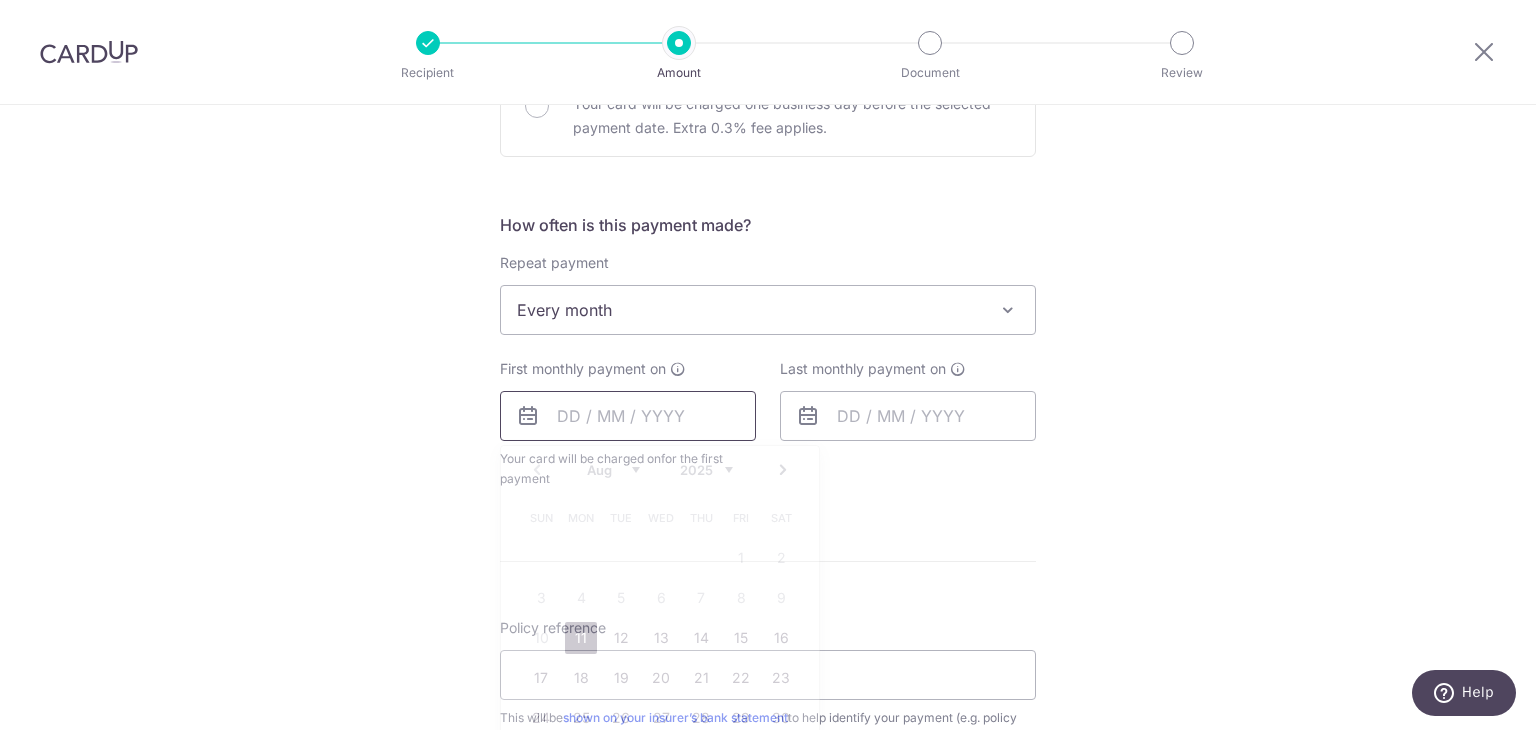 click at bounding box center (628, 416) 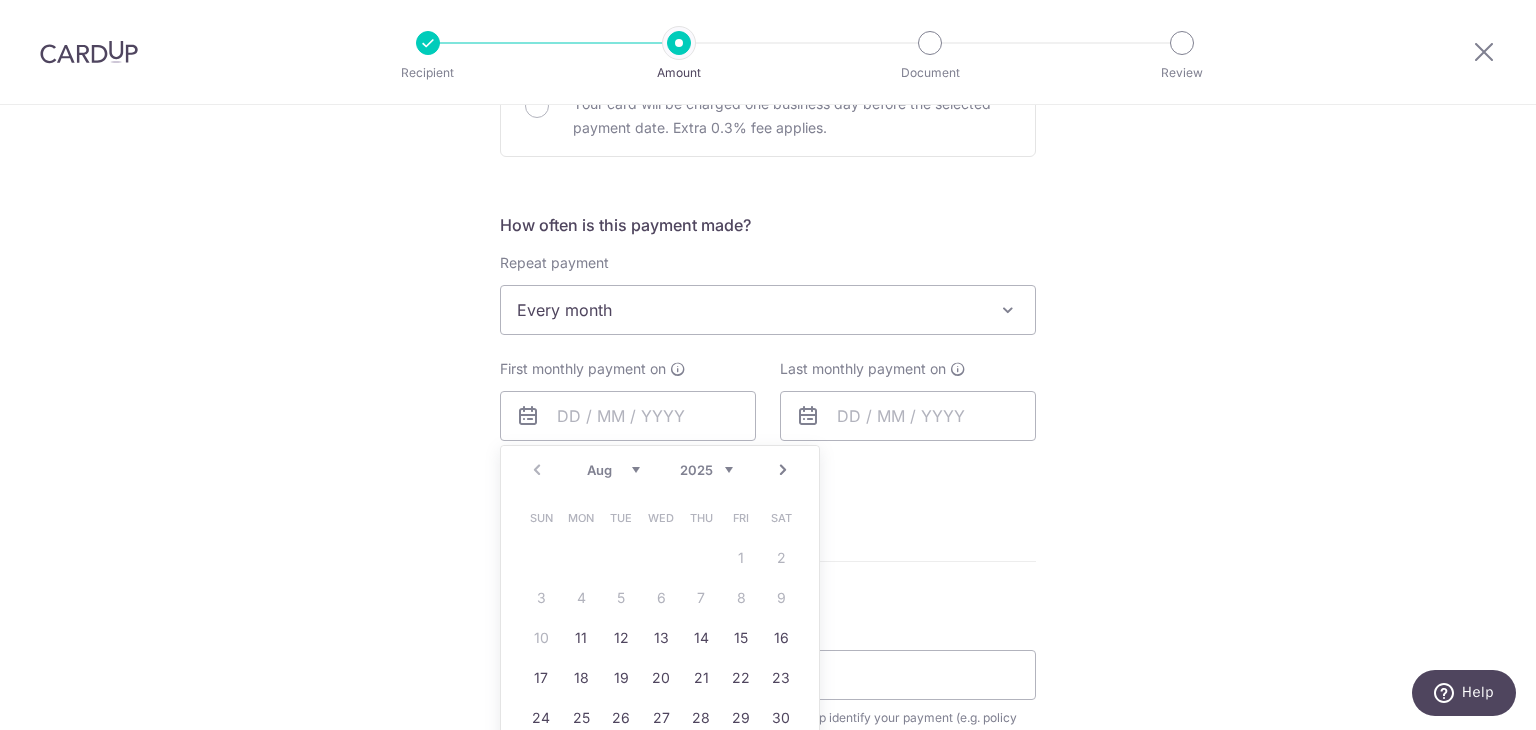 click on "Aug Sep Oct Nov Dec" at bounding box center (613, 470) 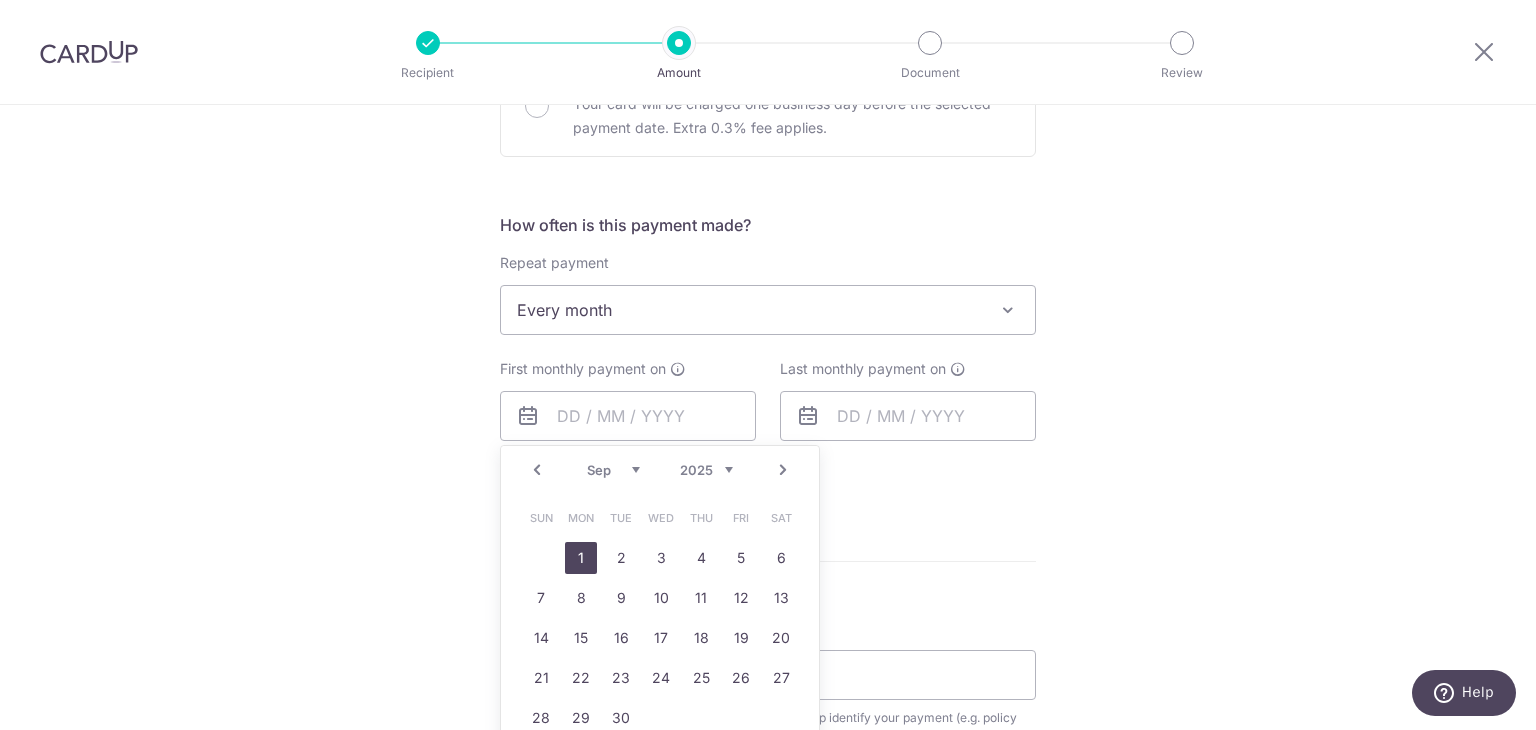 click on "1" at bounding box center [581, 558] 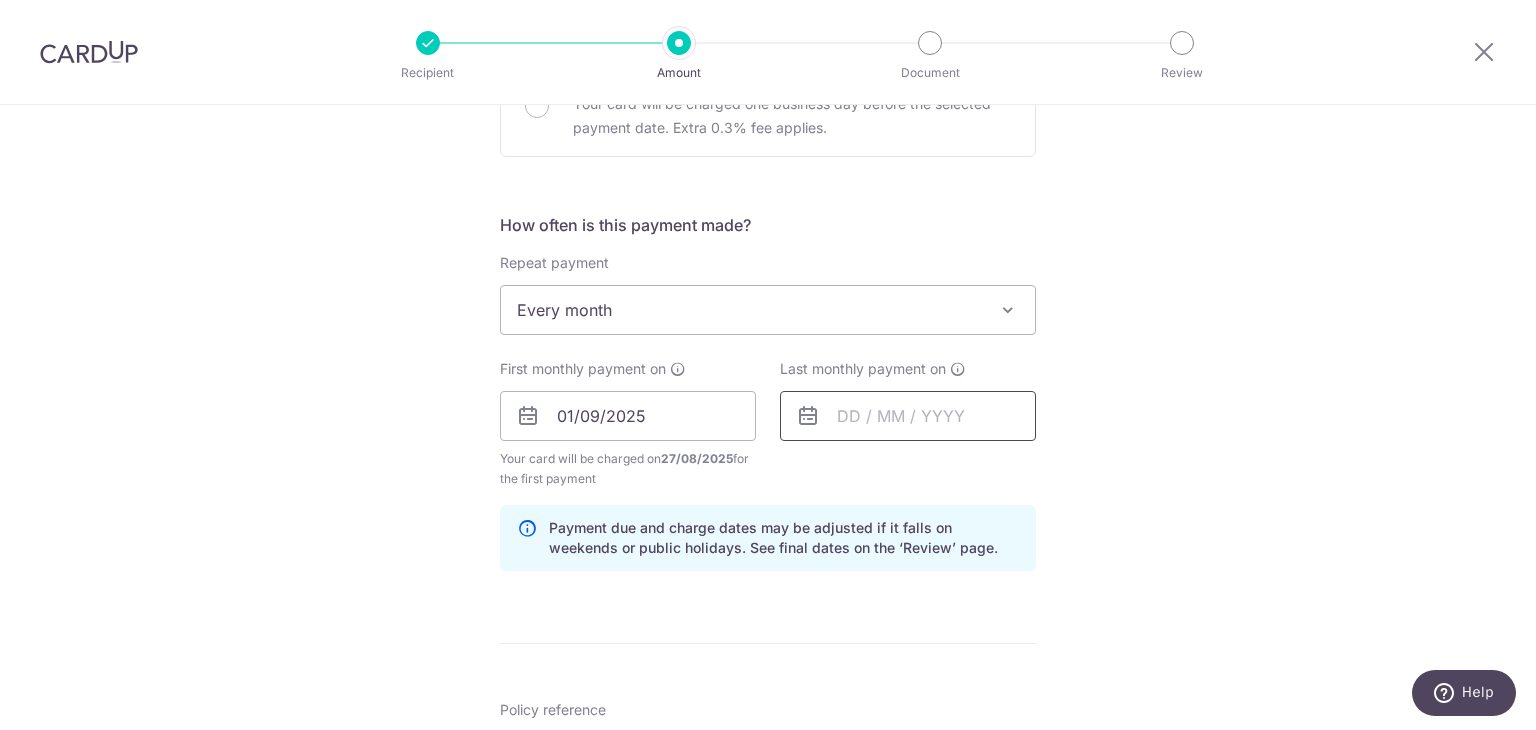 click at bounding box center (908, 416) 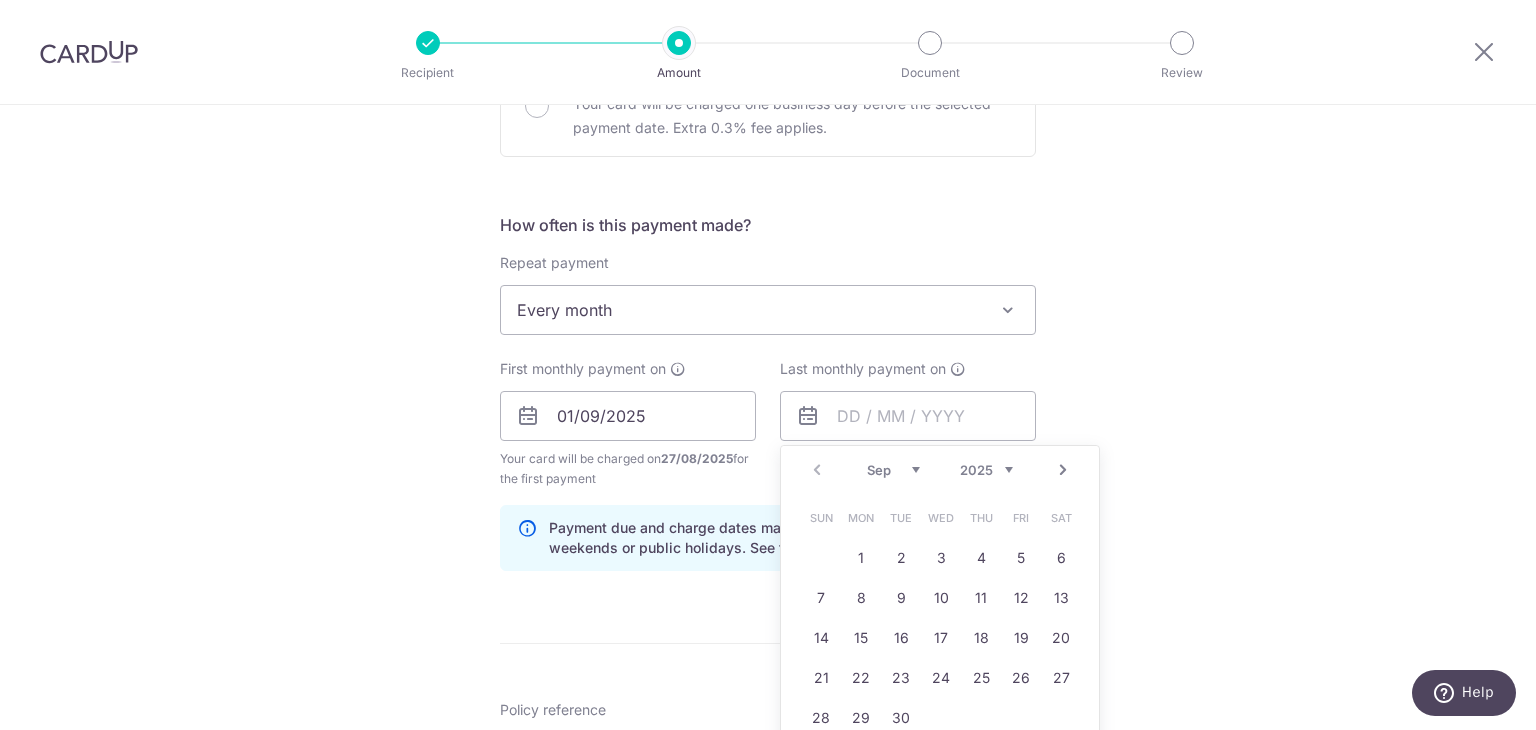 click on "Sep Oct Nov Dec" at bounding box center (893, 470) 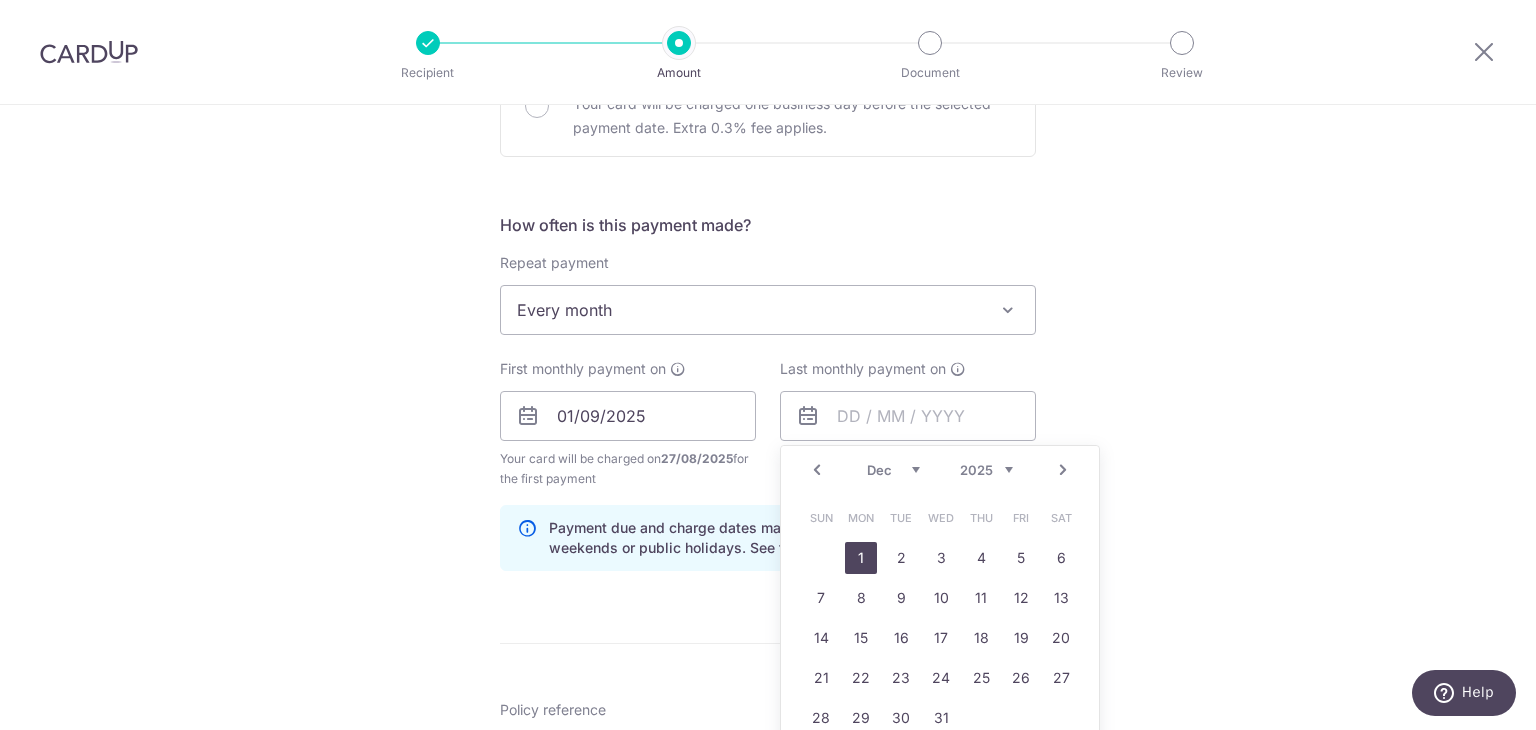 click on "1" at bounding box center (861, 558) 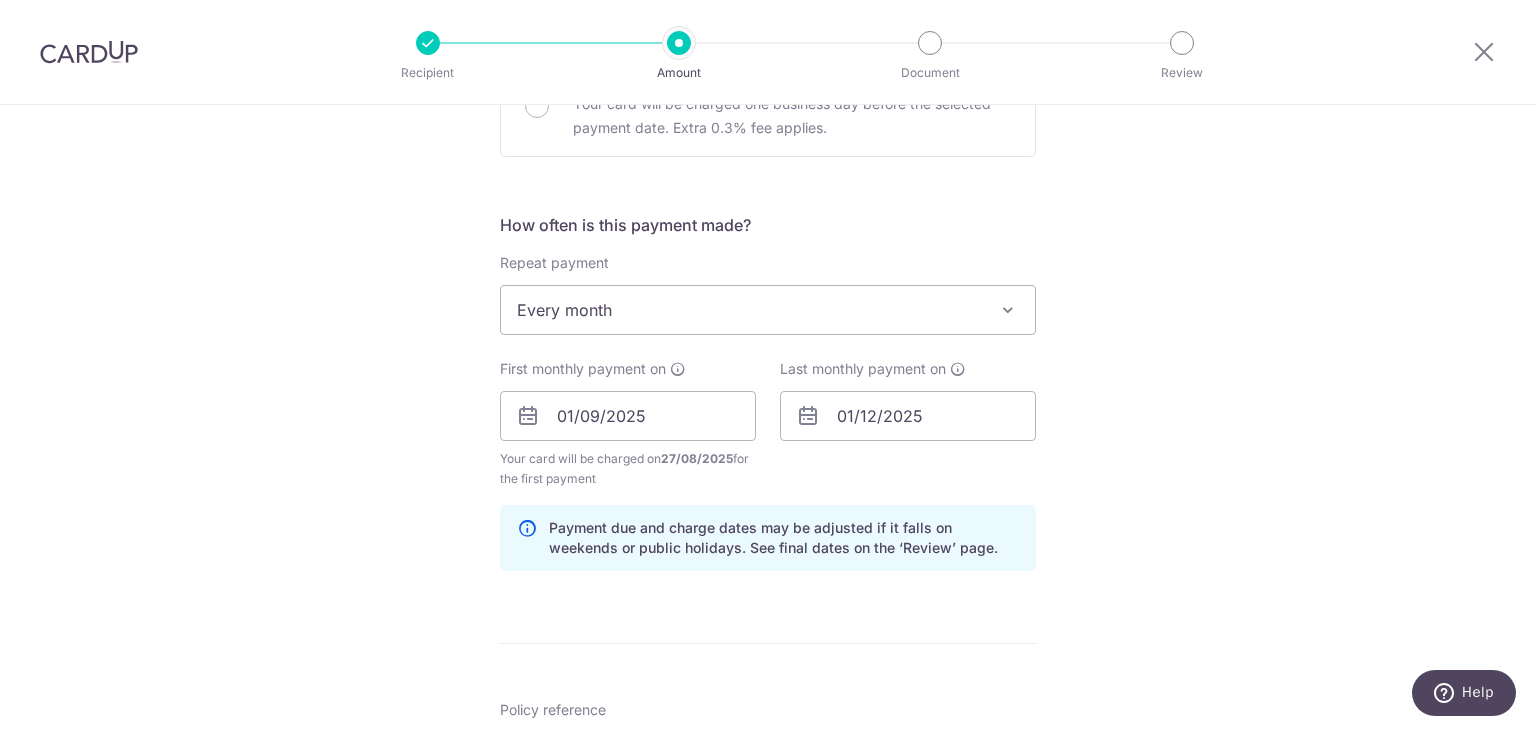 scroll, scrollTop: 1333, scrollLeft: 0, axis: vertical 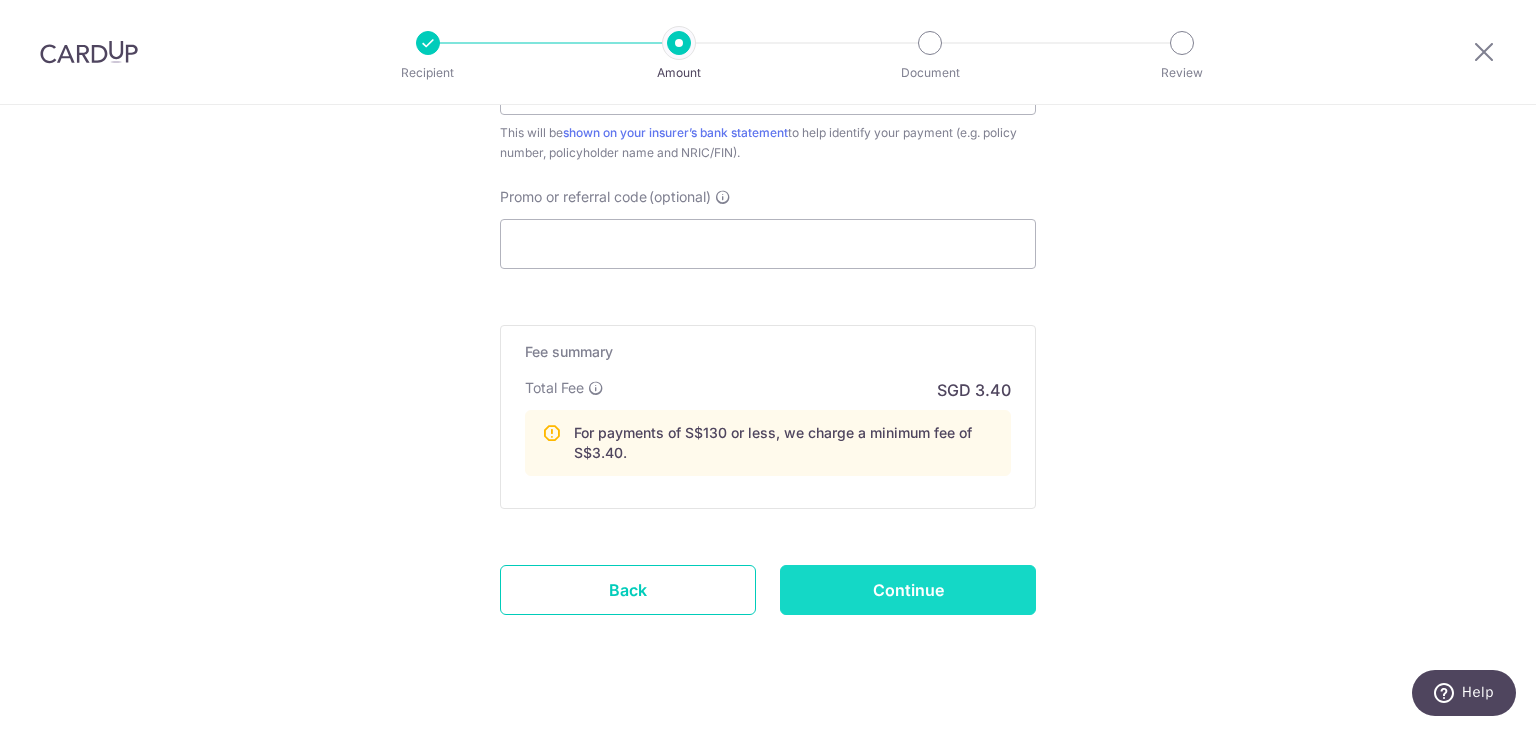 click on "Continue" at bounding box center (908, 590) 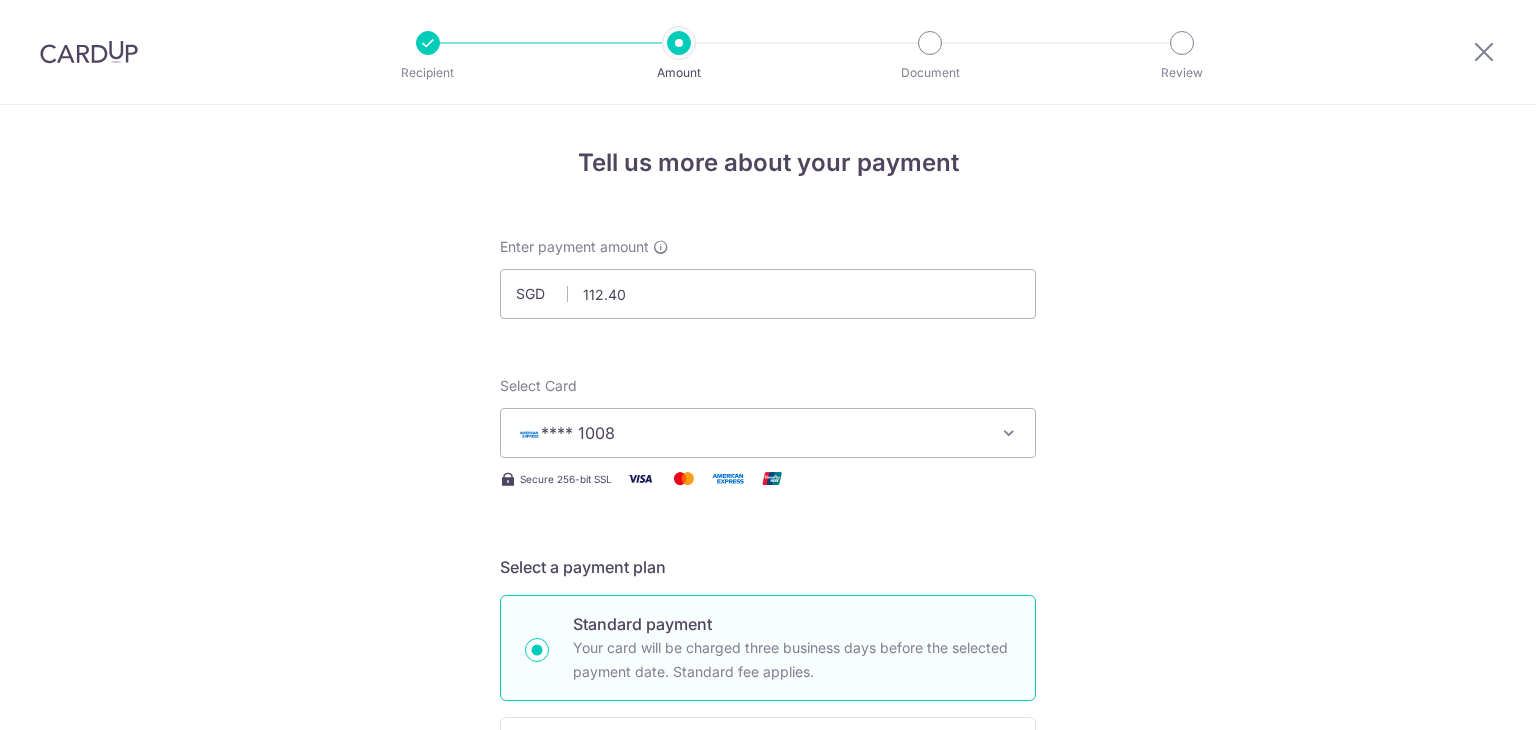 scroll, scrollTop: 0, scrollLeft: 0, axis: both 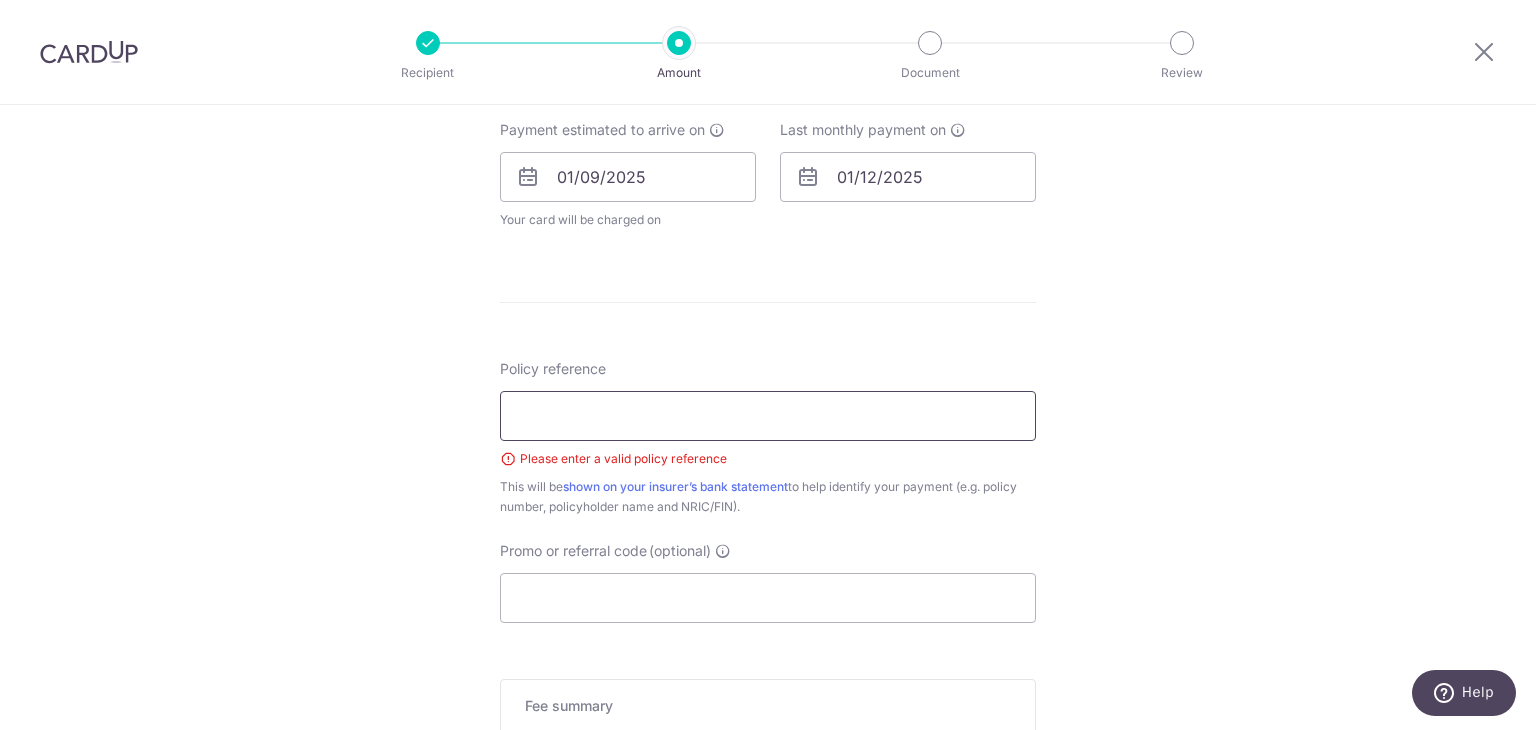 click on "Policy reference" at bounding box center [768, 416] 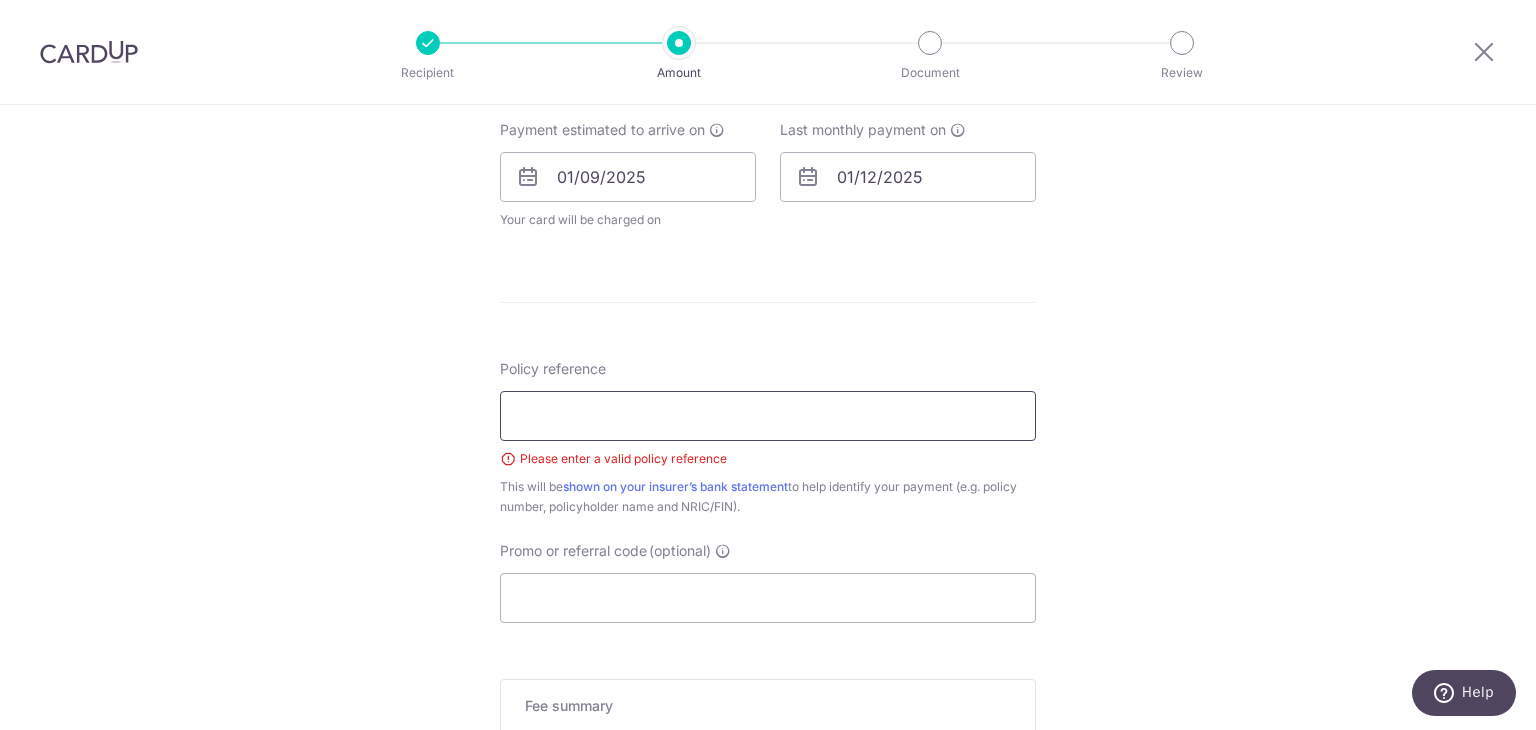 type on "E237085487" 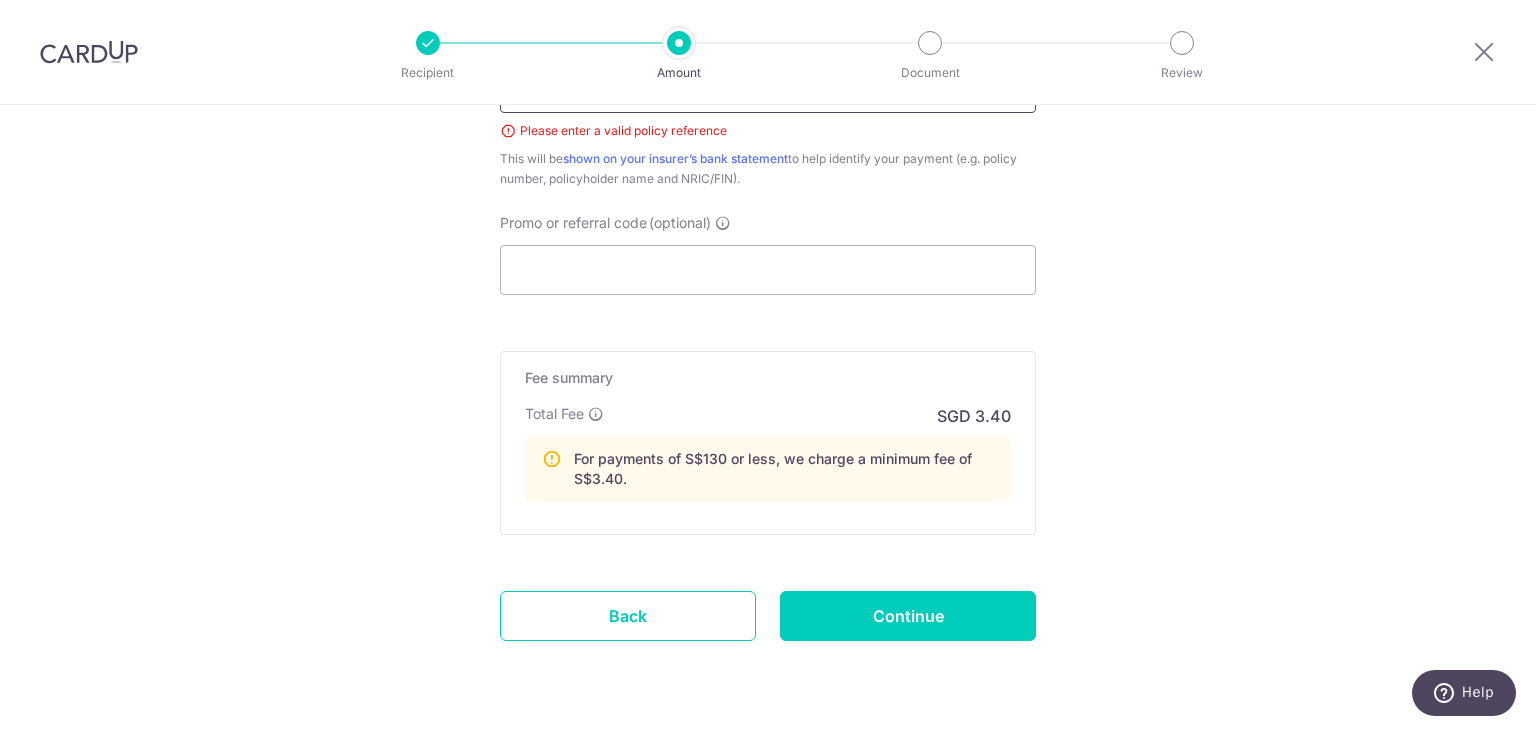 scroll, scrollTop: 1292, scrollLeft: 0, axis: vertical 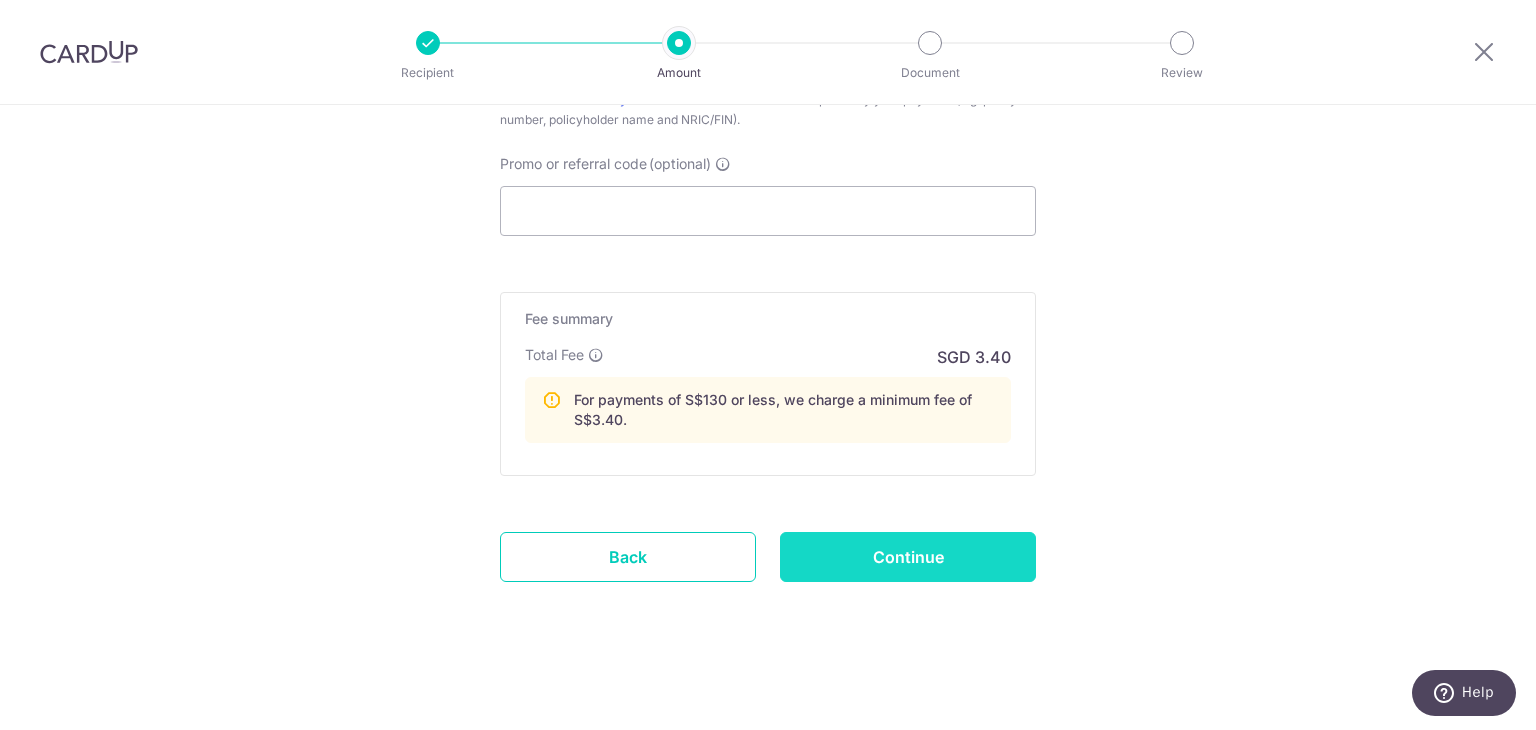 click on "Continue" at bounding box center [908, 557] 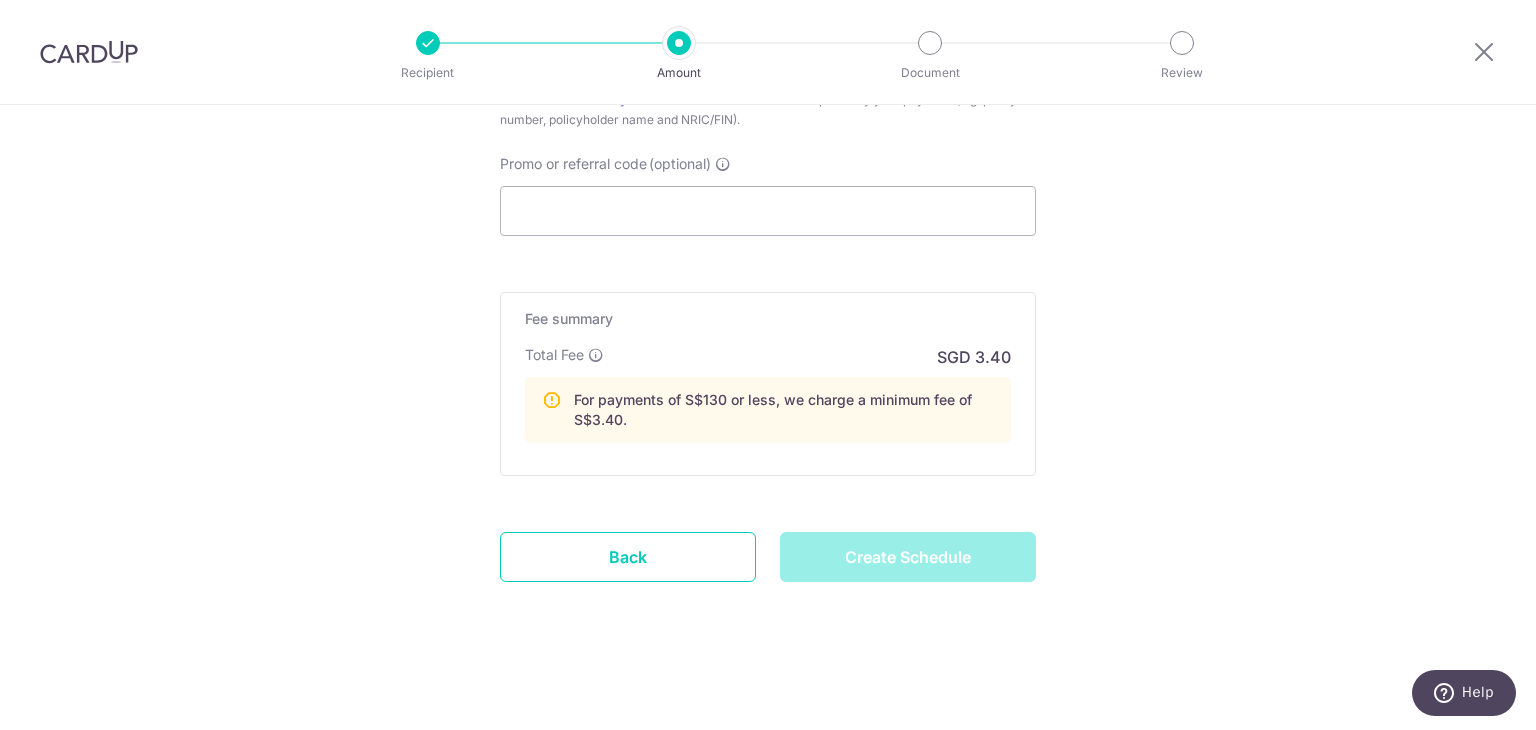 type on "Create Schedule" 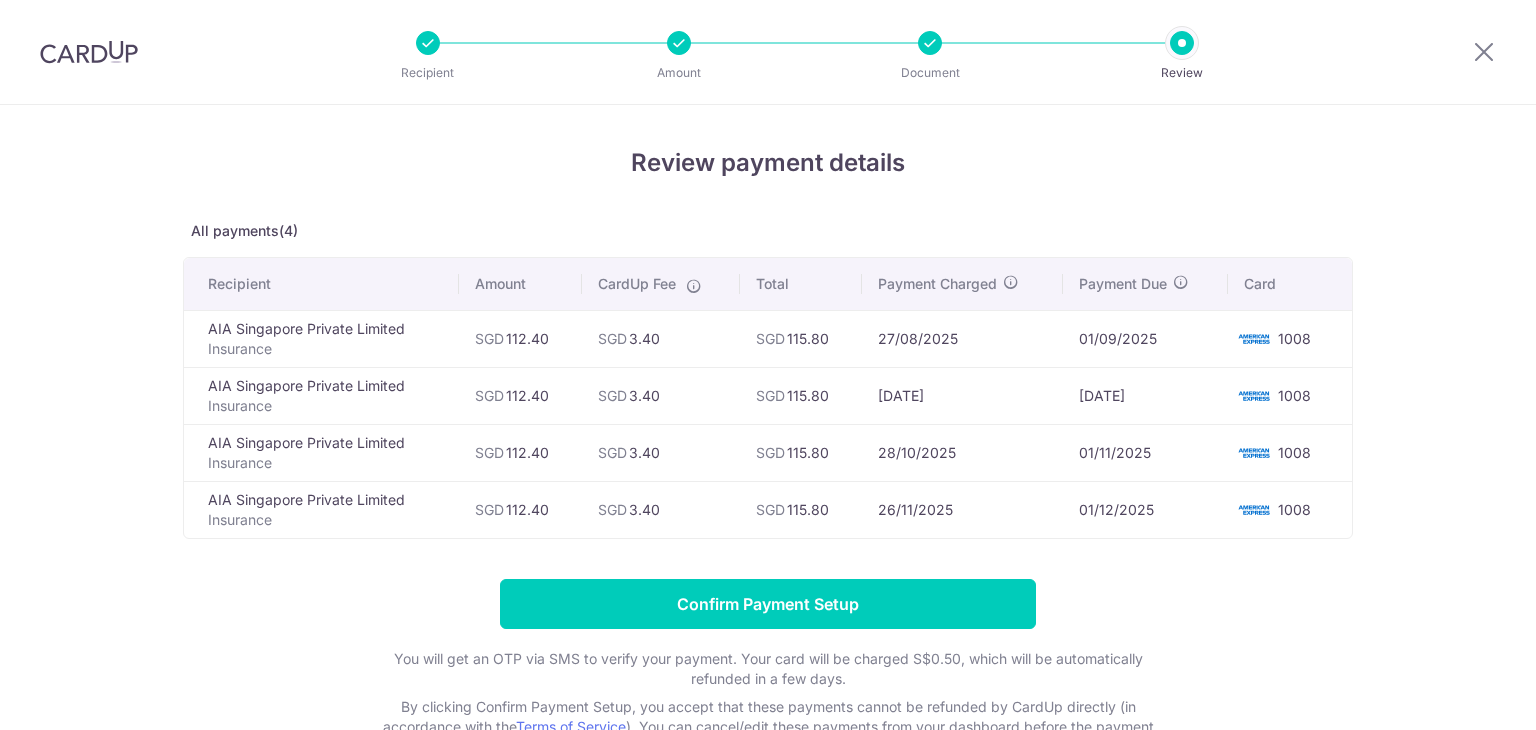 scroll, scrollTop: 0, scrollLeft: 0, axis: both 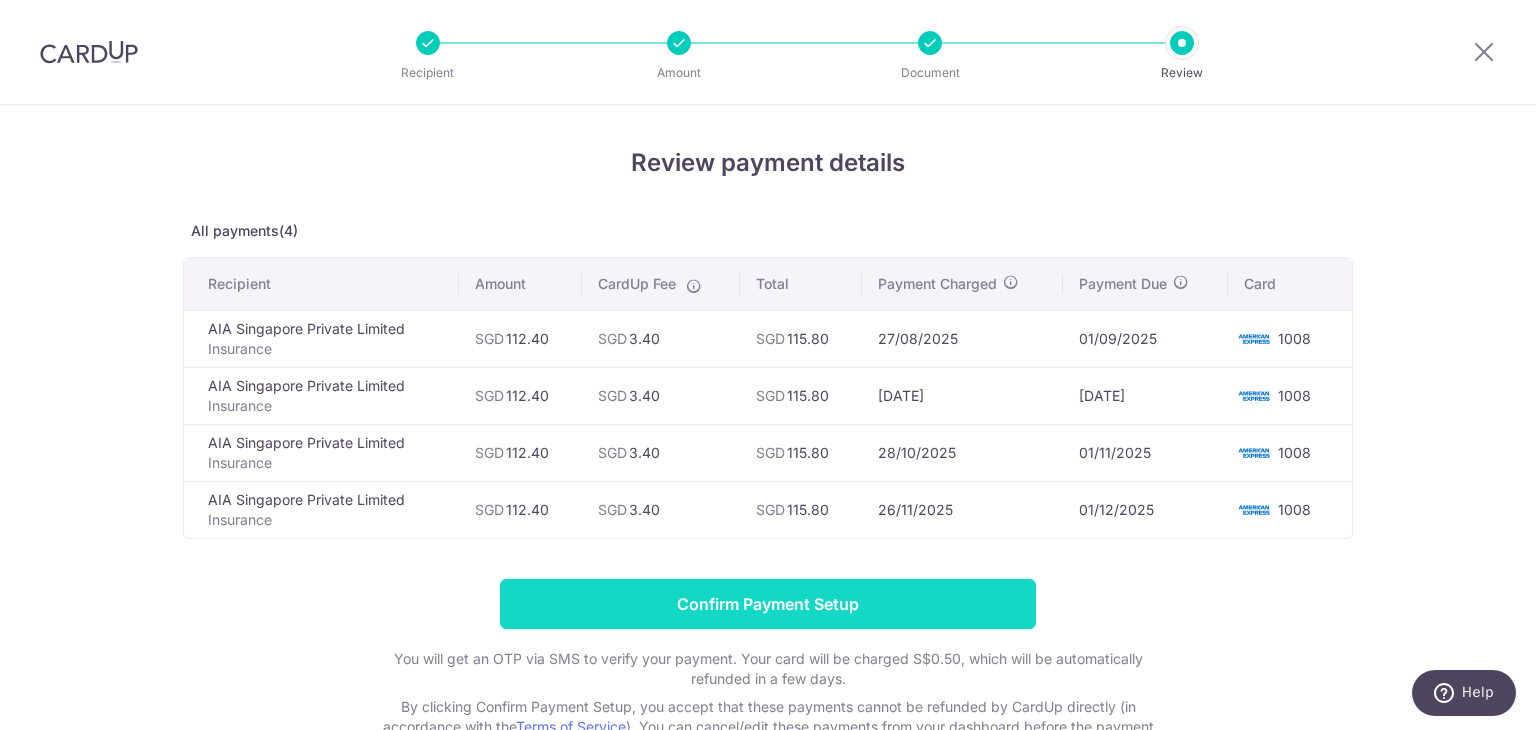 click on "Confirm Payment Setup" at bounding box center [768, 604] 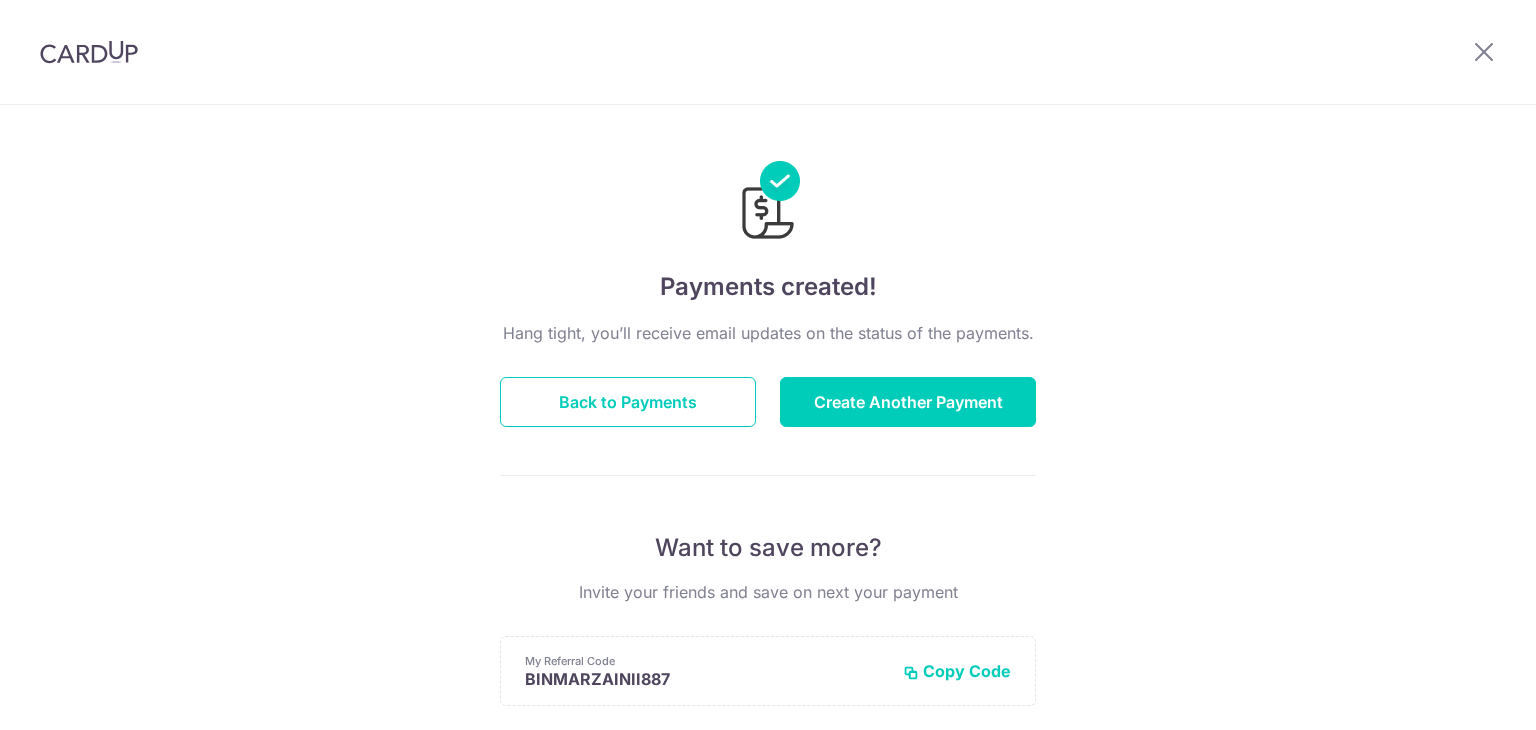 scroll, scrollTop: 0, scrollLeft: 0, axis: both 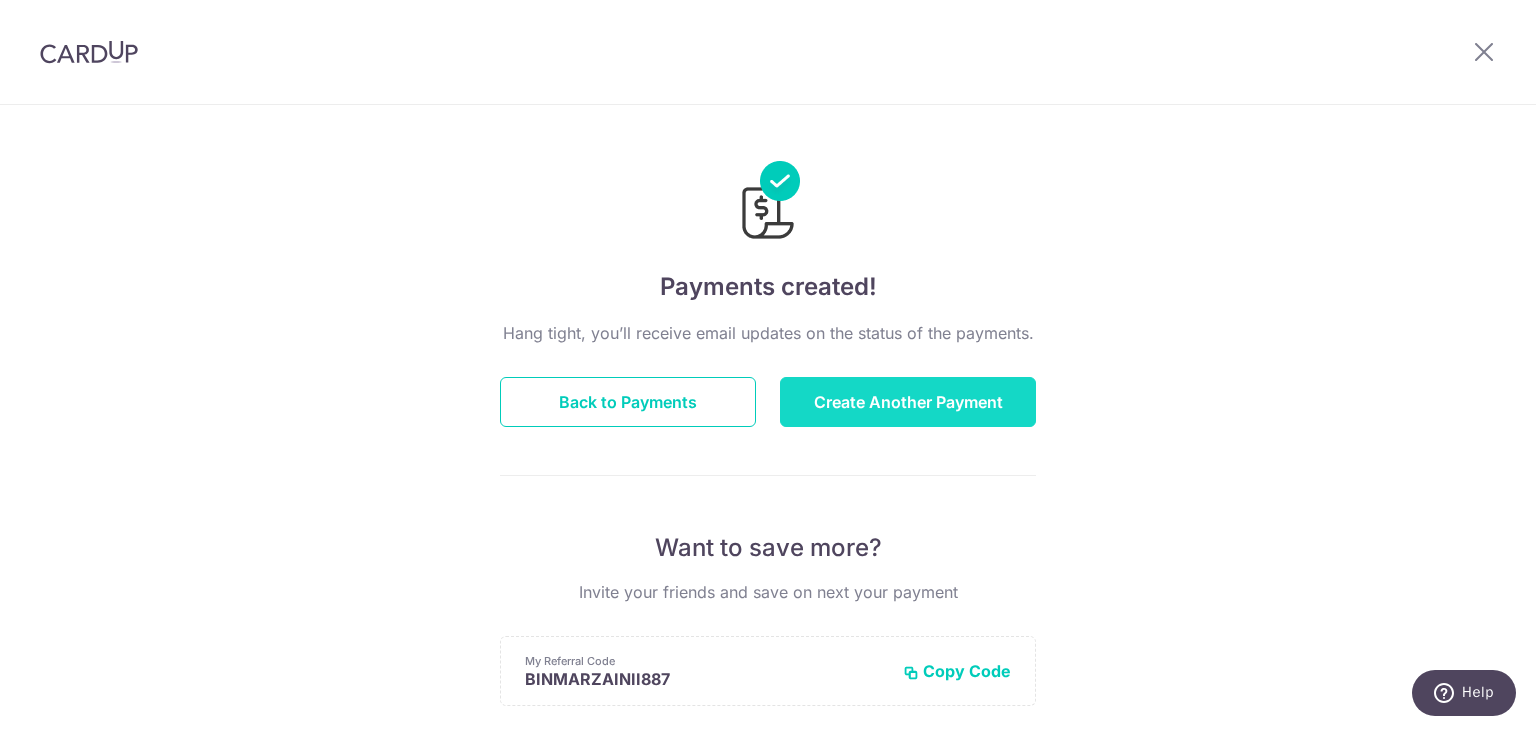 click on "Create Another Payment" at bounding box center [908, 402] 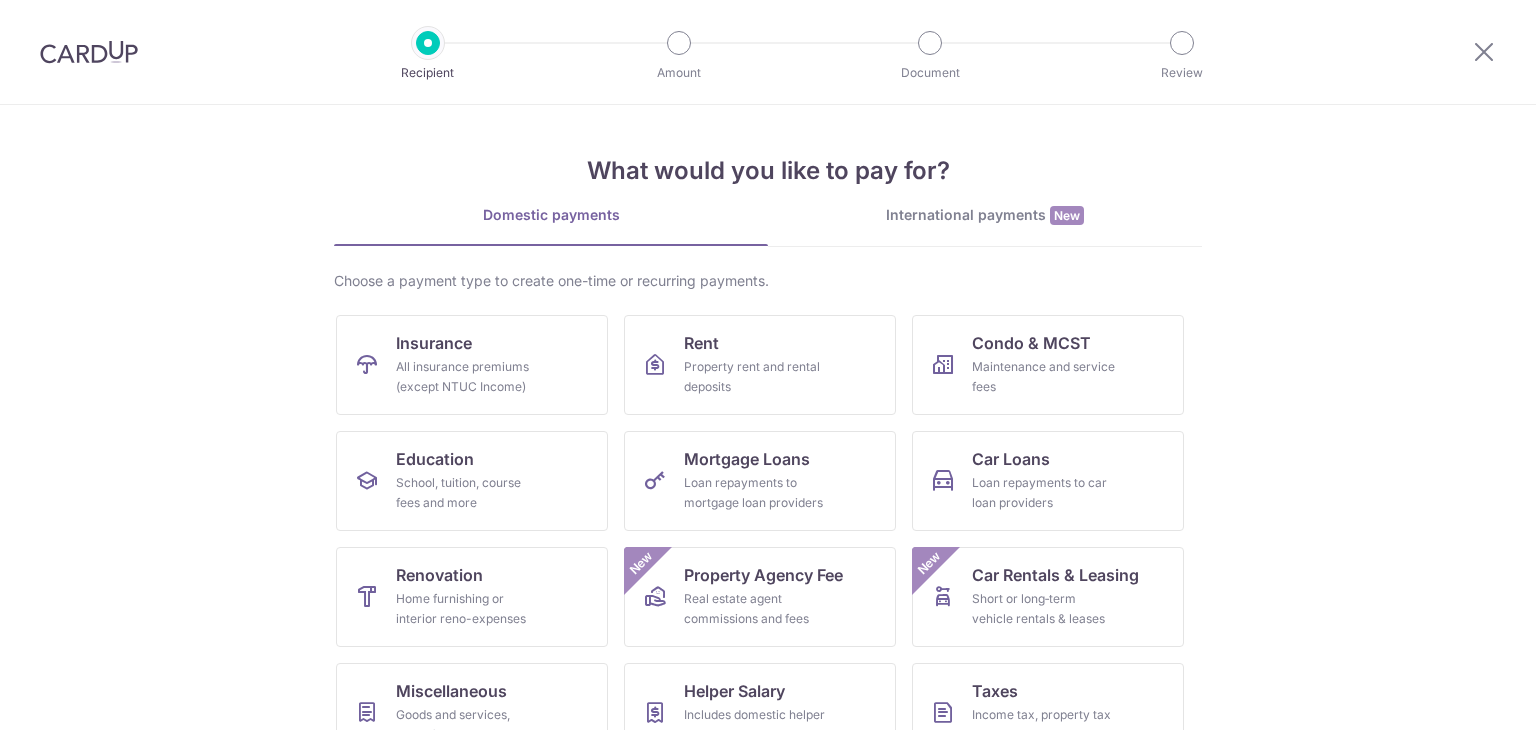 scroll, scrollTop: 0, scrollLeft: 0, axis: both 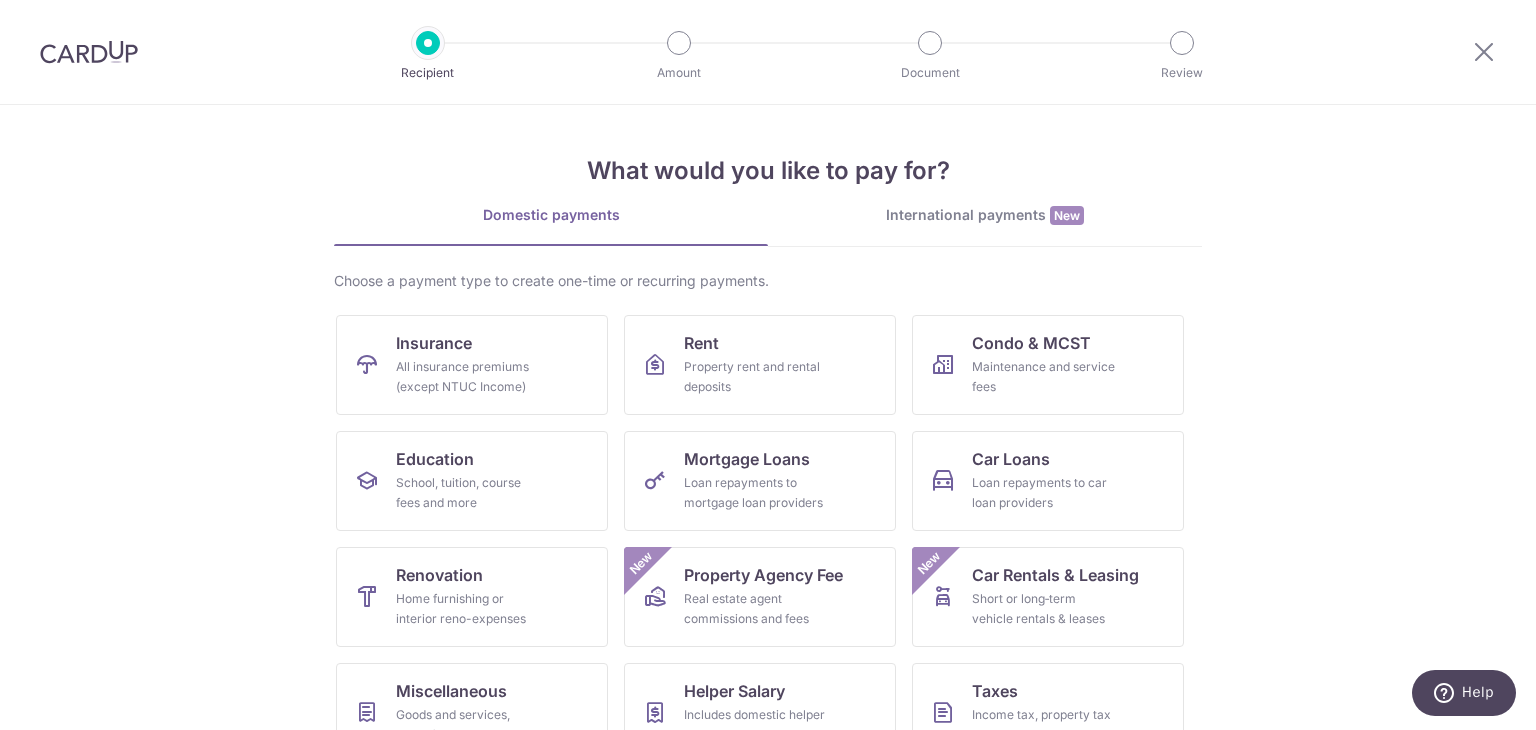 click at bounding box center [89, 52] 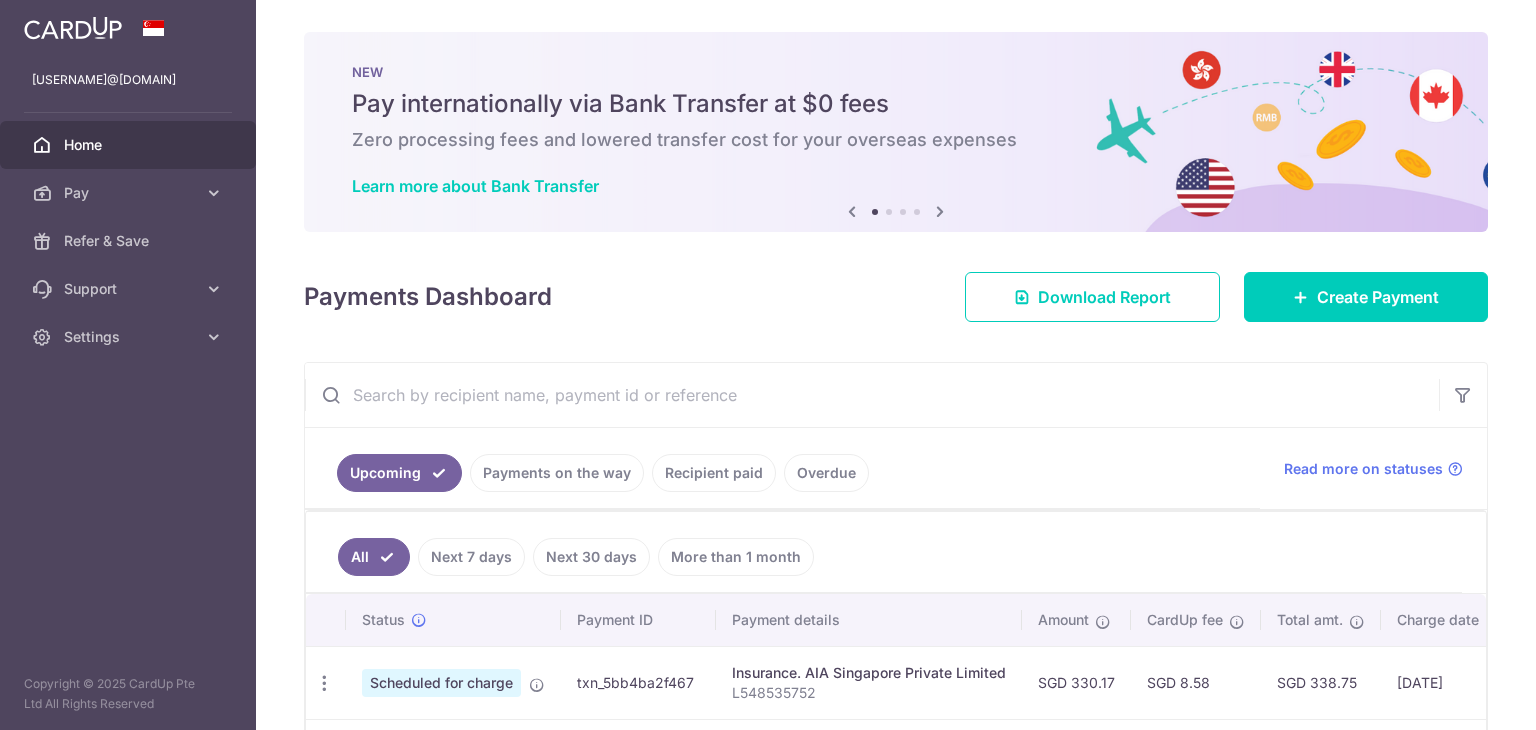 scroll, scrollTop: 0, scrollLeft: 0, axis: both 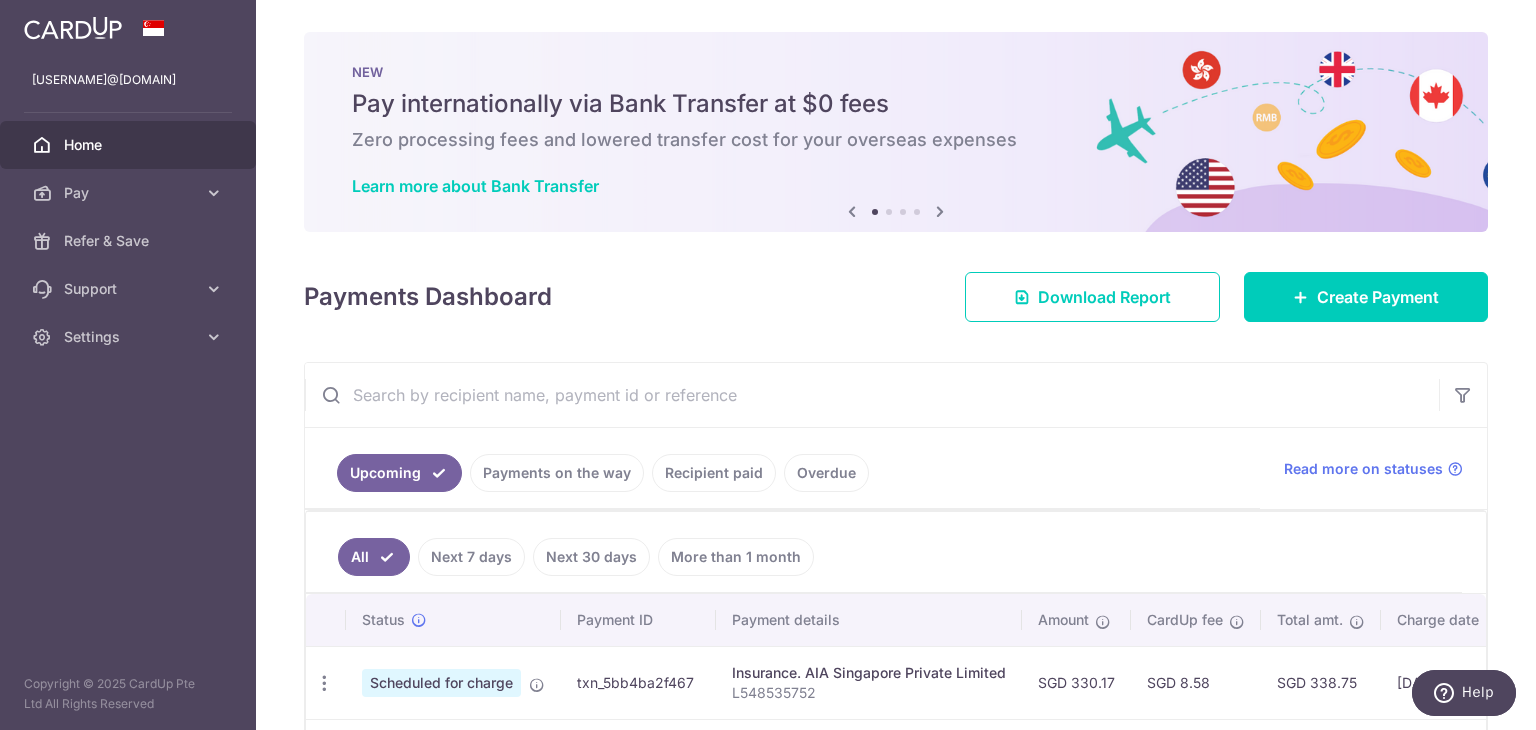 click on "Recipient paid" at bounding box center [714, 473] 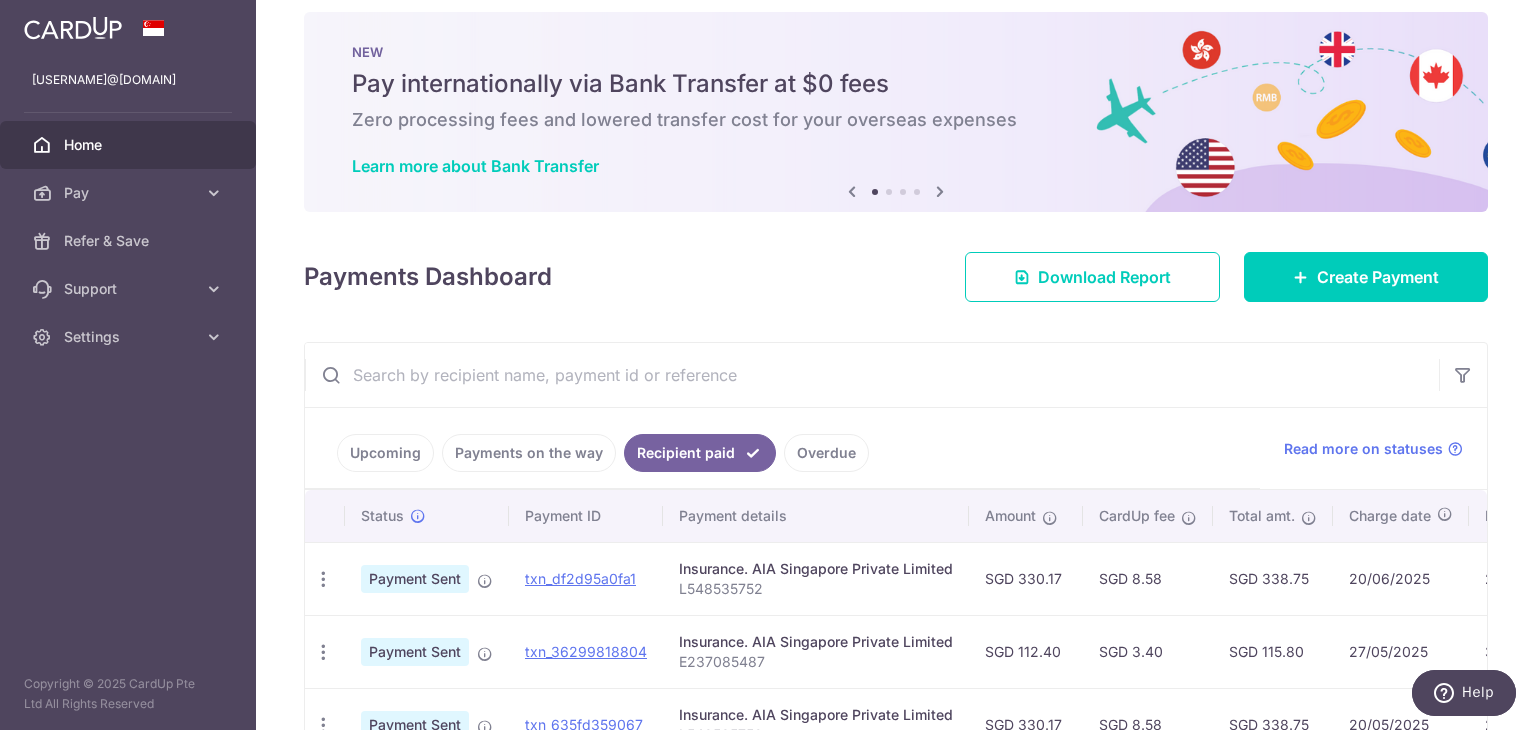 scroll, scrollTop: 0, scrollLeft: 0, axis: both 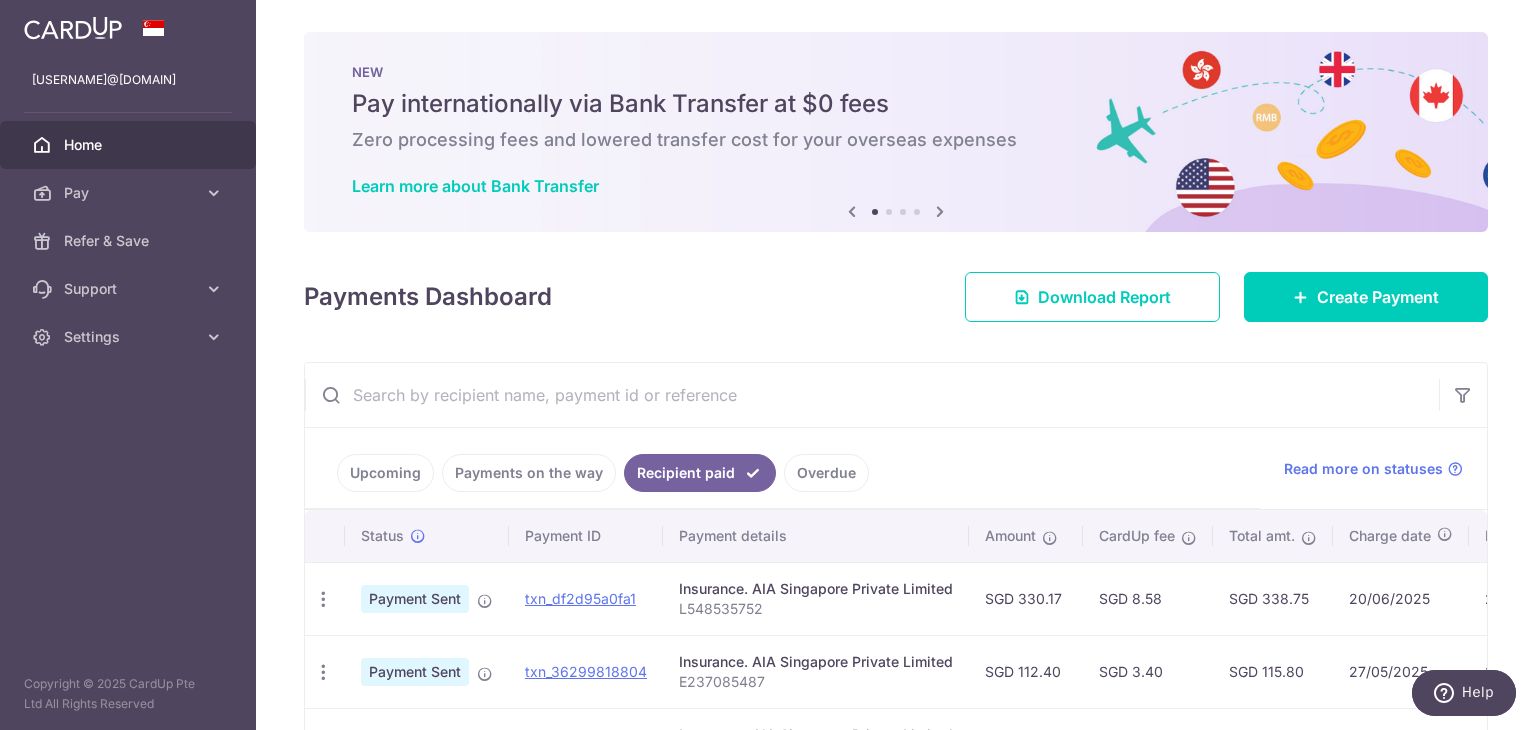 click on "Home" at bounding box center [130, 145] 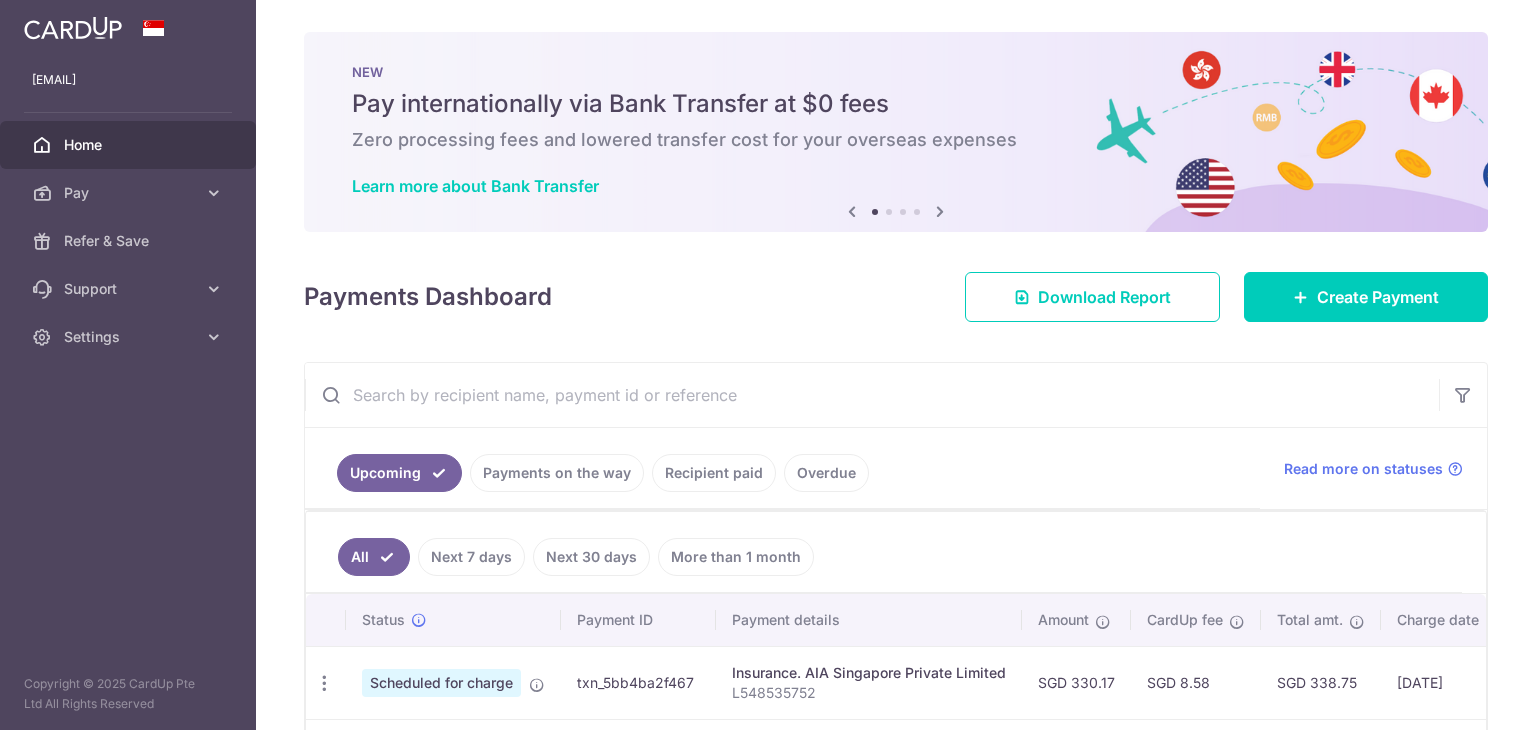 scroll, scrollTop: 0, scrollLeft: 0, axis: both 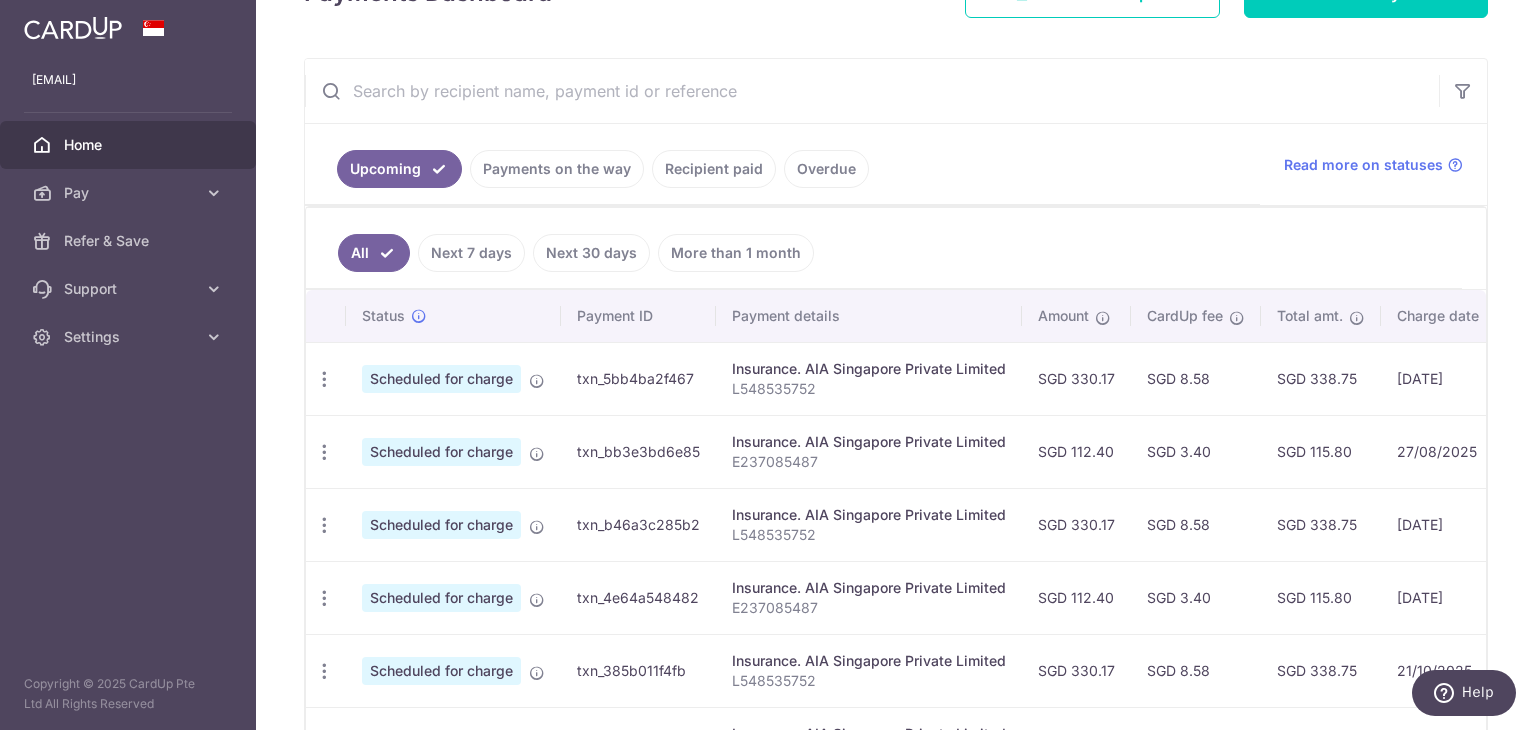 click on "Recipient paid" at bounding box center (714, 169) 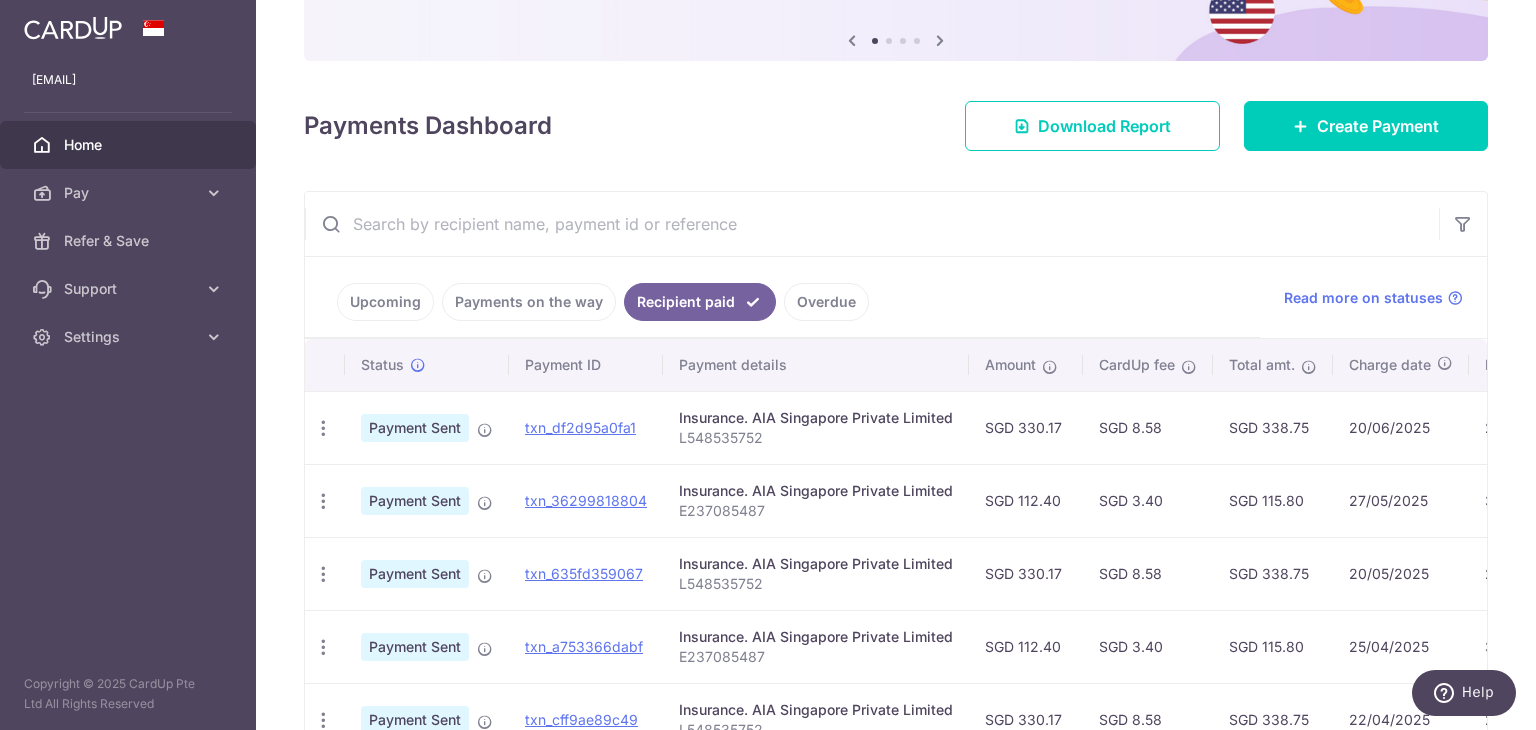 scroll, scrollTop: 0, scrollLeft: 0, axis: both 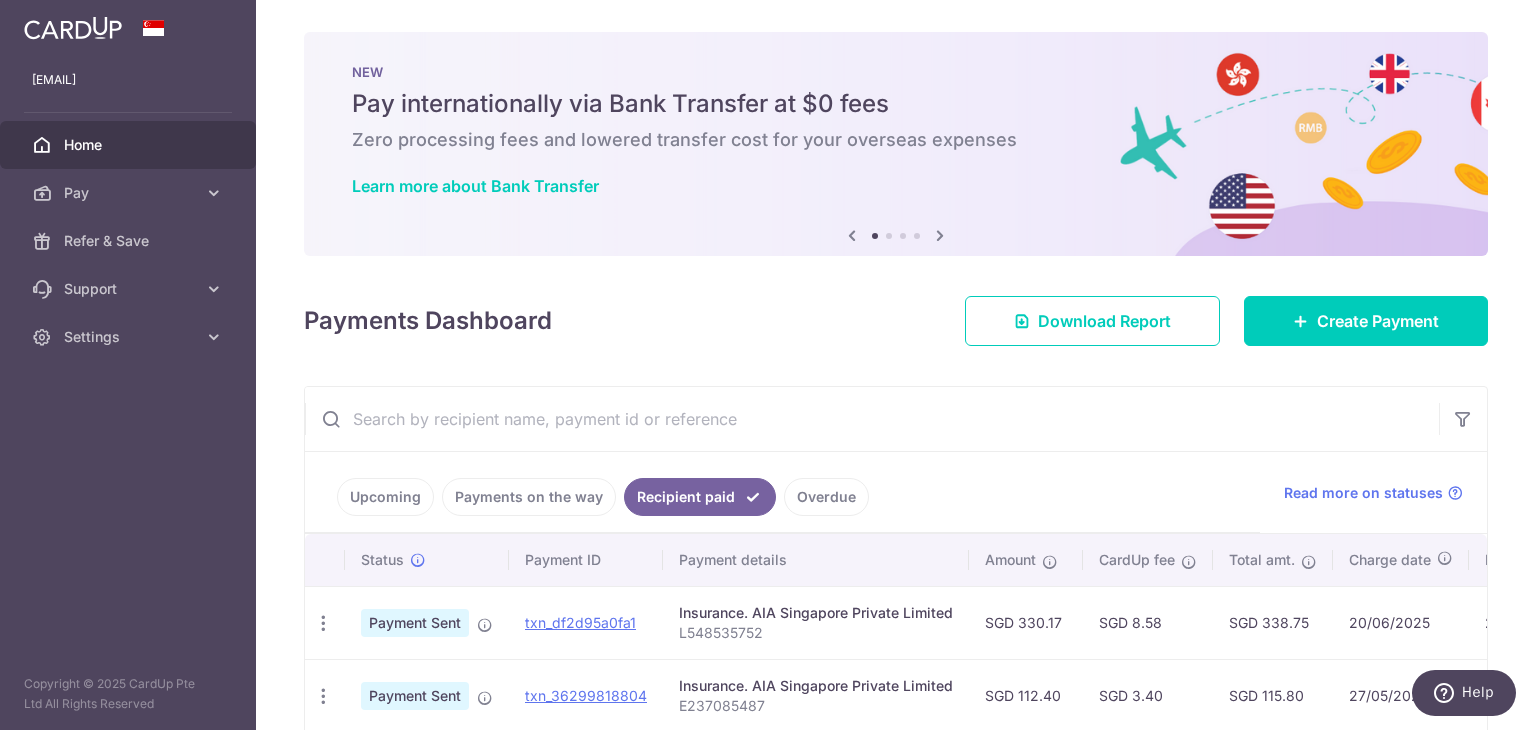 click on "Home" at bounding box center [128, 145] 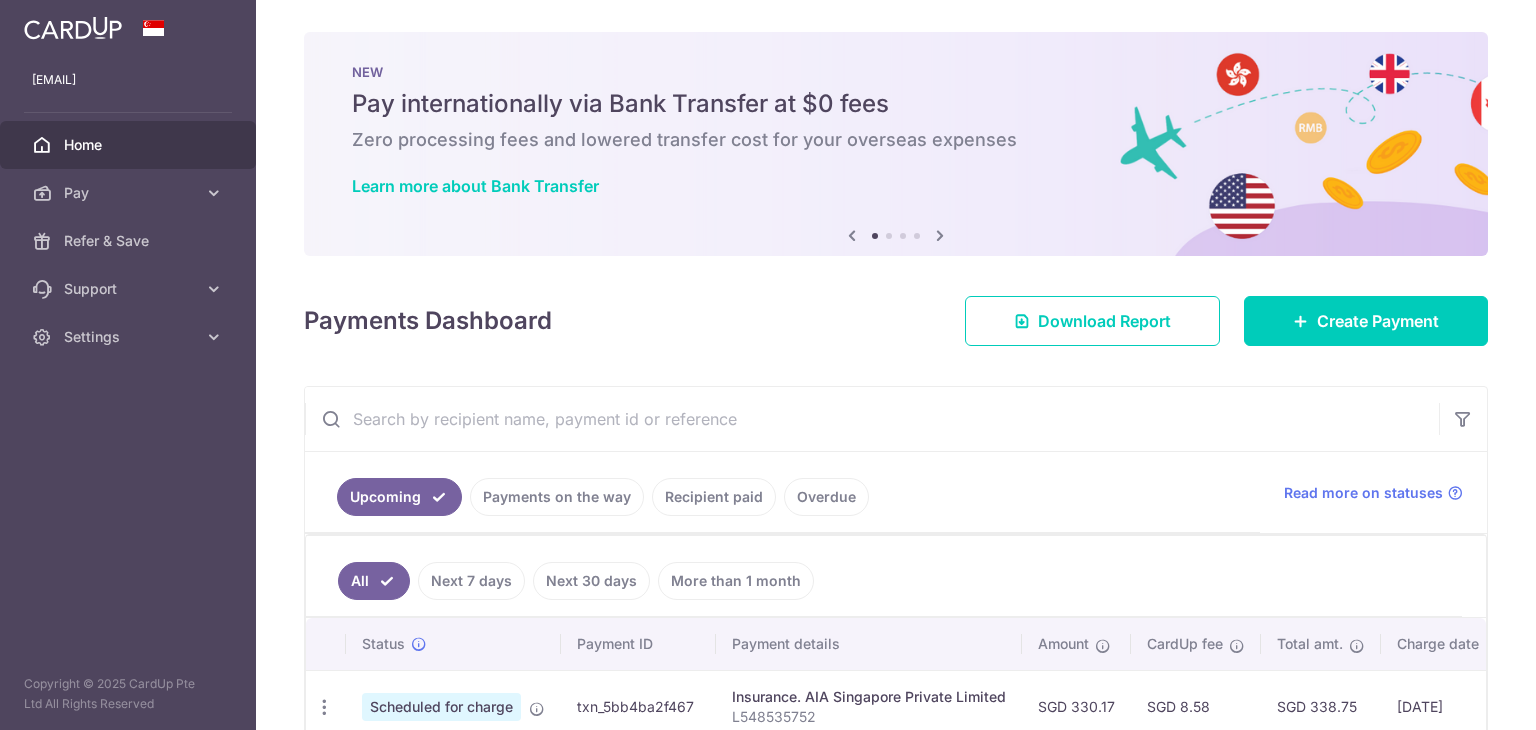 scroll, scrollTop: 0, scrollLeft: 0, axis: both 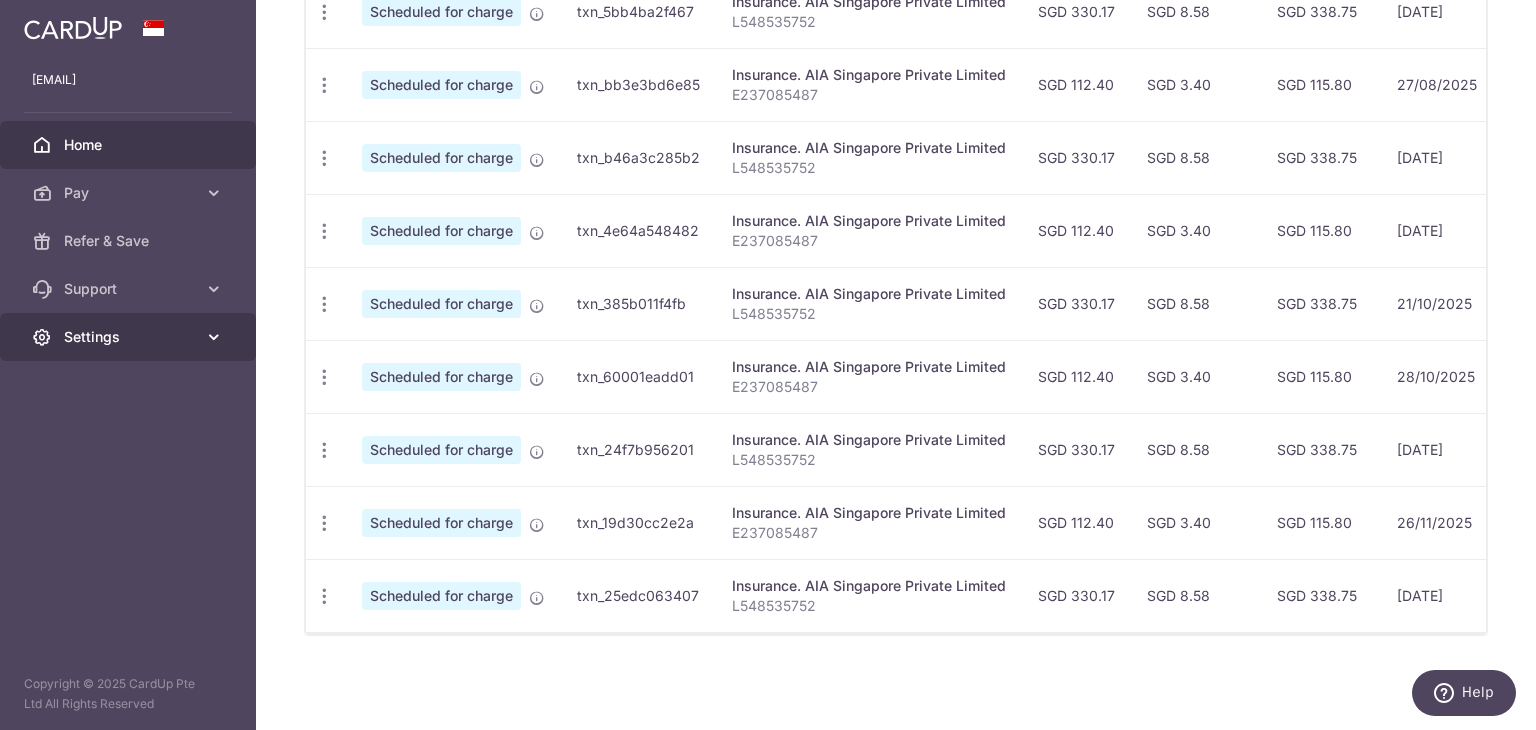 click on "Settings" at bounding box center [130, 337] 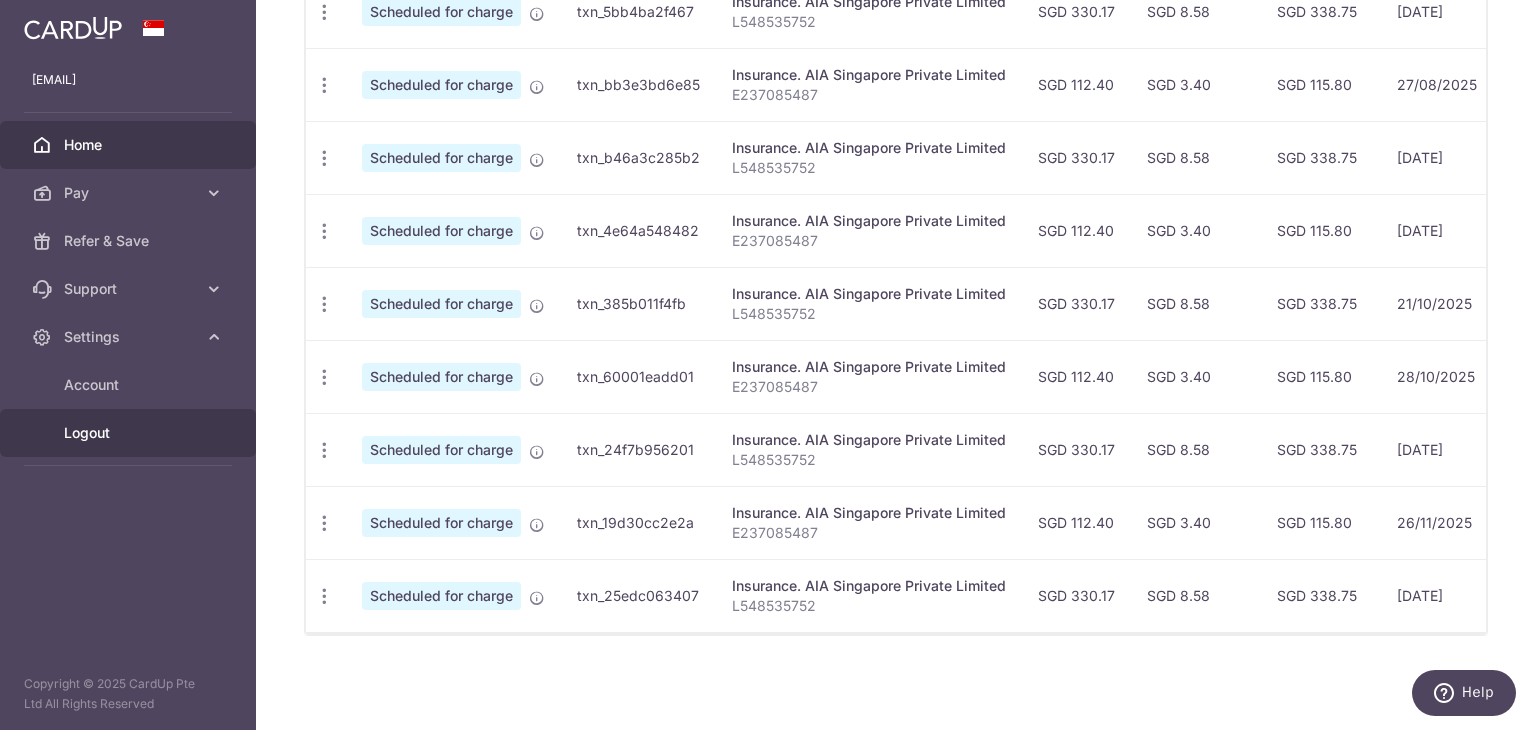 click on "Logout" at bounding box center (128, 433) 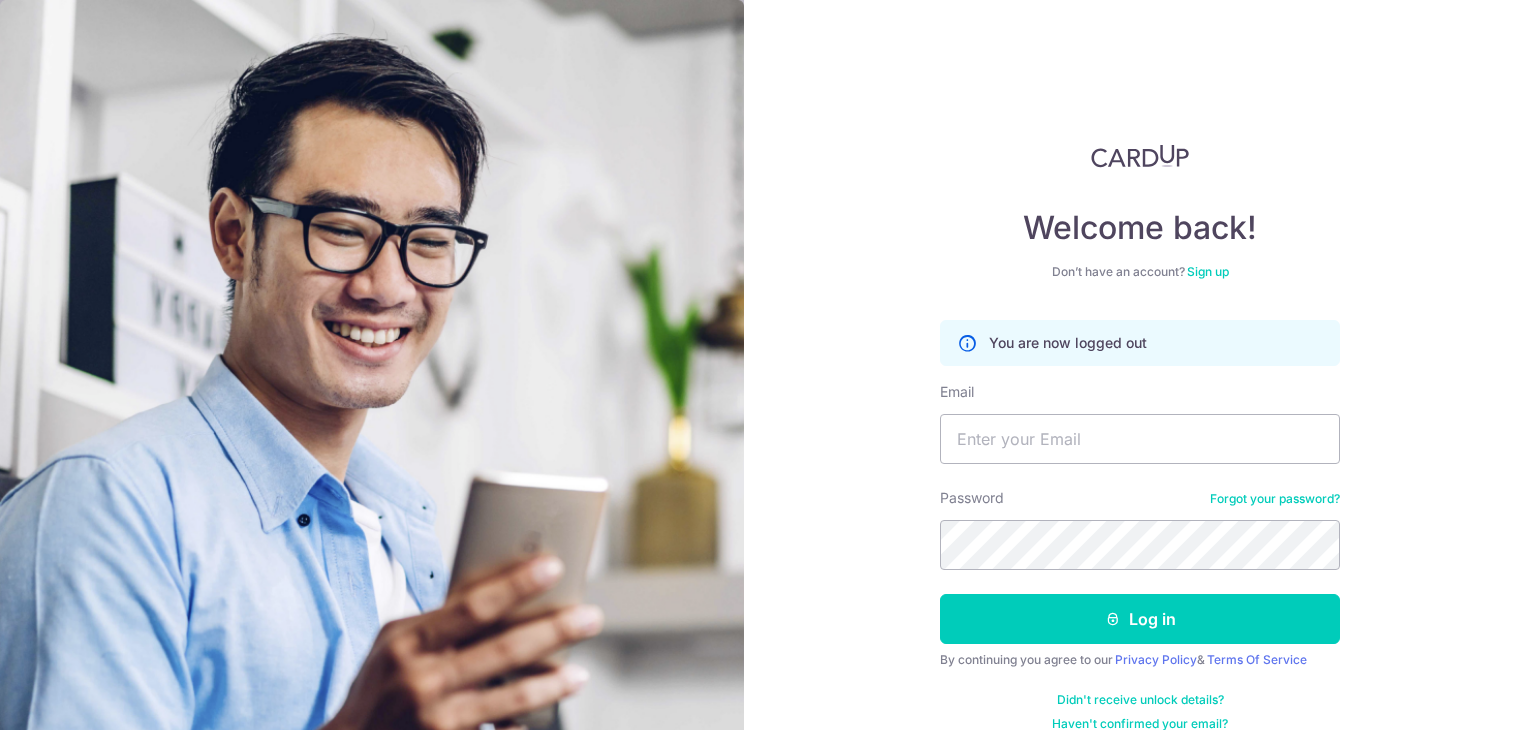 scroll, scrollTop: 0, scrollLeft: 0, axis: both 